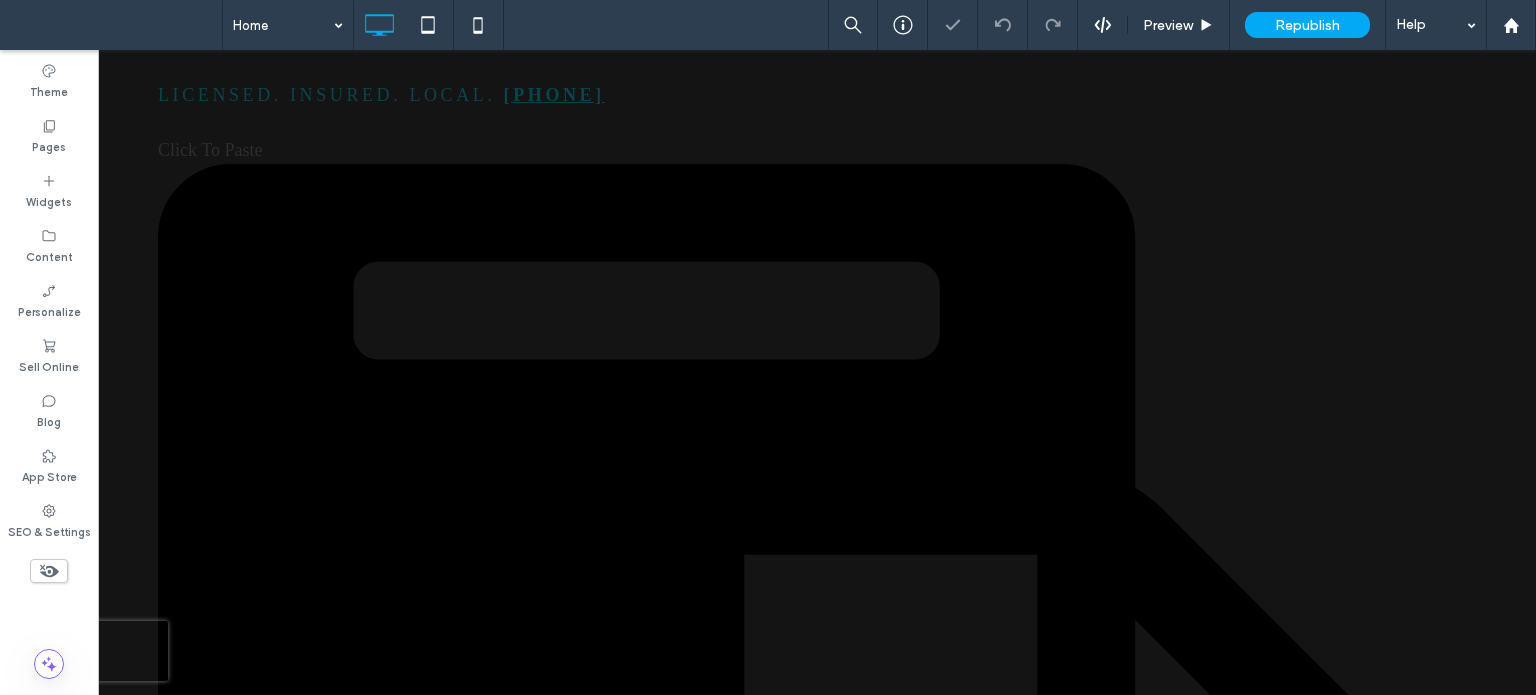 scroll, scrollTop: 3056, scrollLeft: 0, axis: vertical 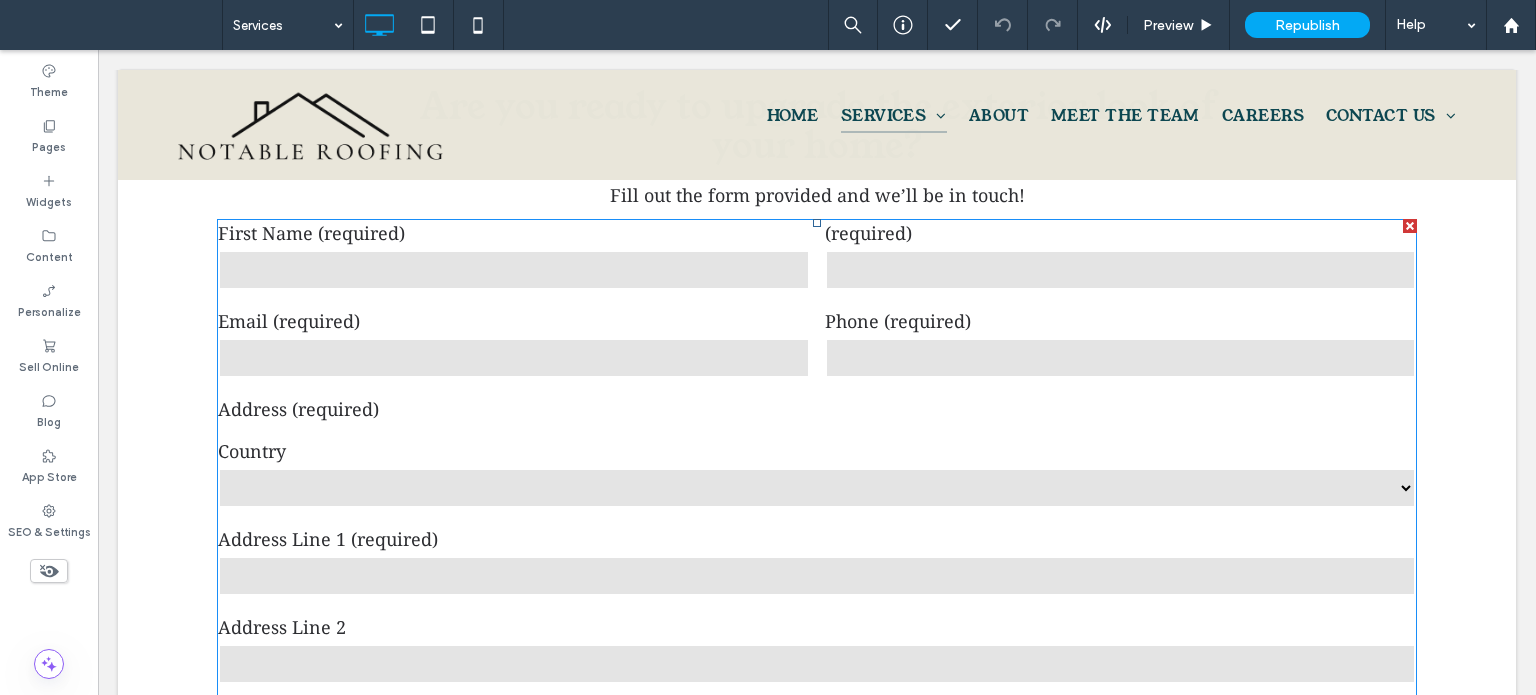 click on "Country" at bounding box center [817, 451] 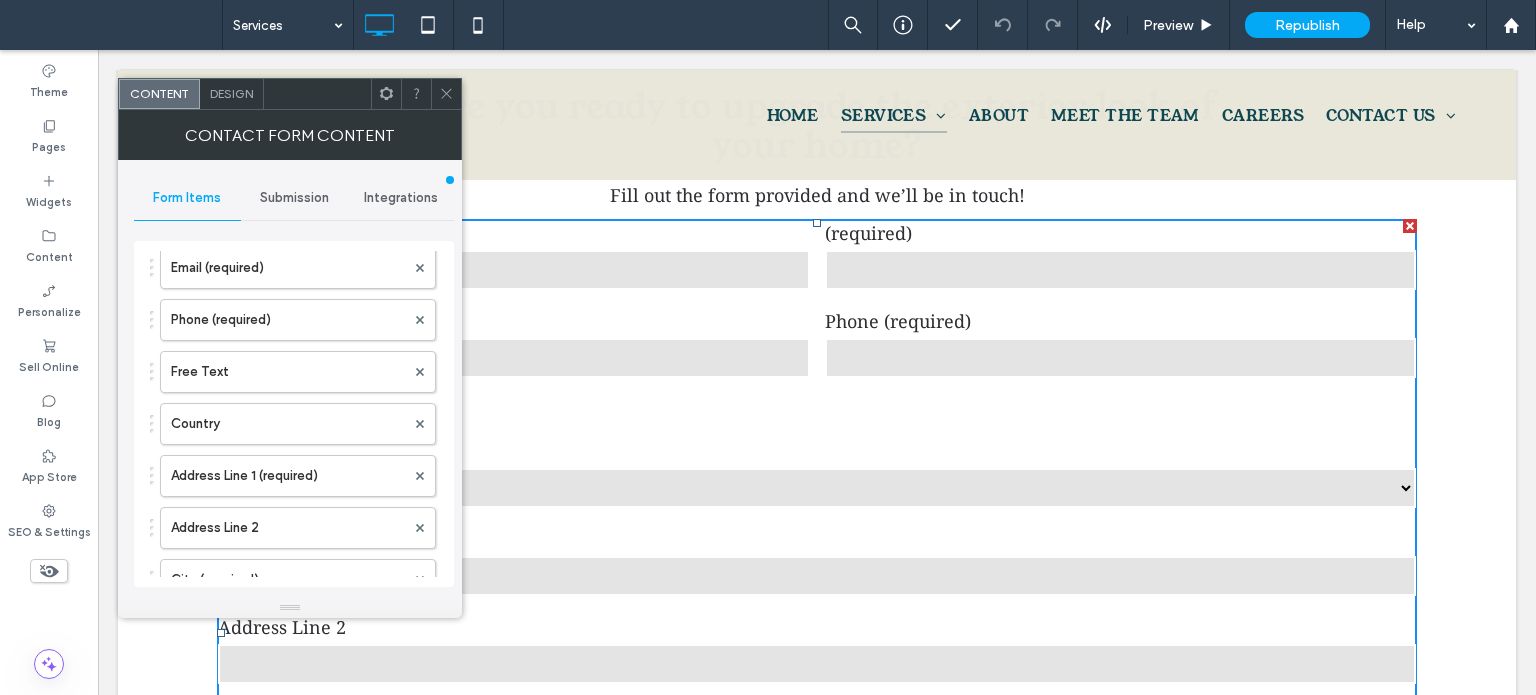 scroll, scrollTop: 200, scrollLeft: 0, axis: vertical 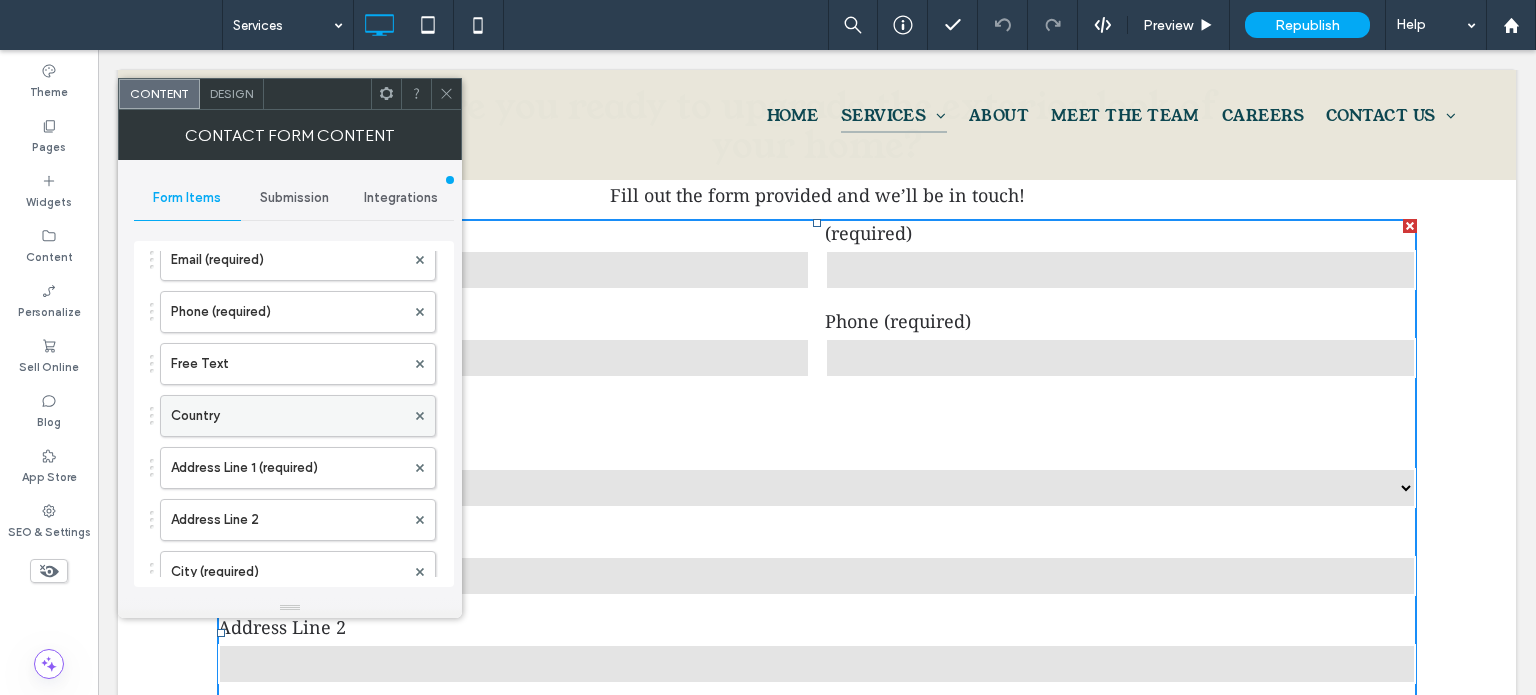 click on "Country" at bounding box center (288, 416) 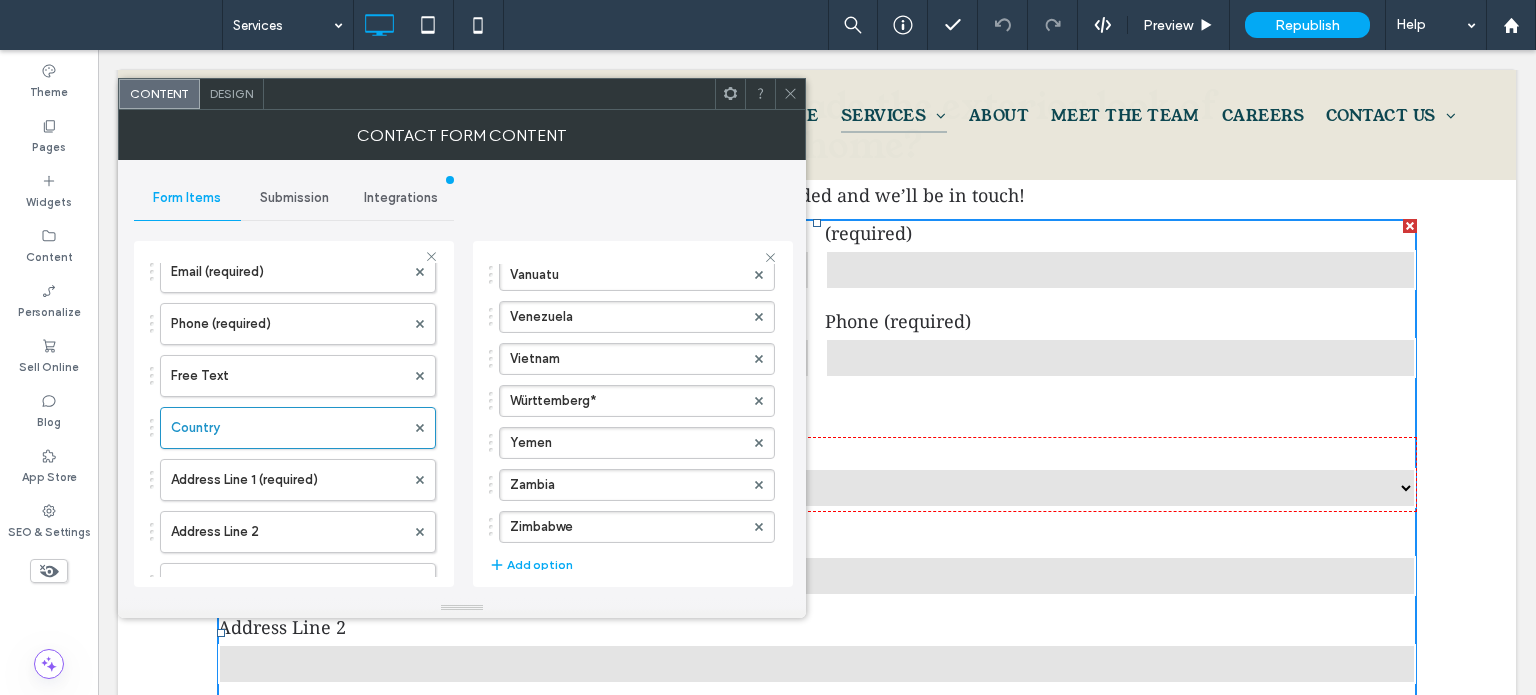 scroll, scrollTop: 9589, scrollLeft: 0, axis: vertical 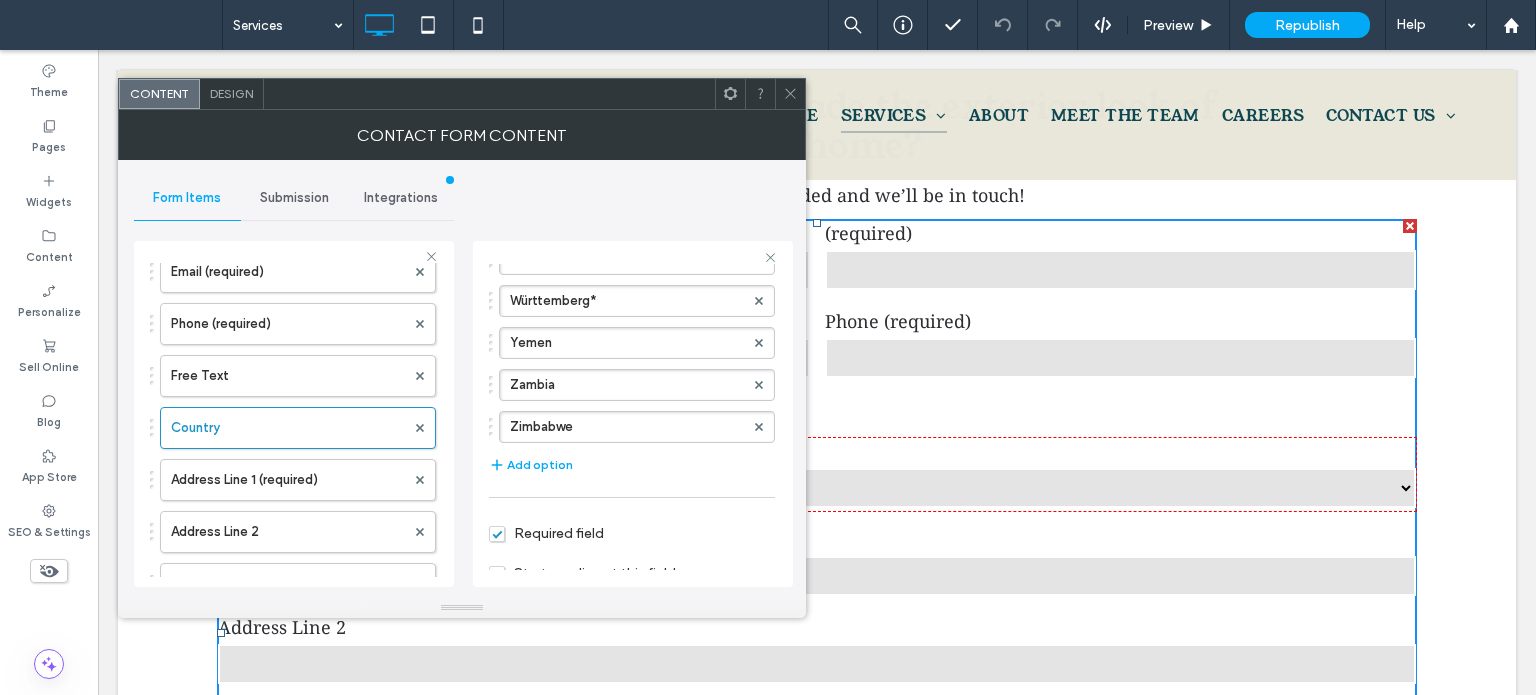 click 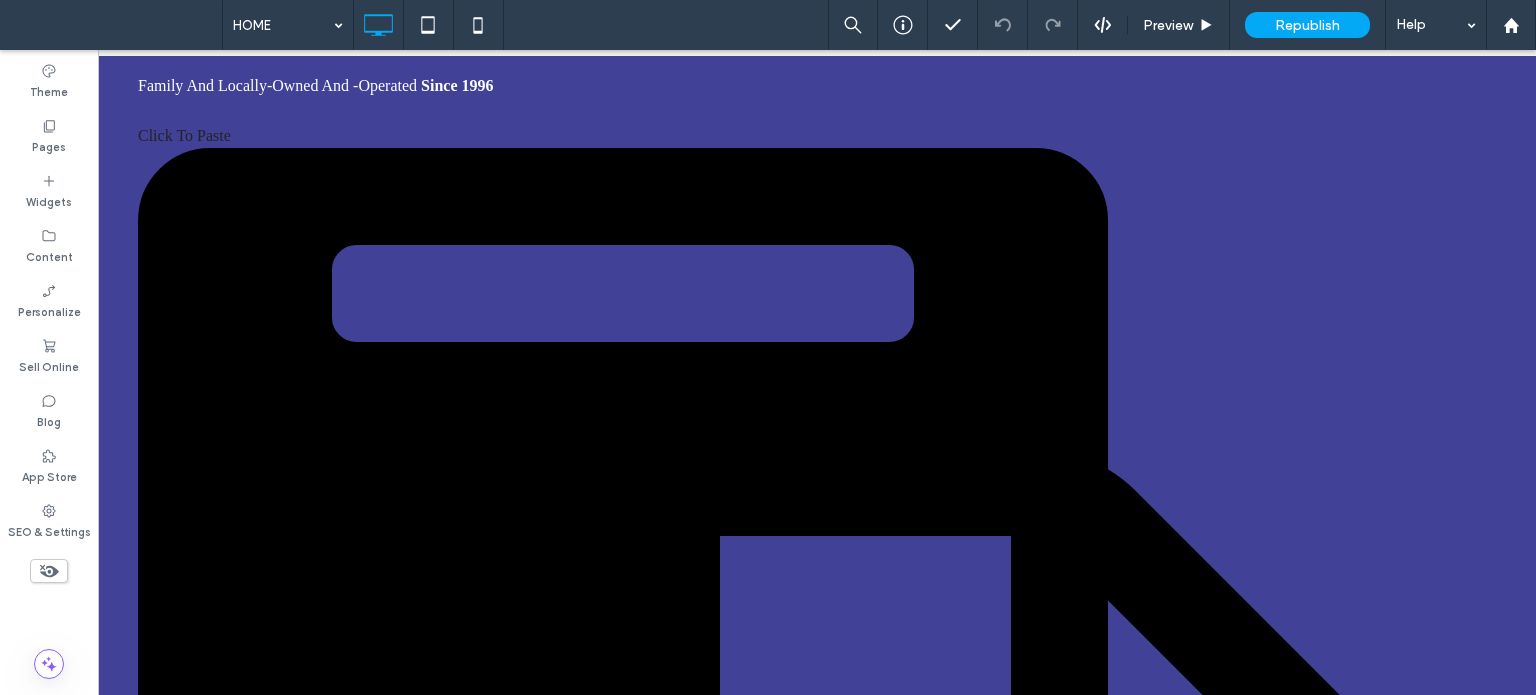 scroll, scrollTop: 0, scrollLeft: 0, axis: both 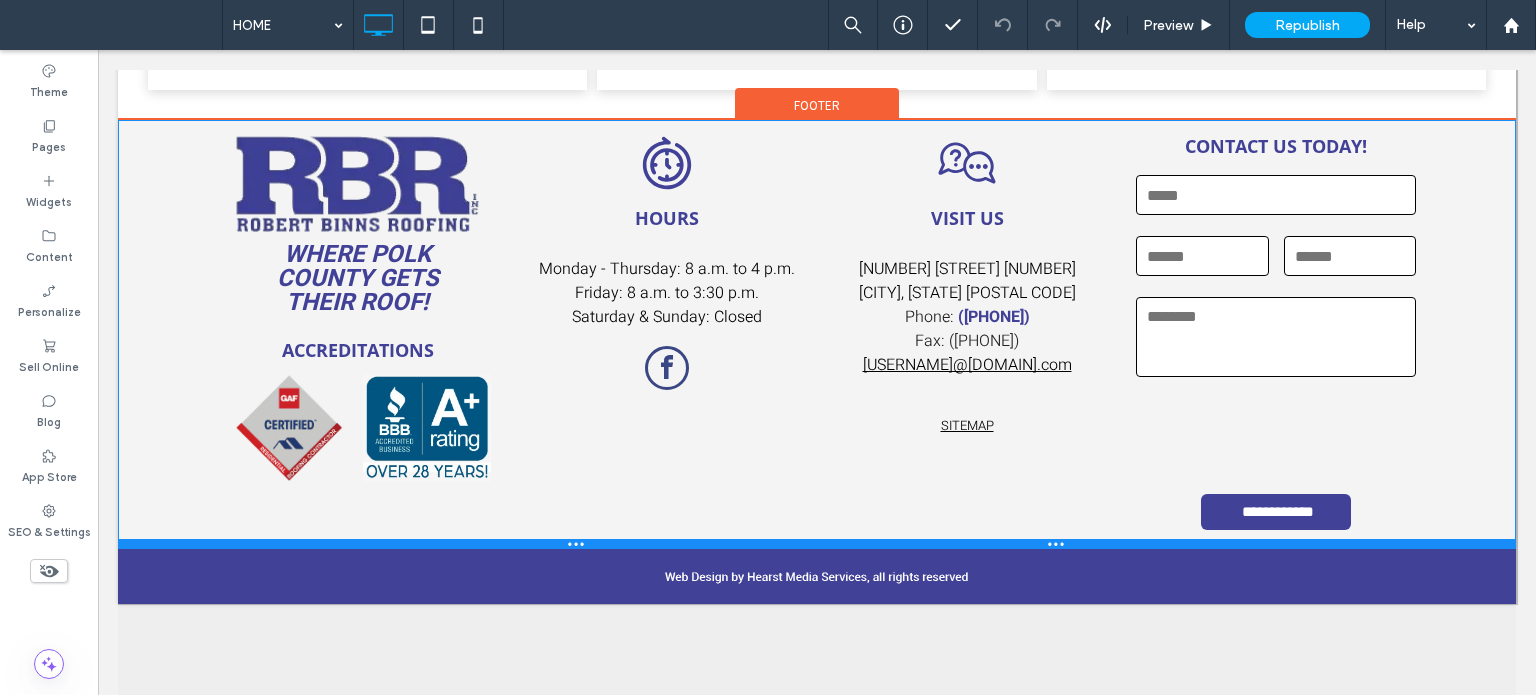 drag, startPoint x: 606, startPoint y: 620, endPoint x: 706, endPoint y: 596, distance: 102.83968 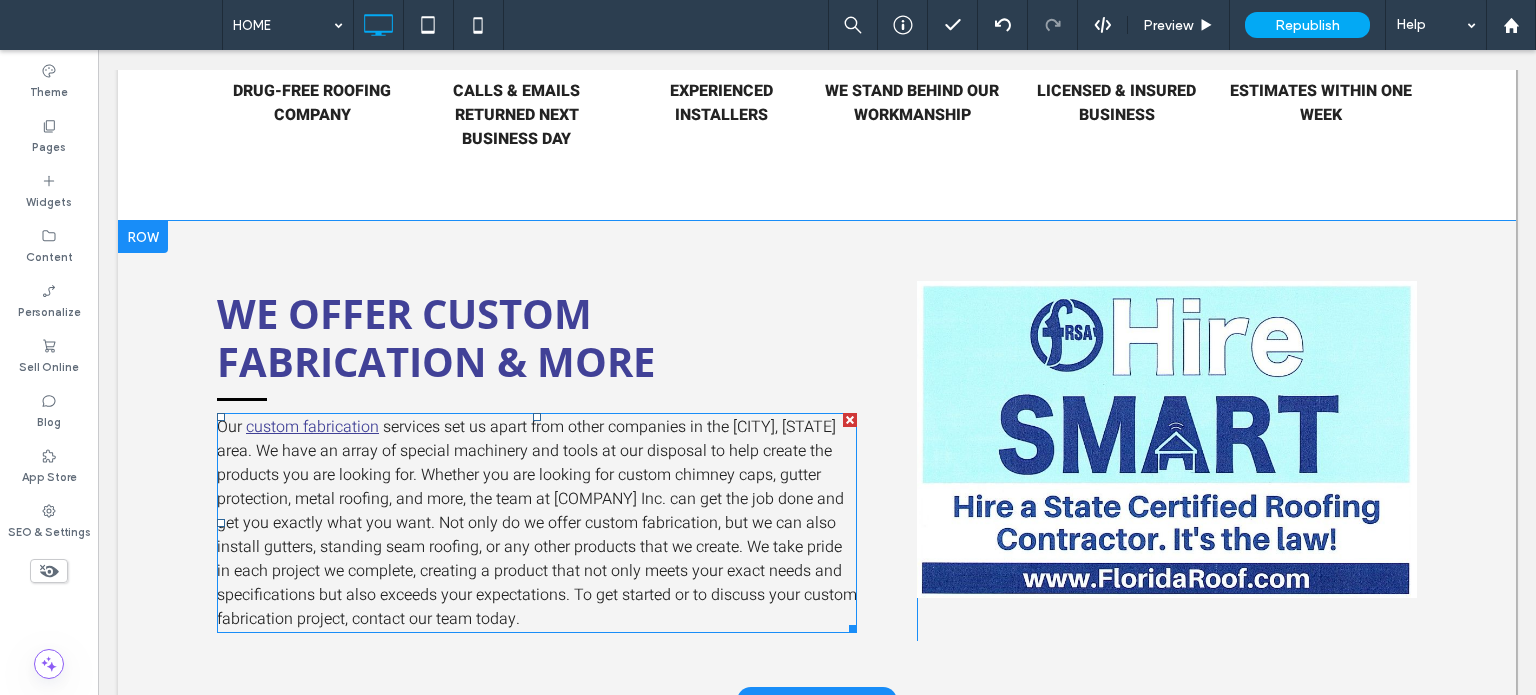 scroll, scrollTop: 1633, scrollLeft: 0, axis: vertical 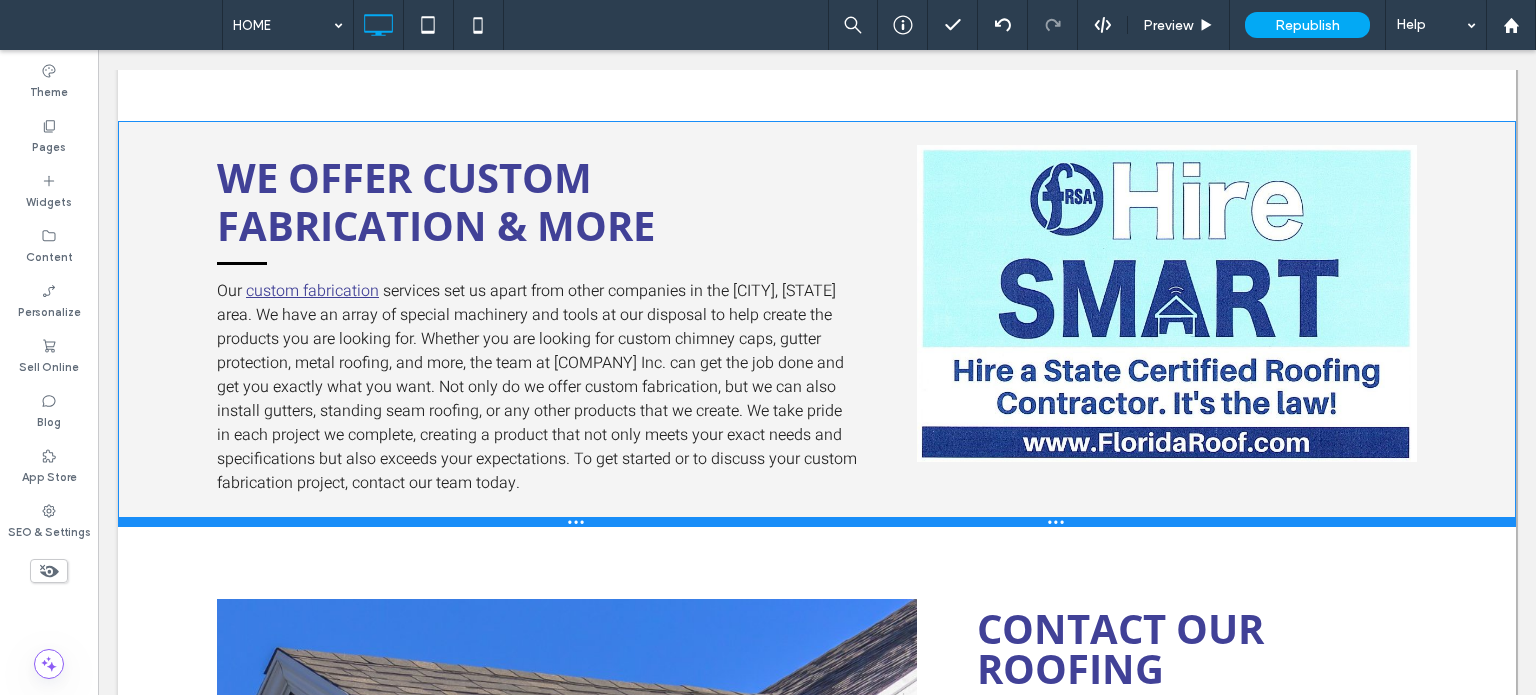 drag, startPoint x: 659, startPoint y: 593, endPoint x: 770, endPoint y: 563, distance: 114.982605 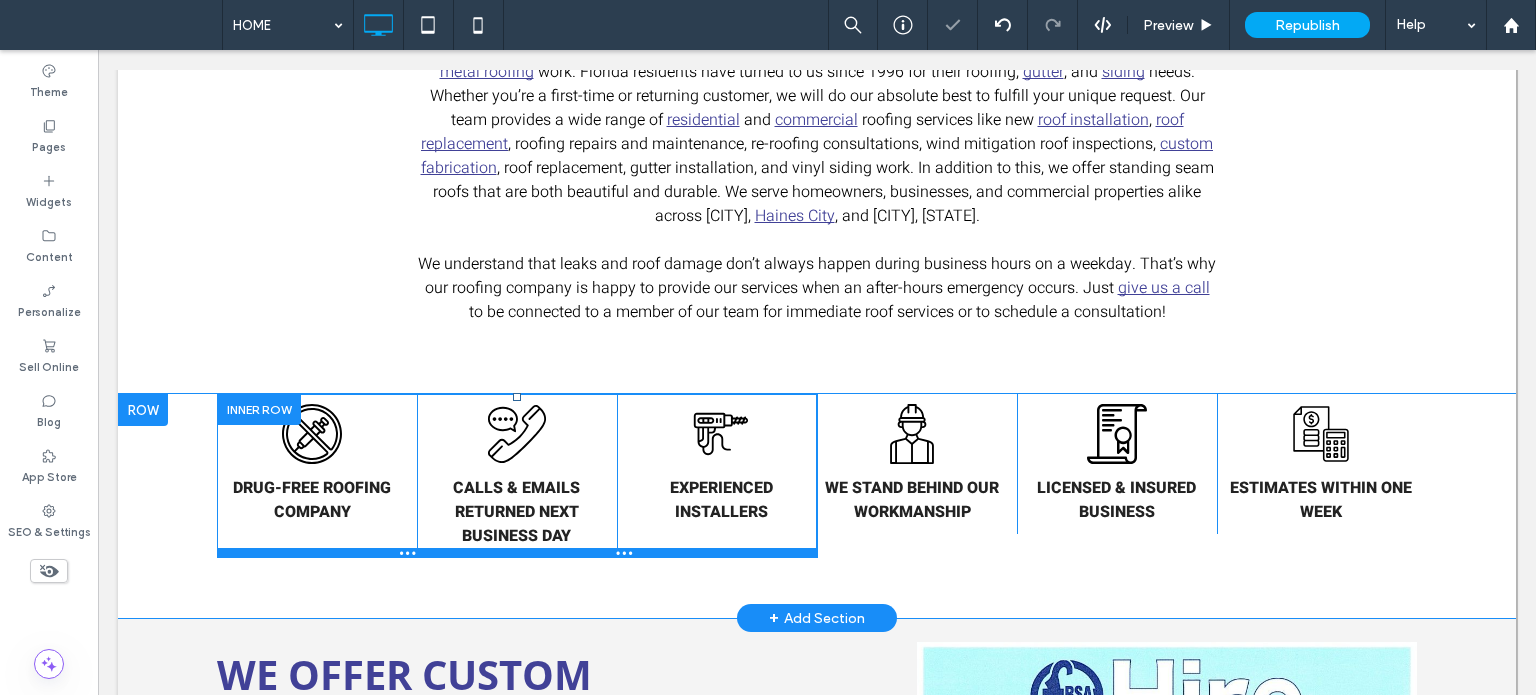 scroll, scrollTop: 1133, scrollLeft: 0, axis: vertical 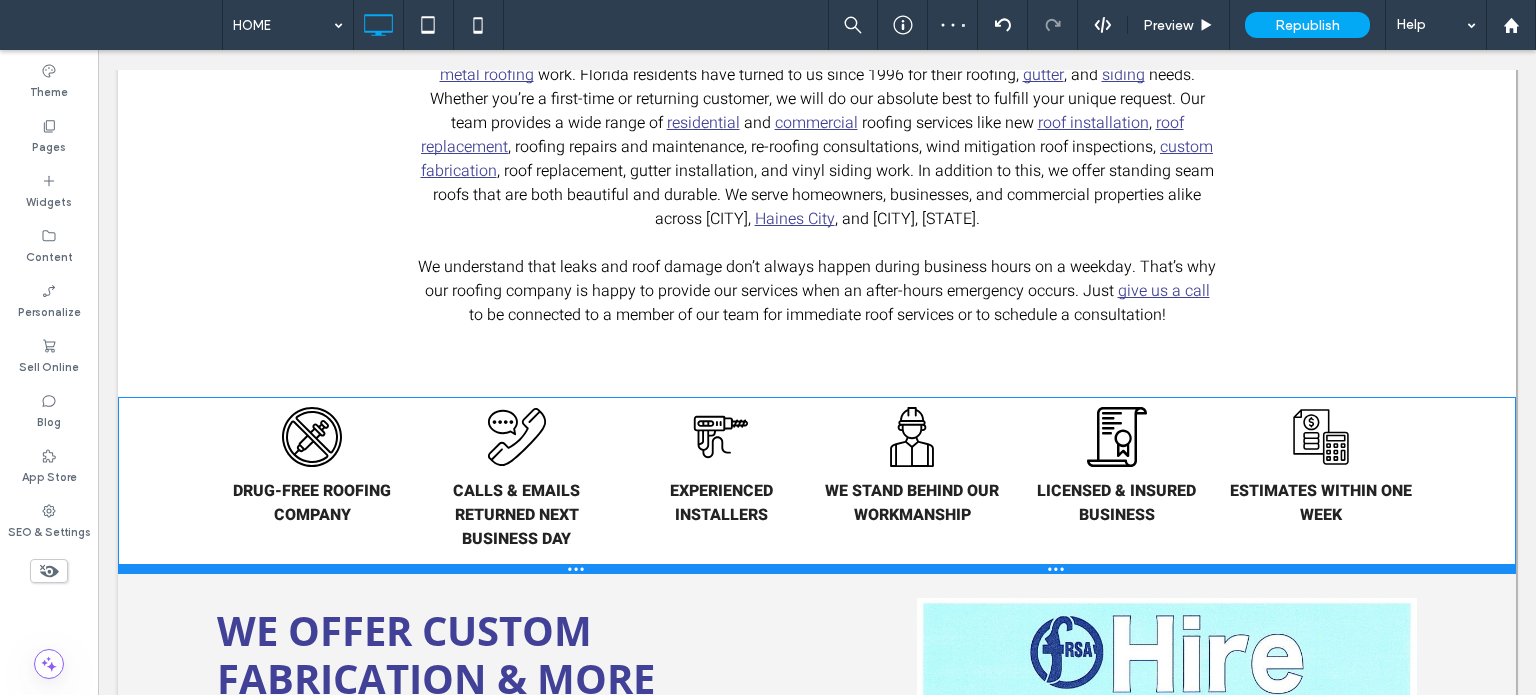 drag, startPoint x: 684, startPoint y: 616, endPoint x: 789, endPoint y: 619, distance: 105.04285 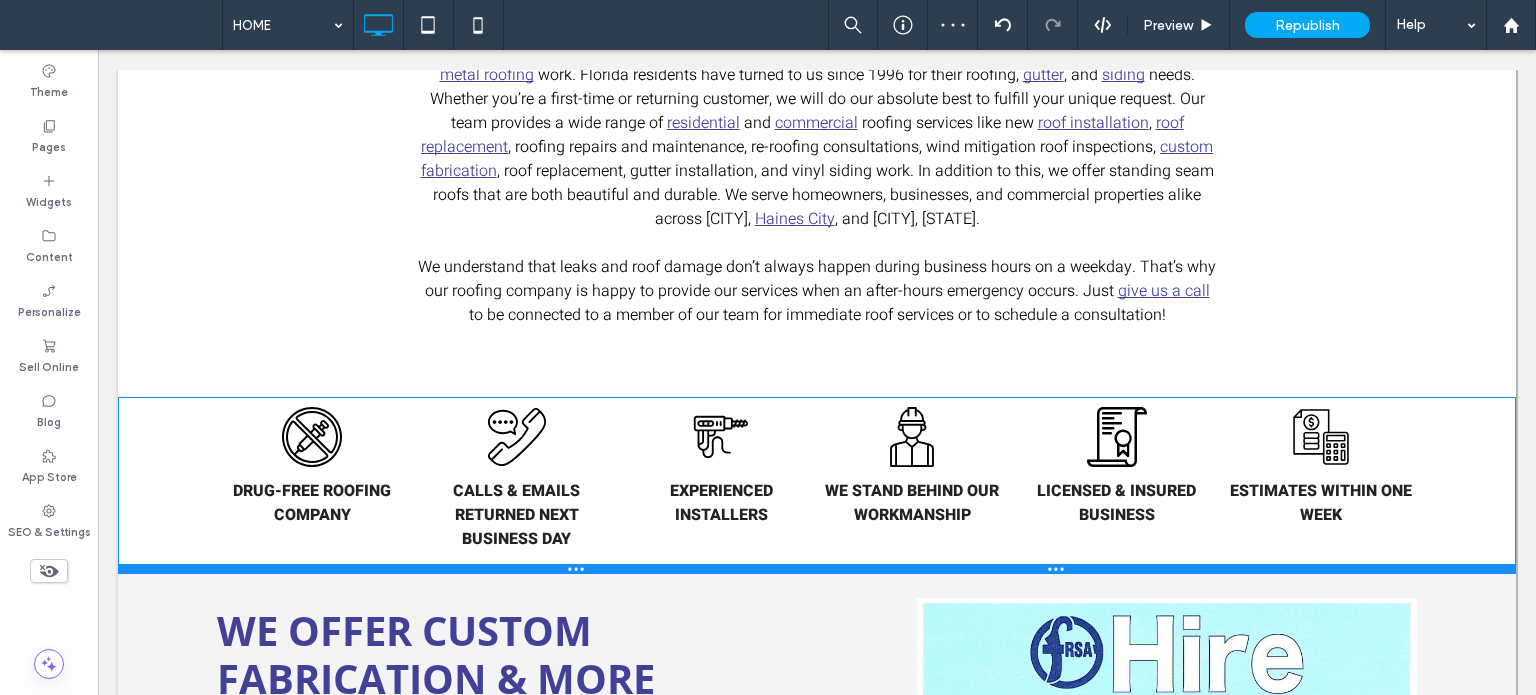 click at bounding box center (817, 569) 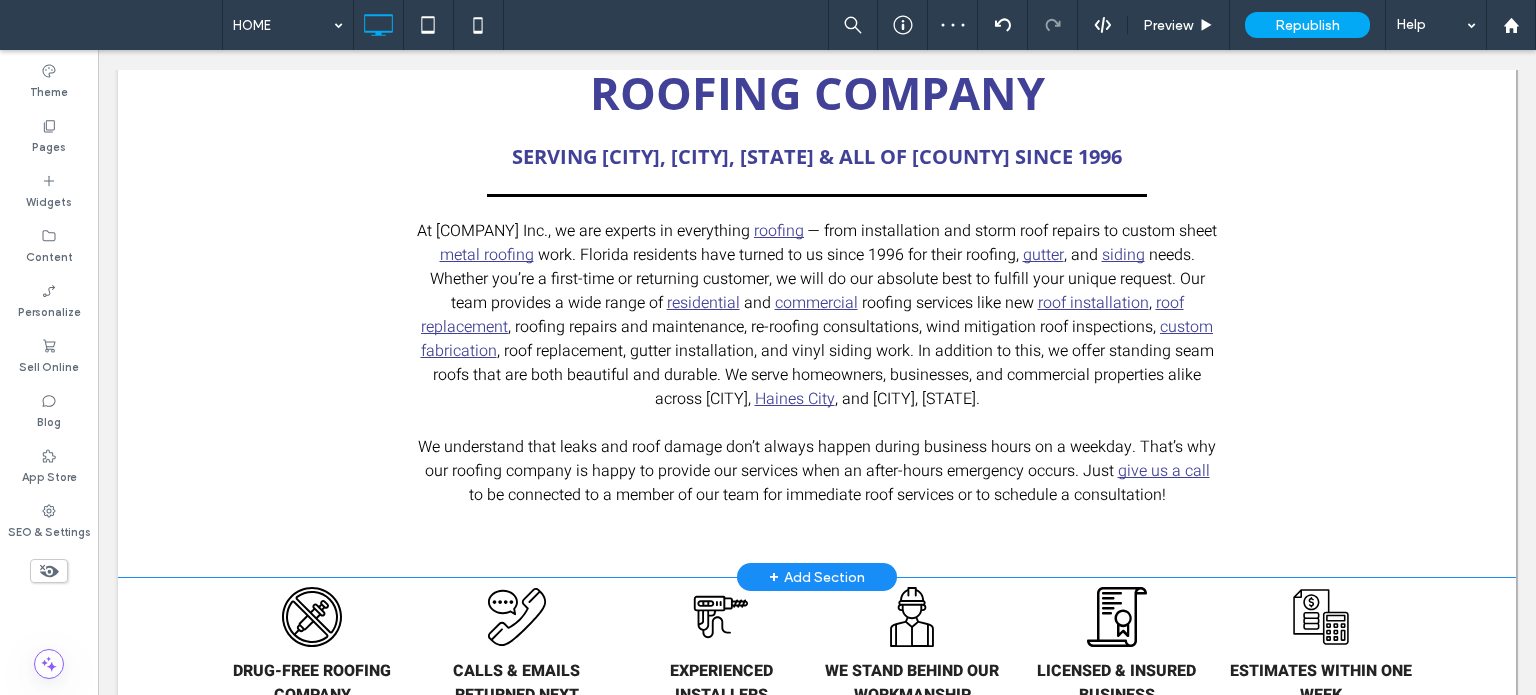 scroll, scrollTop: 933, scrollLeft: 0, axis: vertical 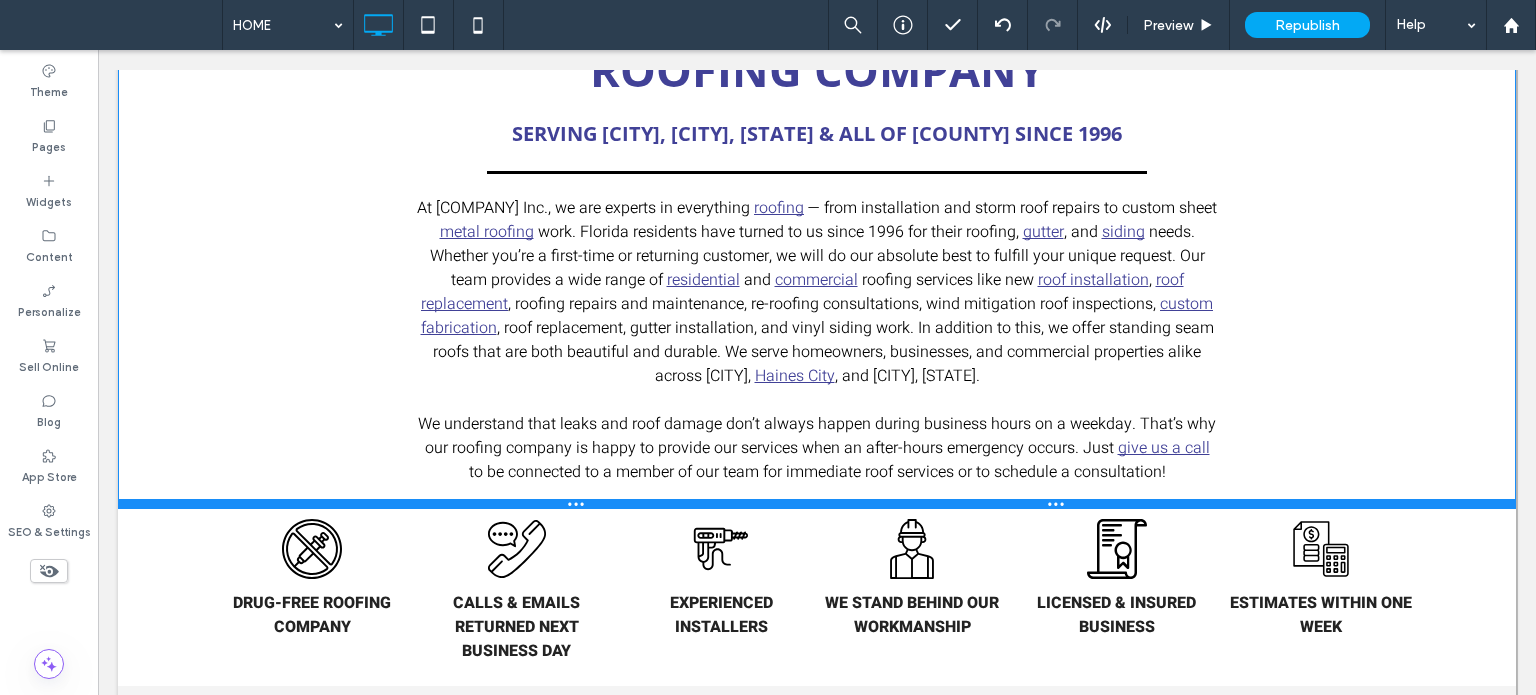 drag, startPoint x: 571, startPoint y: 593, endPoint x: 568, endPoint y: 507, distance: 86.05231 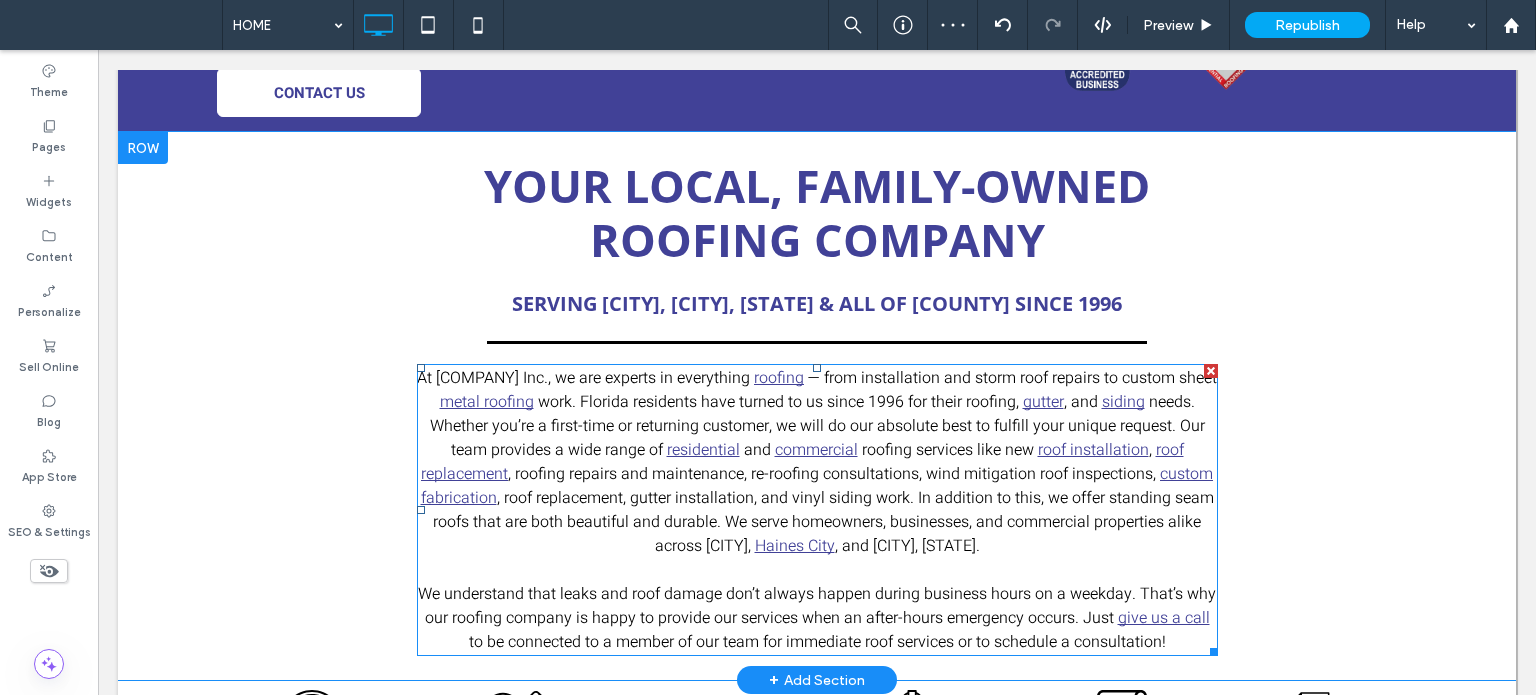 scroll, scrollTop: 933, scrollLeft: 0, axis: vertical 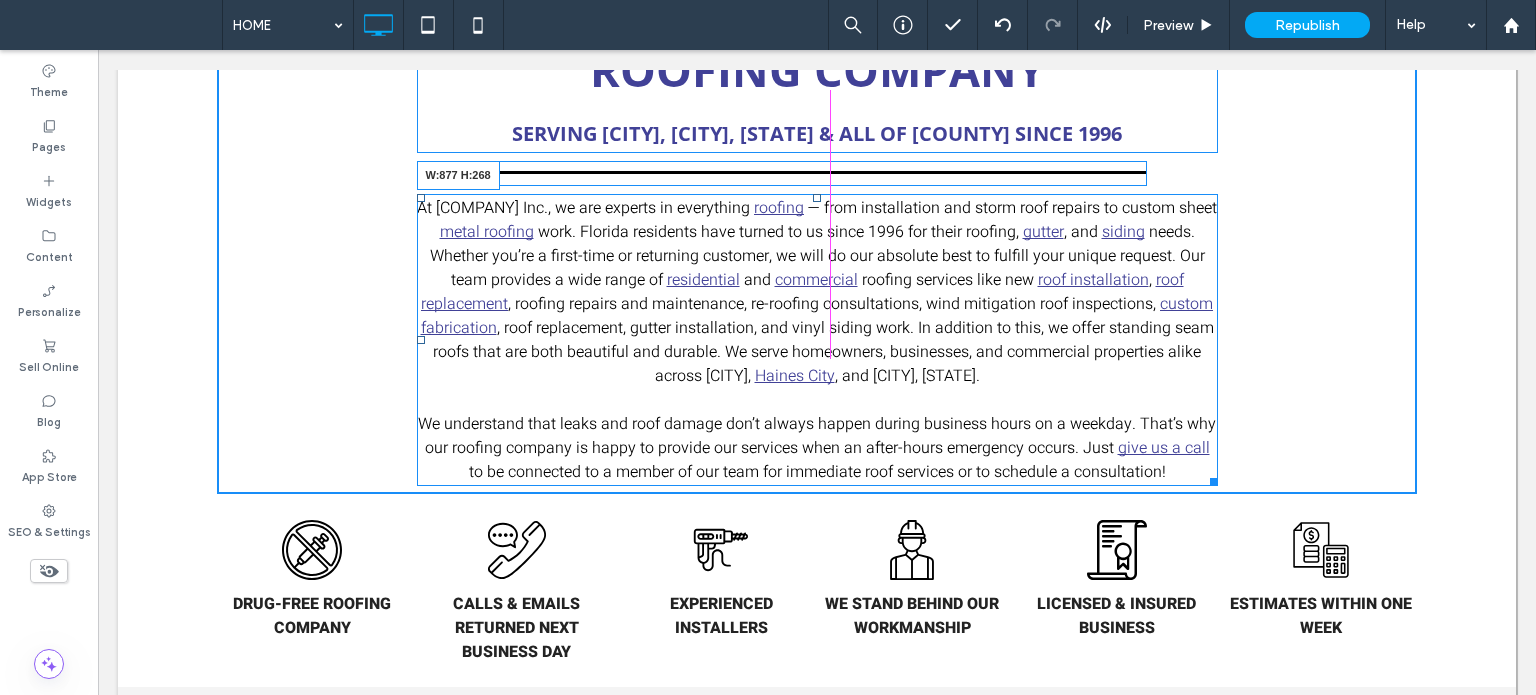 drag, startPoint x: 1204, startPoint y: 474, endPoint x: 1242, endPoint y: 478, distance: 38.209946 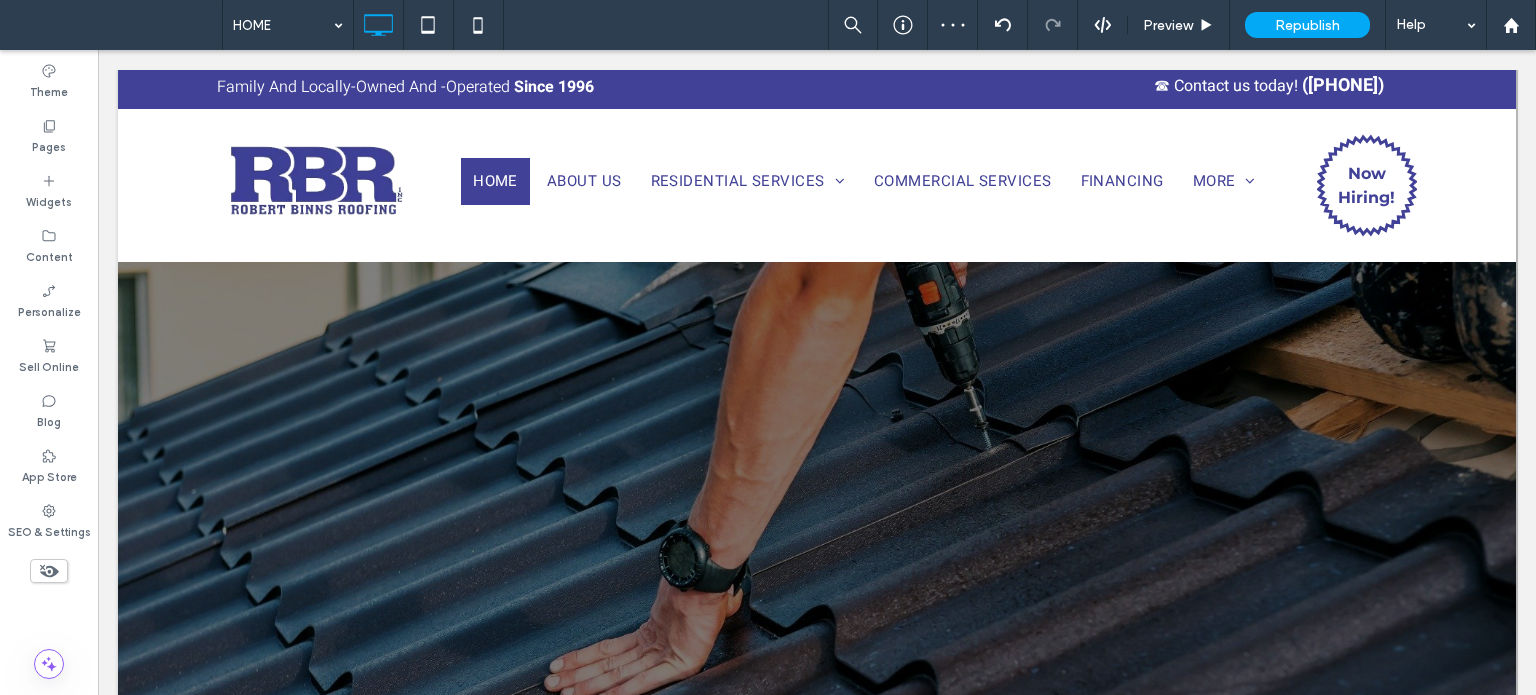 scroll, scrollTop: 0, scrollLeft: 0, axis: both 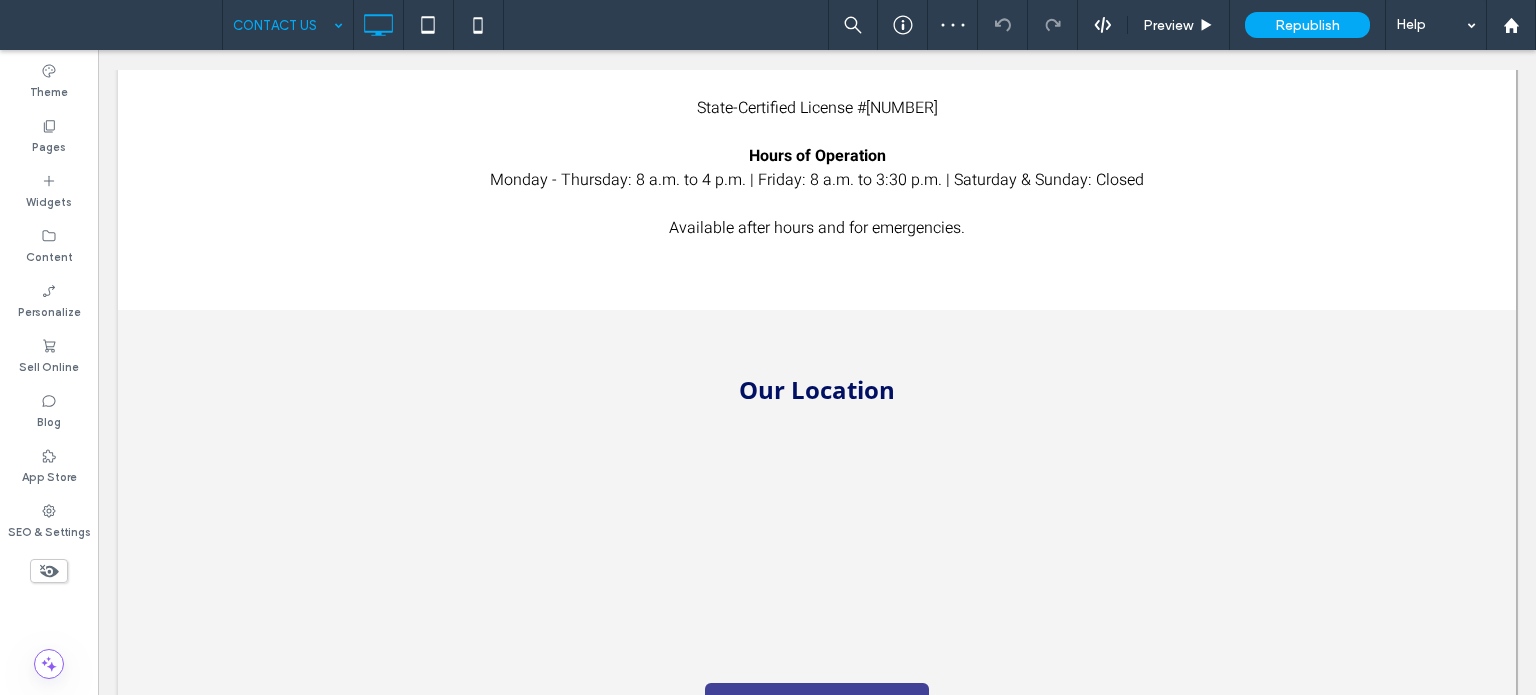 click at bounding box center (283, 25) 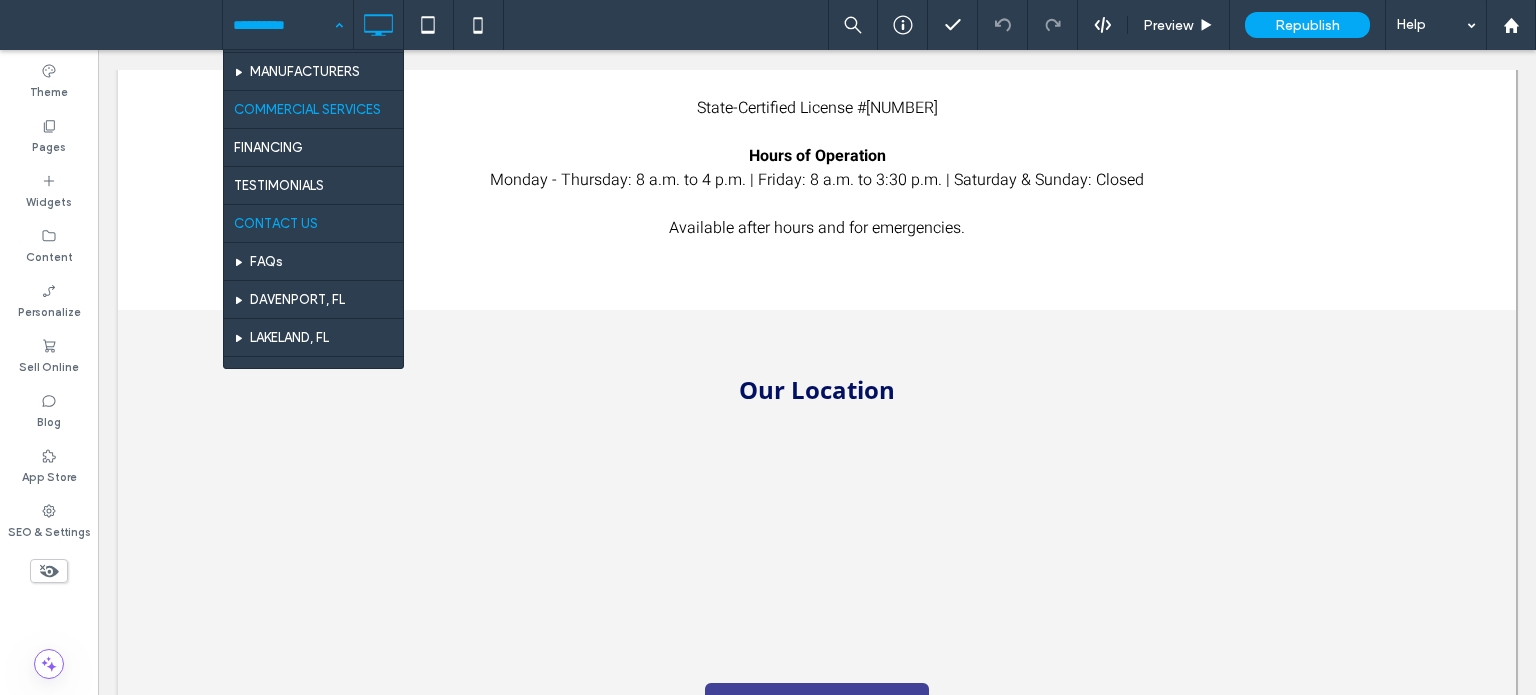 scroll, scrollTop: 600, scrollLeft: 0, axis: vertical 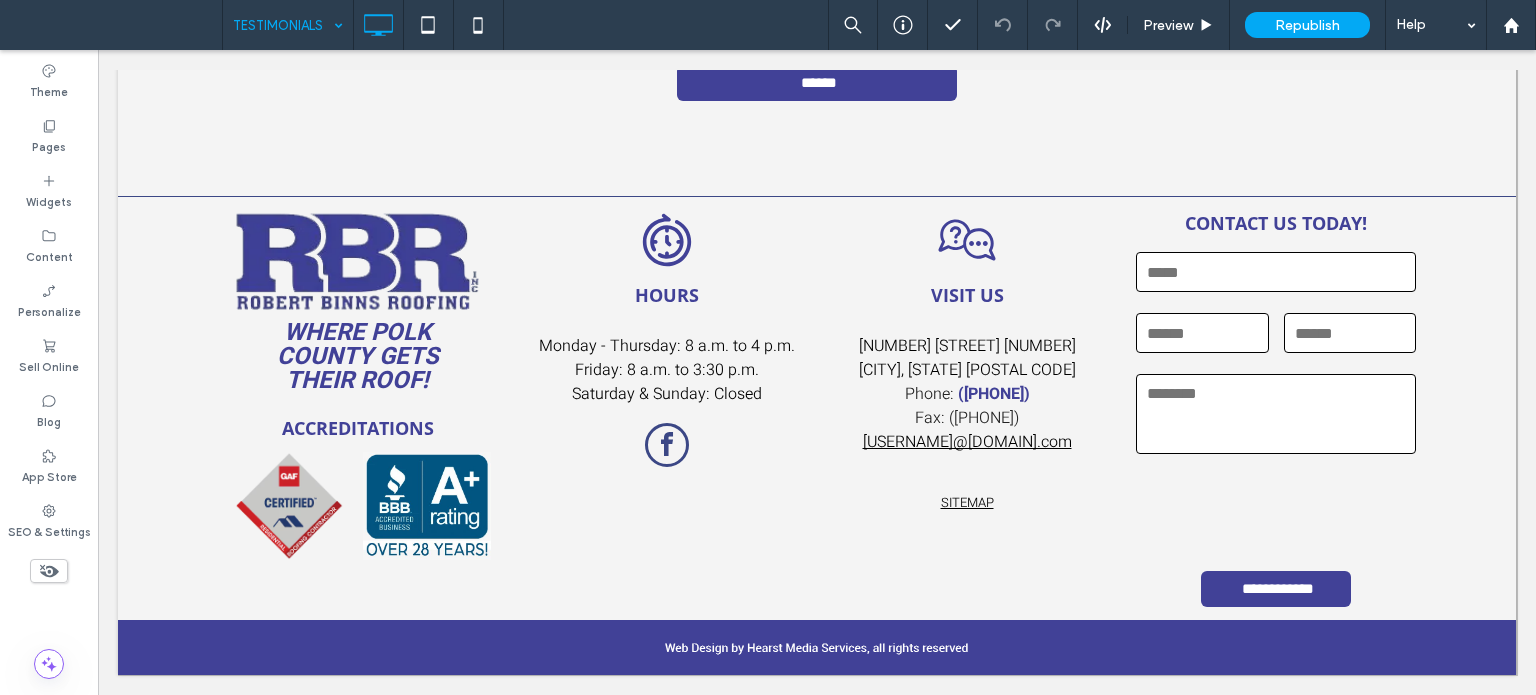 click on "TESTIMONIALS" at bounding box center (288, 25) 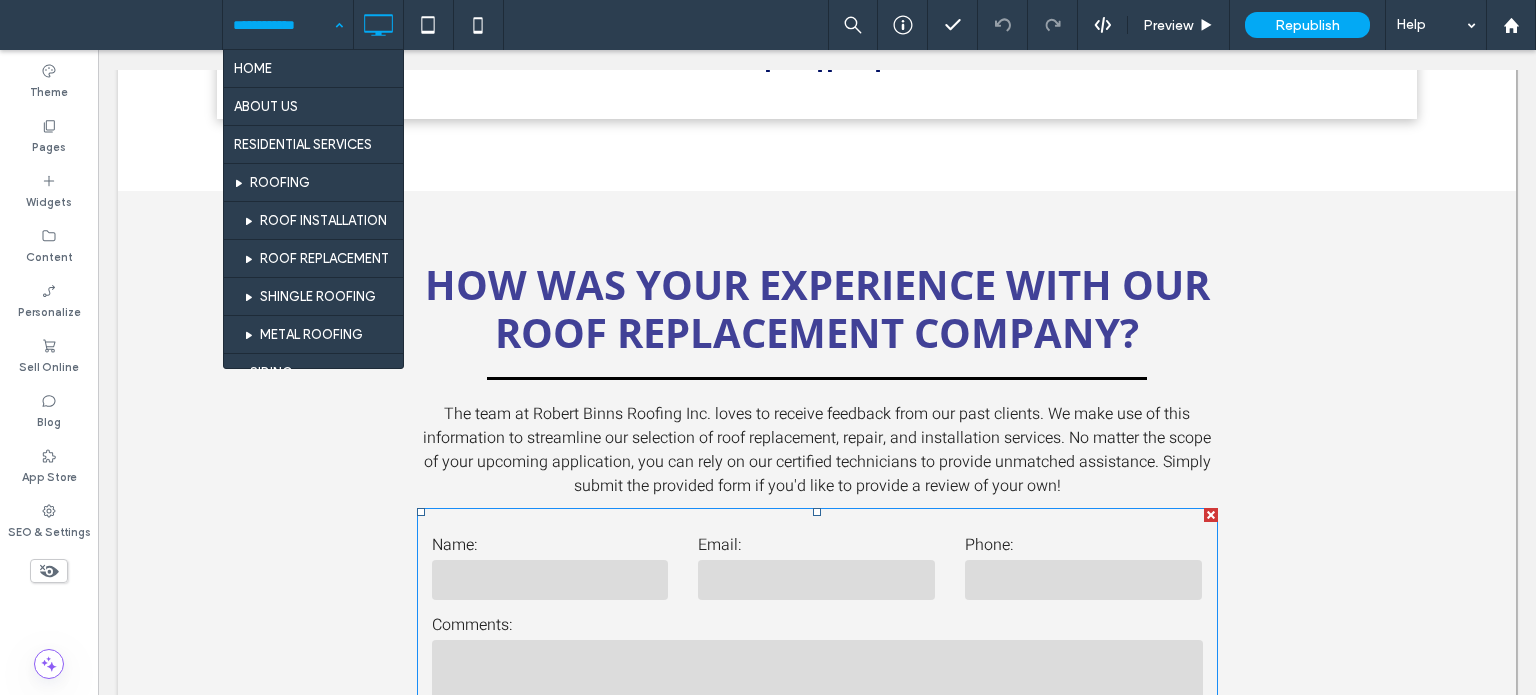 scroll, scrollTop: 5552, scrollLeft: 0, axis: vertical 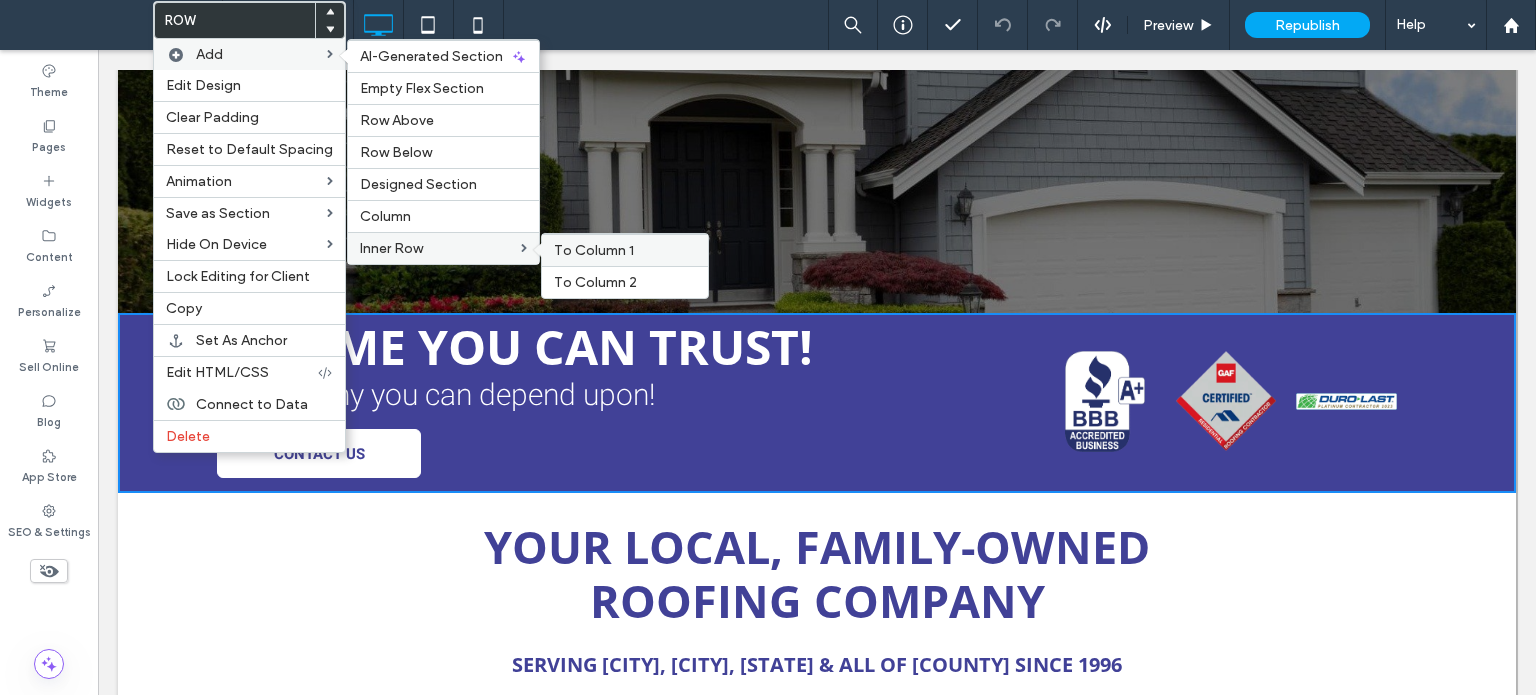 drag, startPoint x: 636, startPoint y: 243, endPoint x: 543, endPoint y: 221, distance: 95.566734 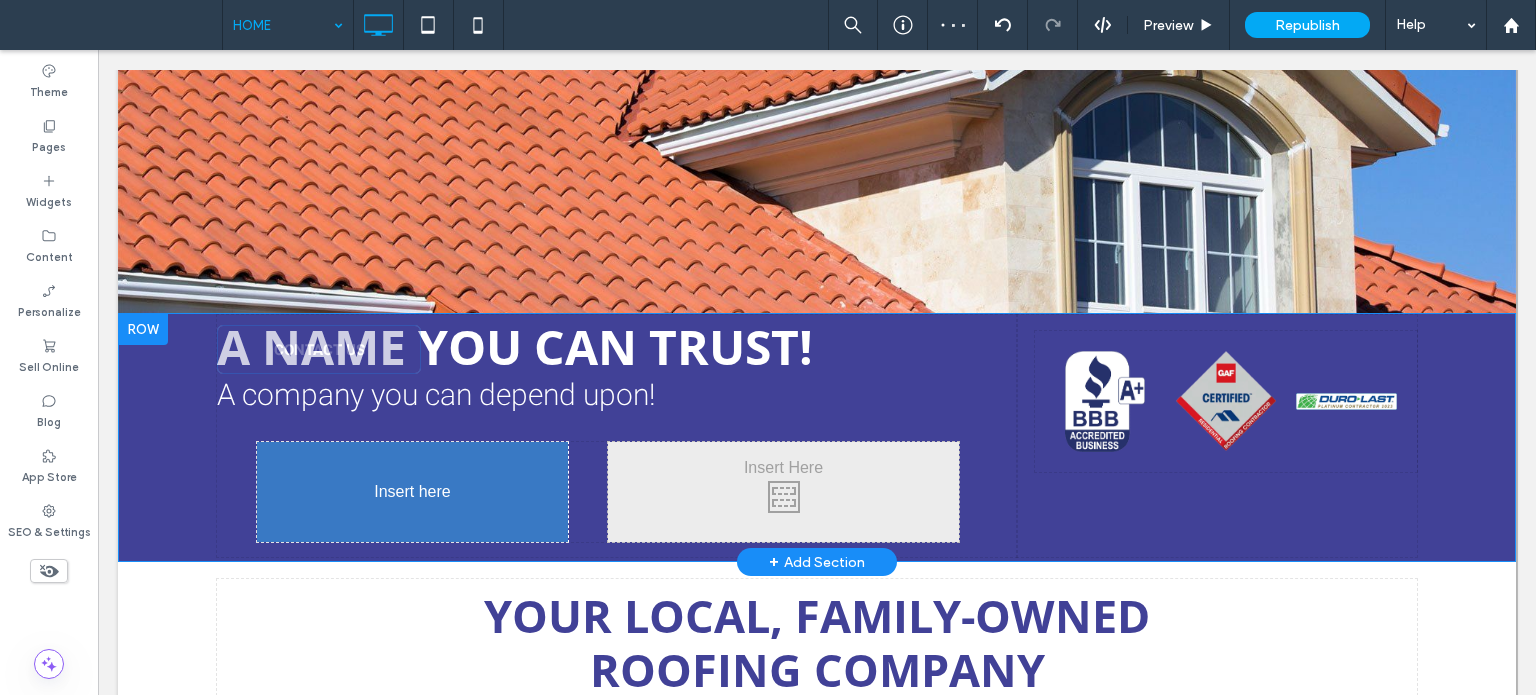 drag, startPoint x: 279, startPoint y: 439, endPoint x: 390, endPoint y: 499, distance: 126.178444 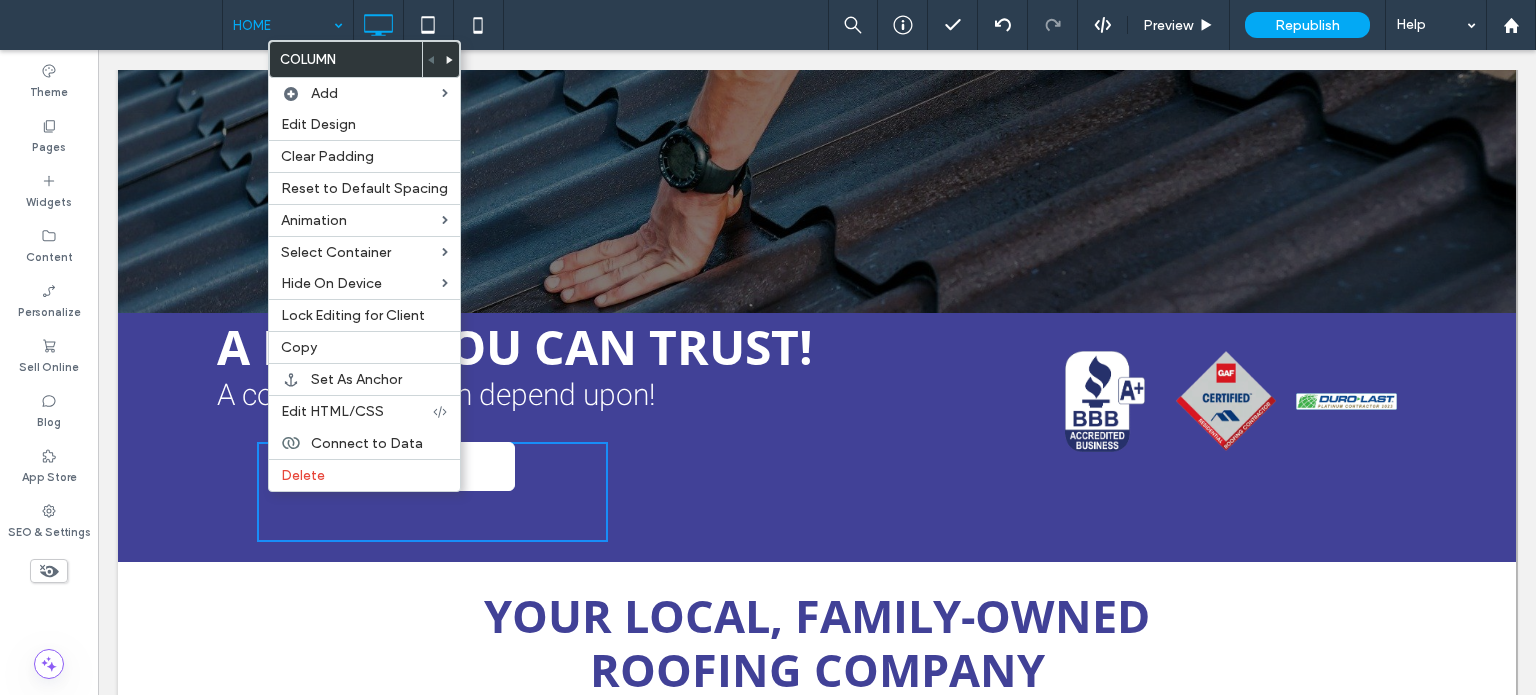 click on "Click To Paste     Click To Paste
CONTACT US" at bounding box center [432, 492] 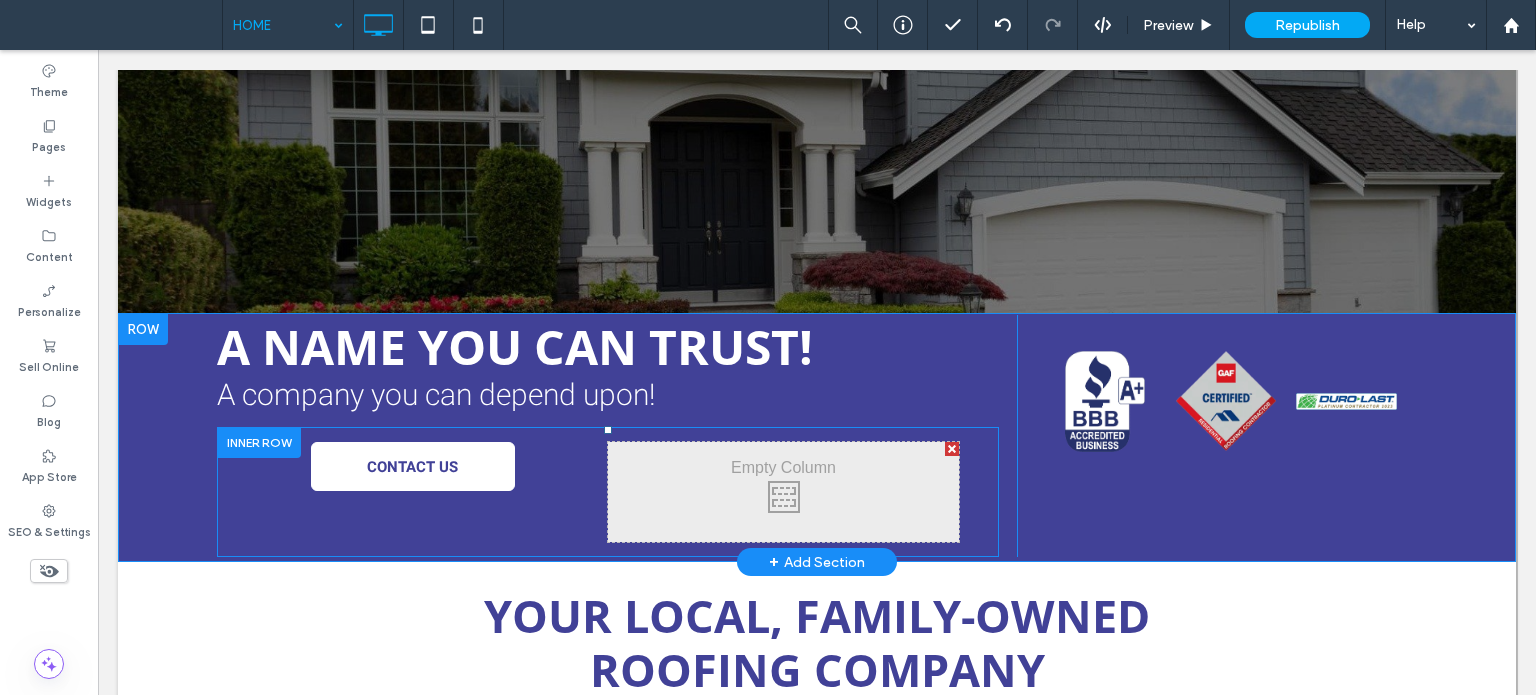 click at bounding box center [259, 442] 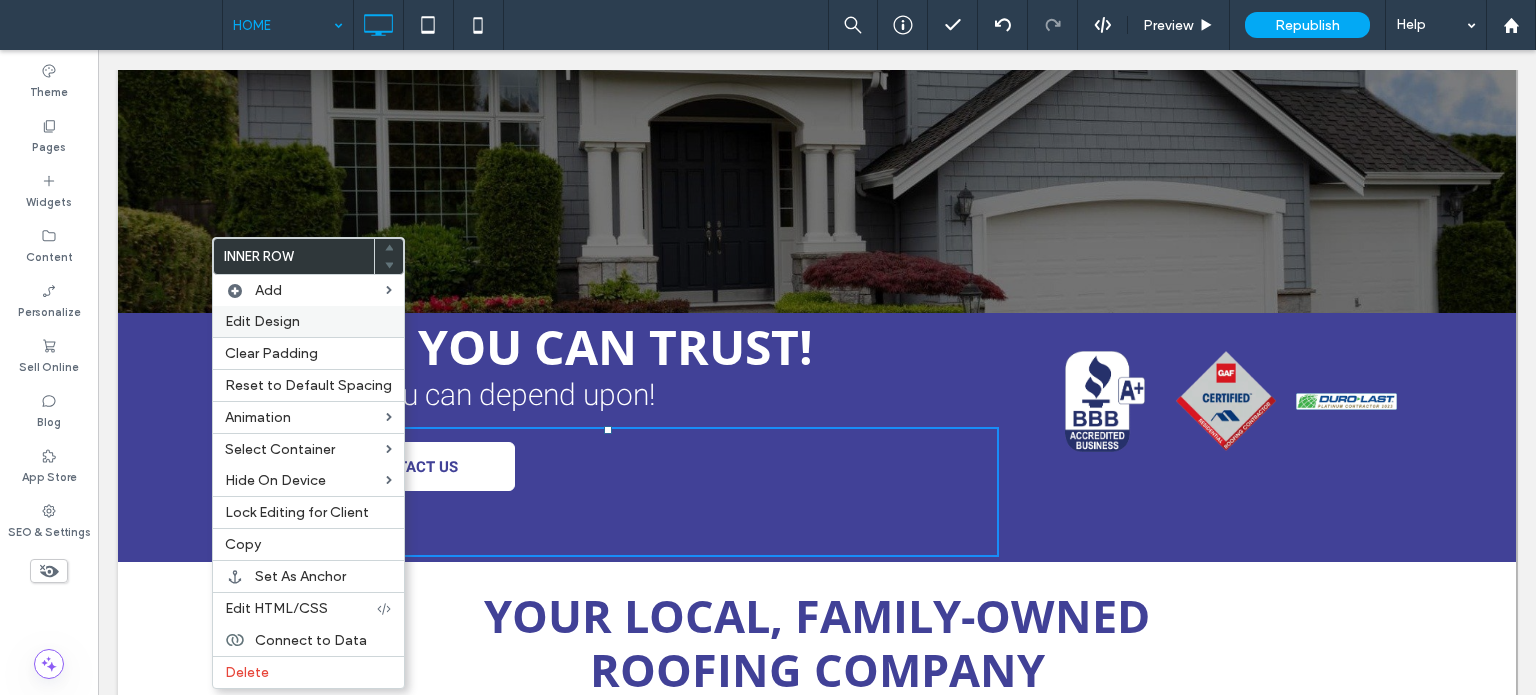 click on "Edit Design" at bounding box center [262, 321] 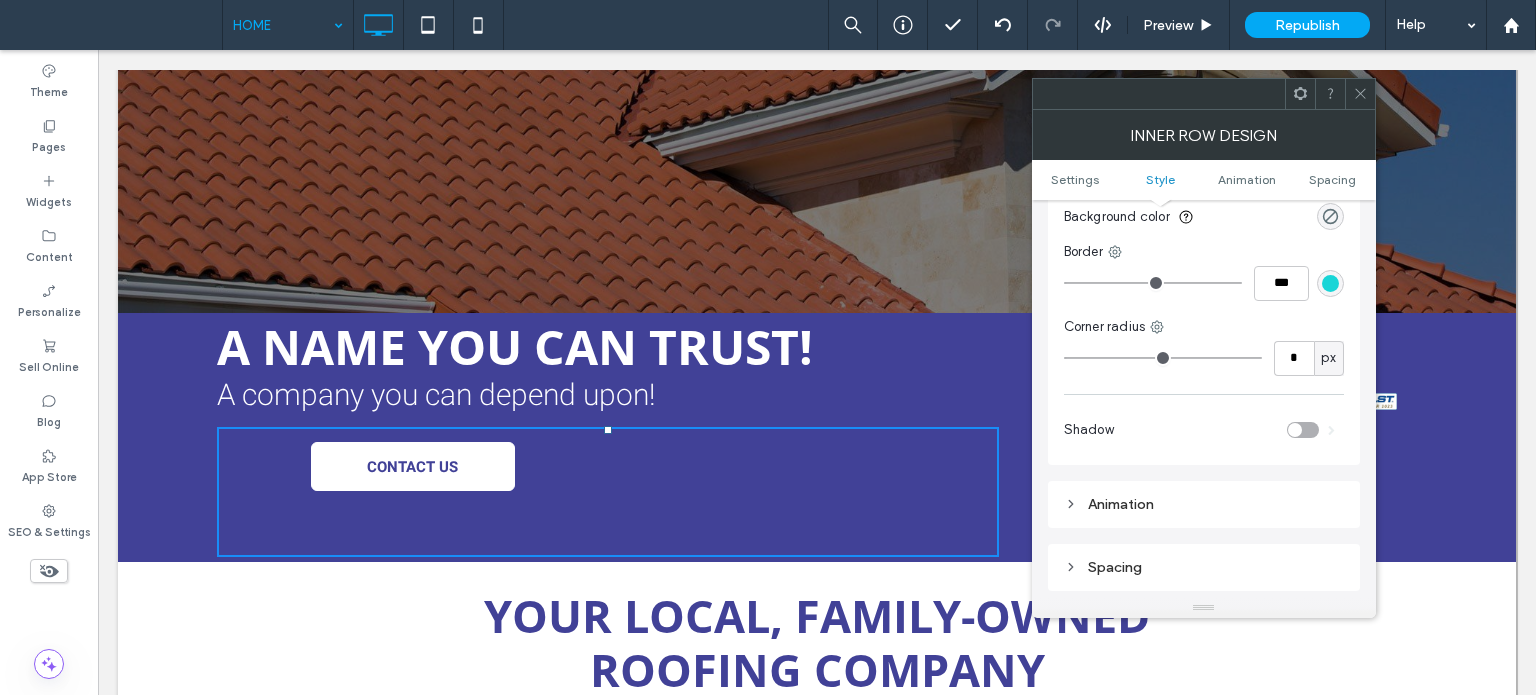 scroll, scrollTop: 600, scrollLeft: 0, axis: vertical 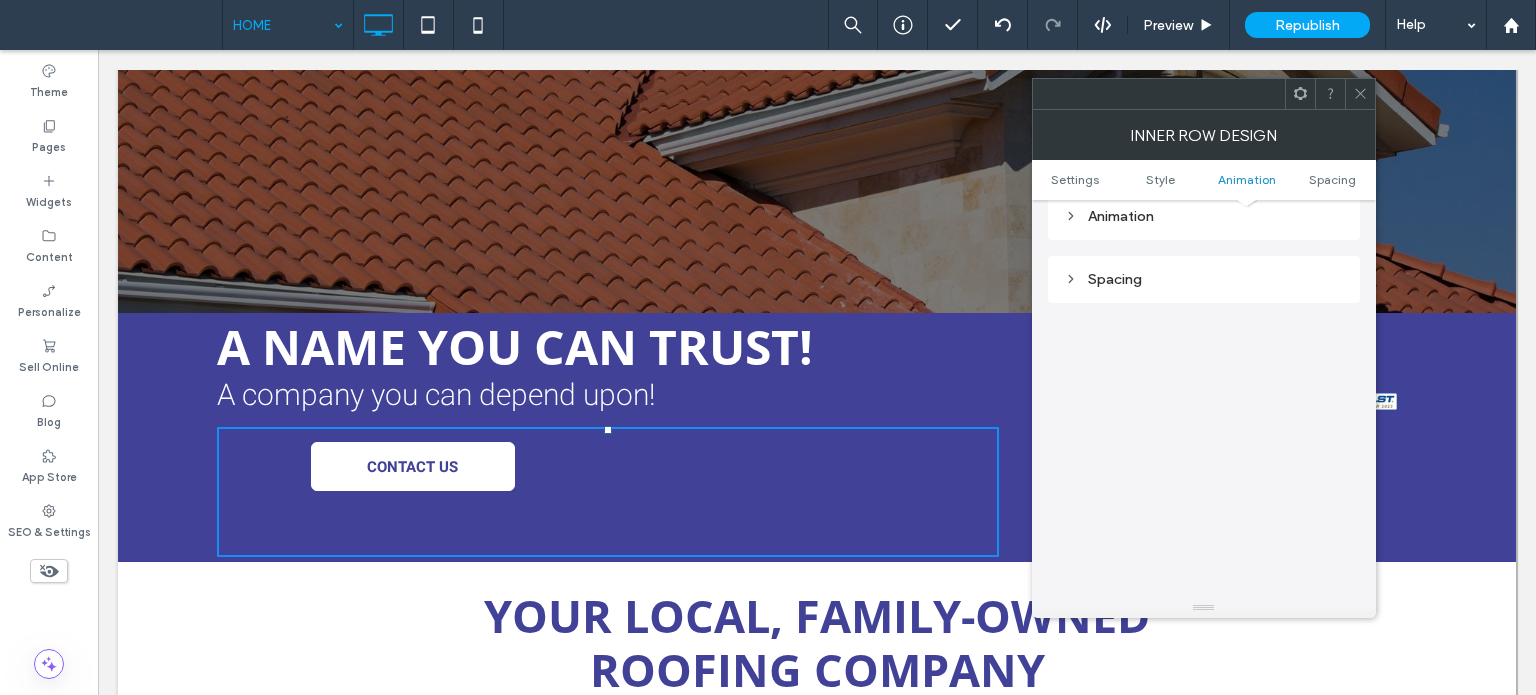 click on "Spacing" at bounding box center [1204, 279] 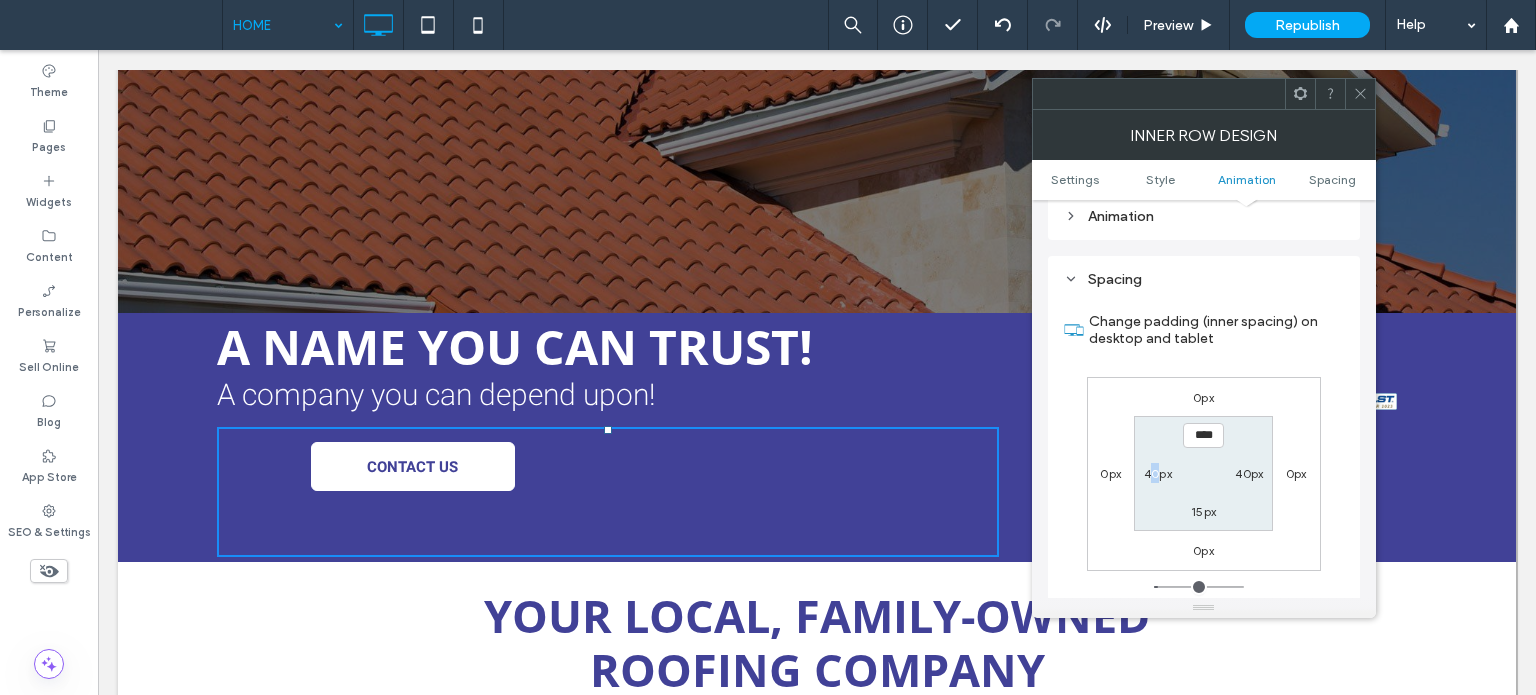 click on "40px" at bounding box center (1158, 473) 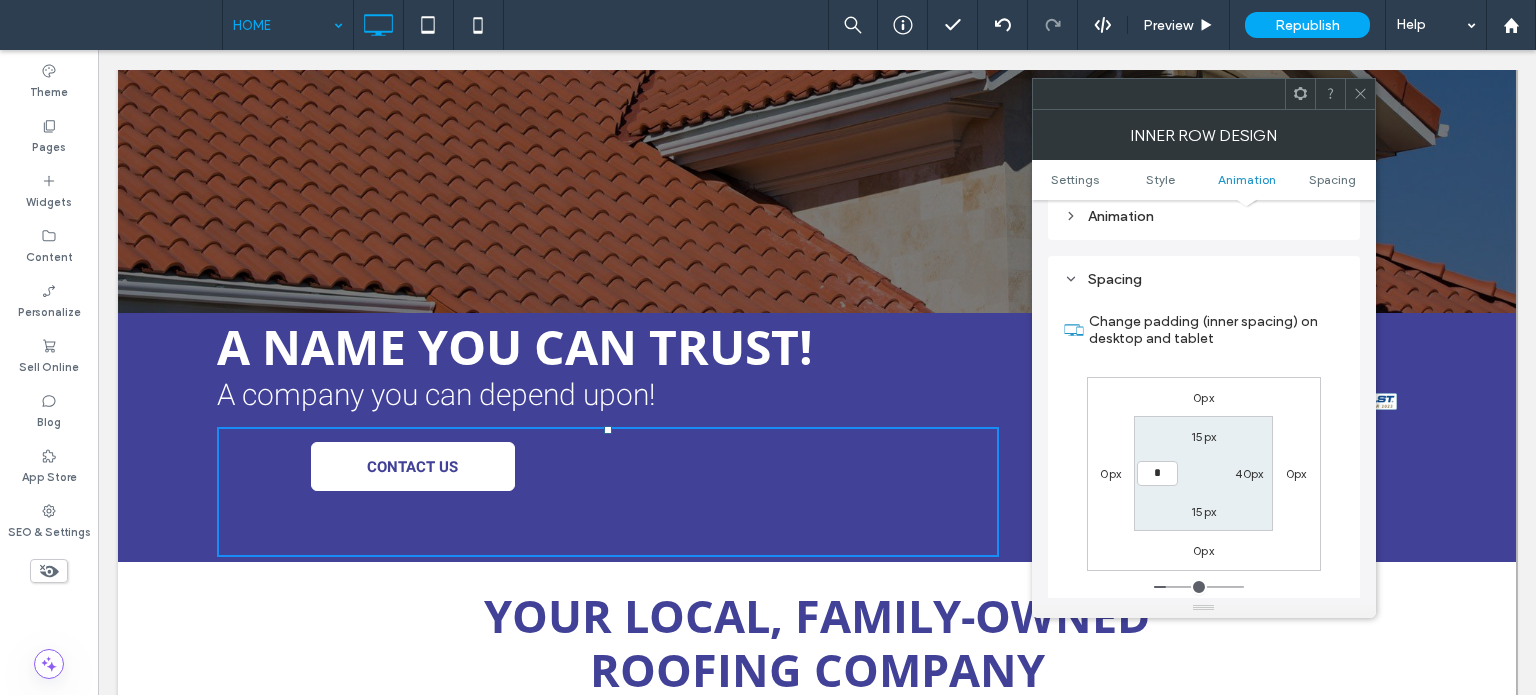 type on "*" 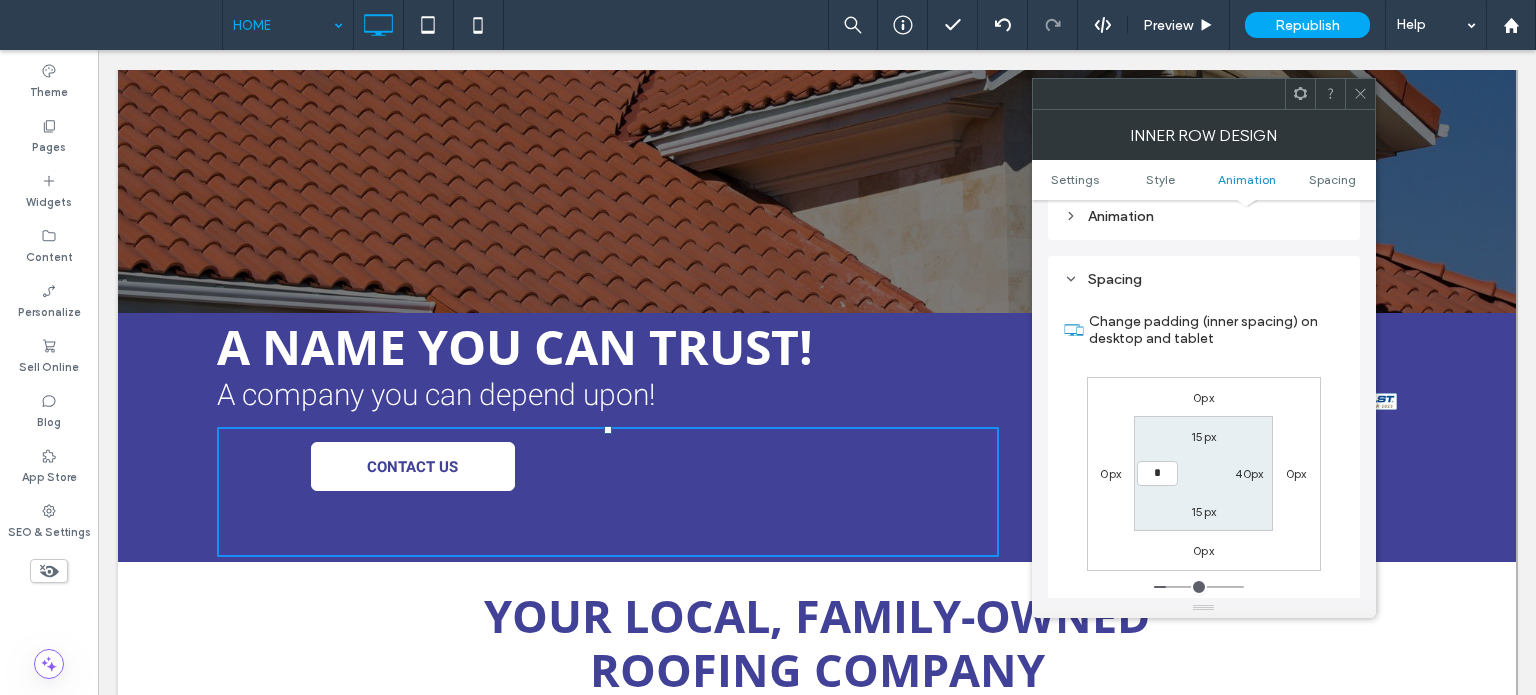 type on "*" 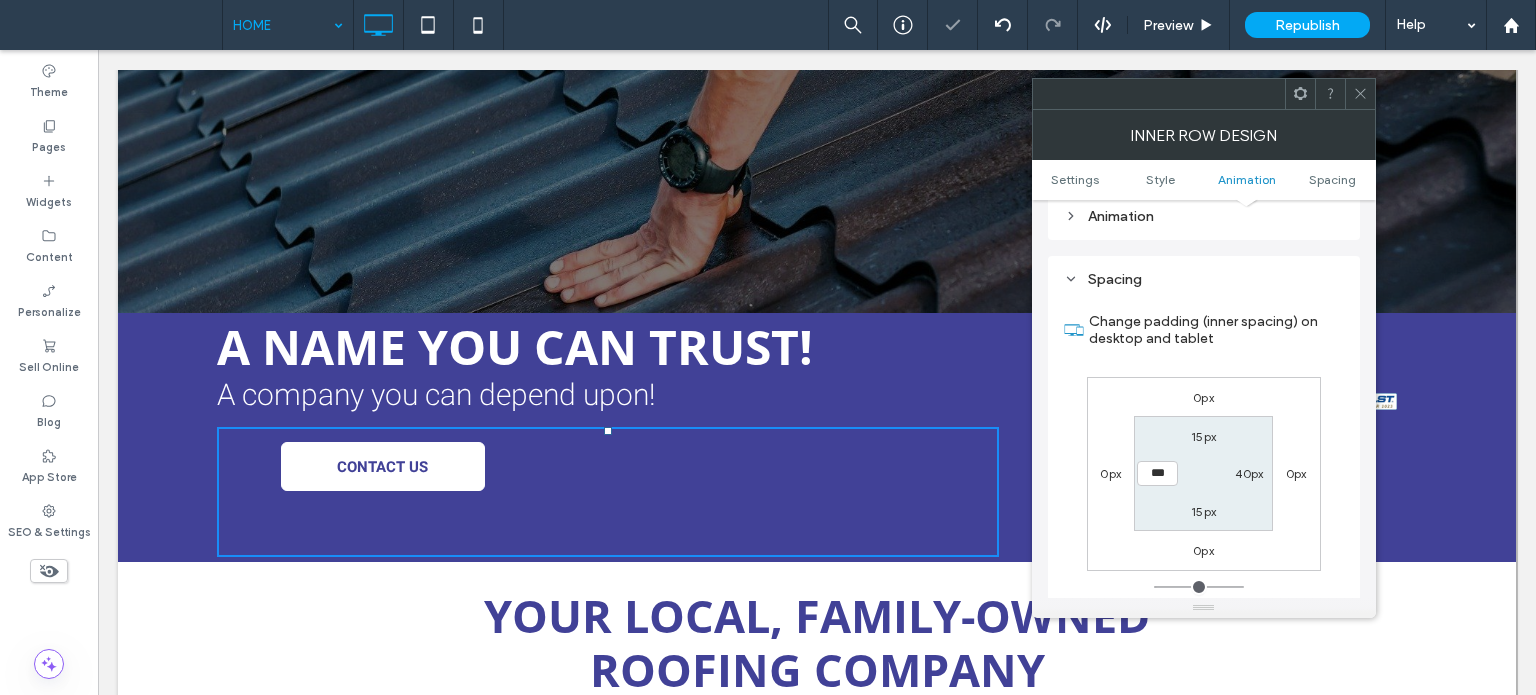 click on "40px" at bounding box center [1249, 473] 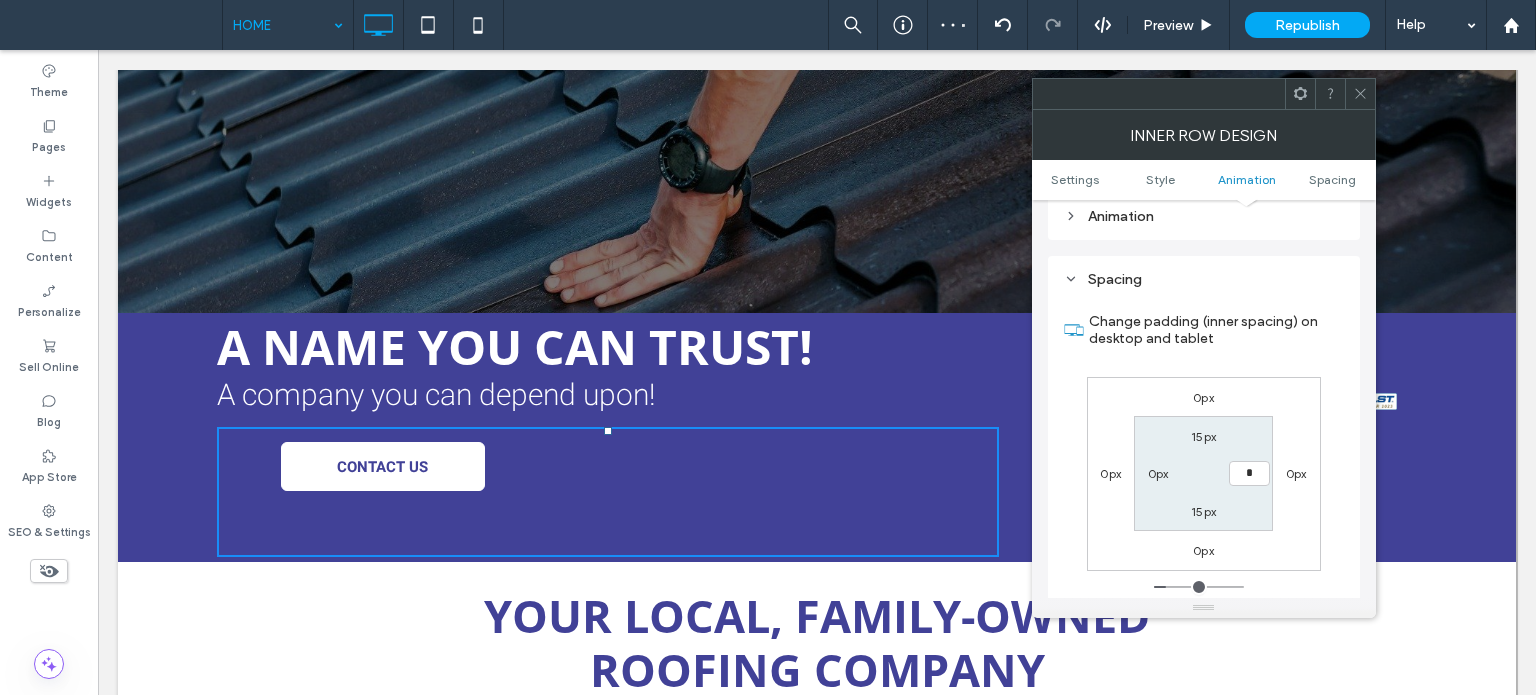 type on "*" 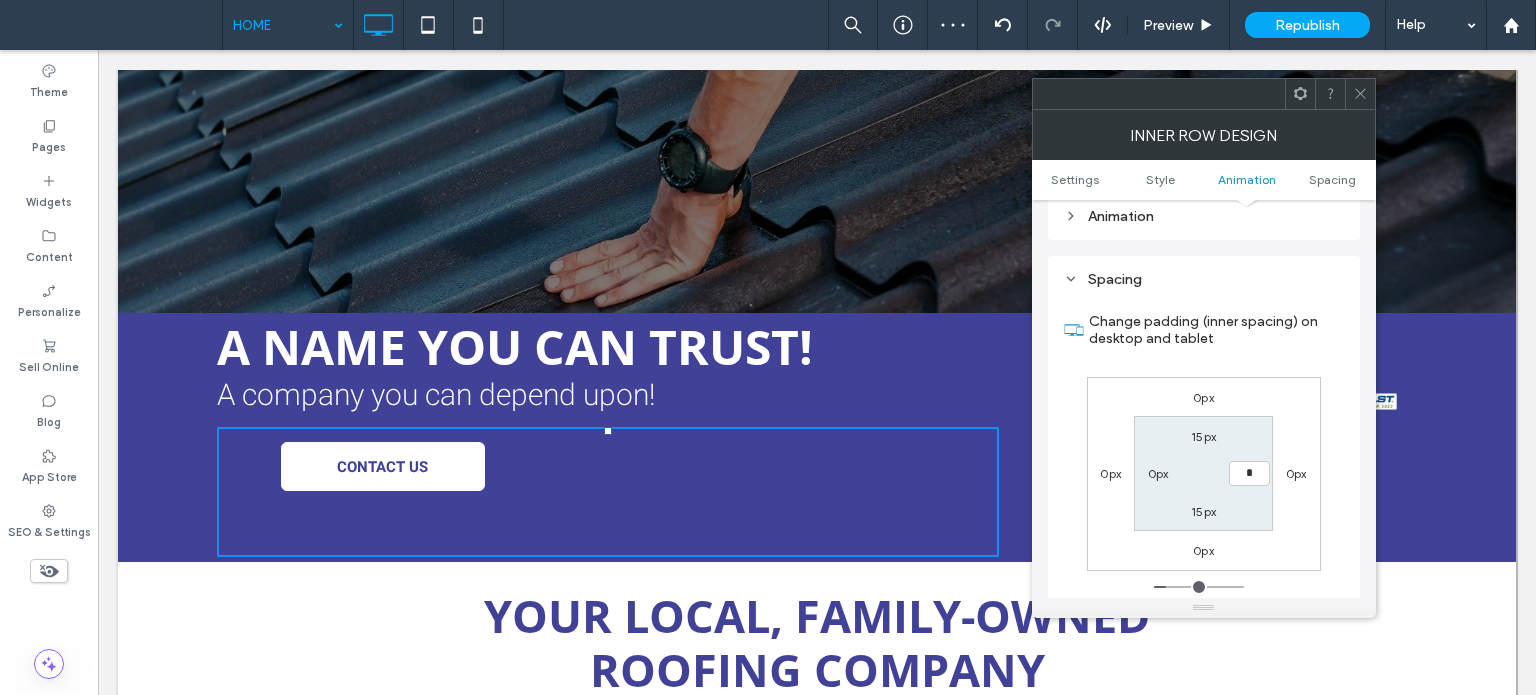 type on "*" 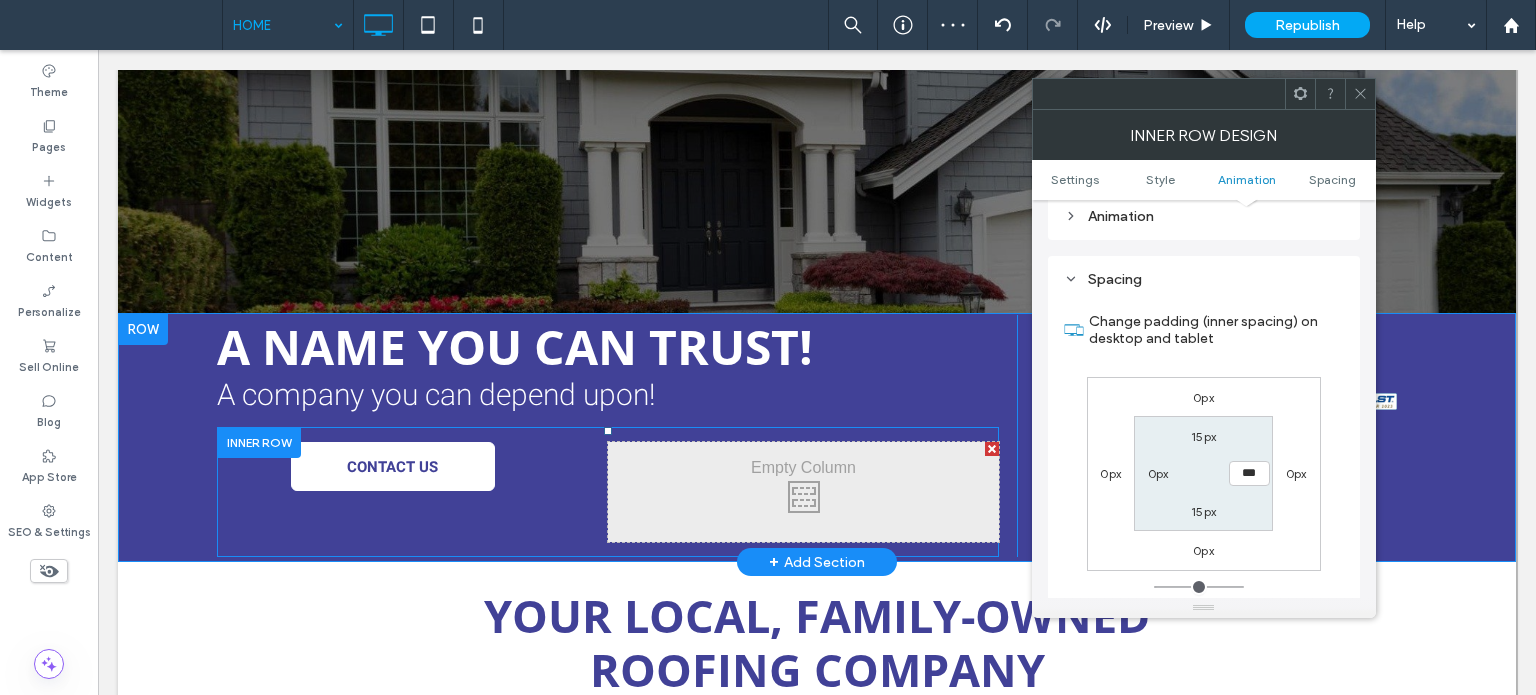 click on "Click To Paste     Click To Paste
CONTACT US" at bounding box center [412, 492] 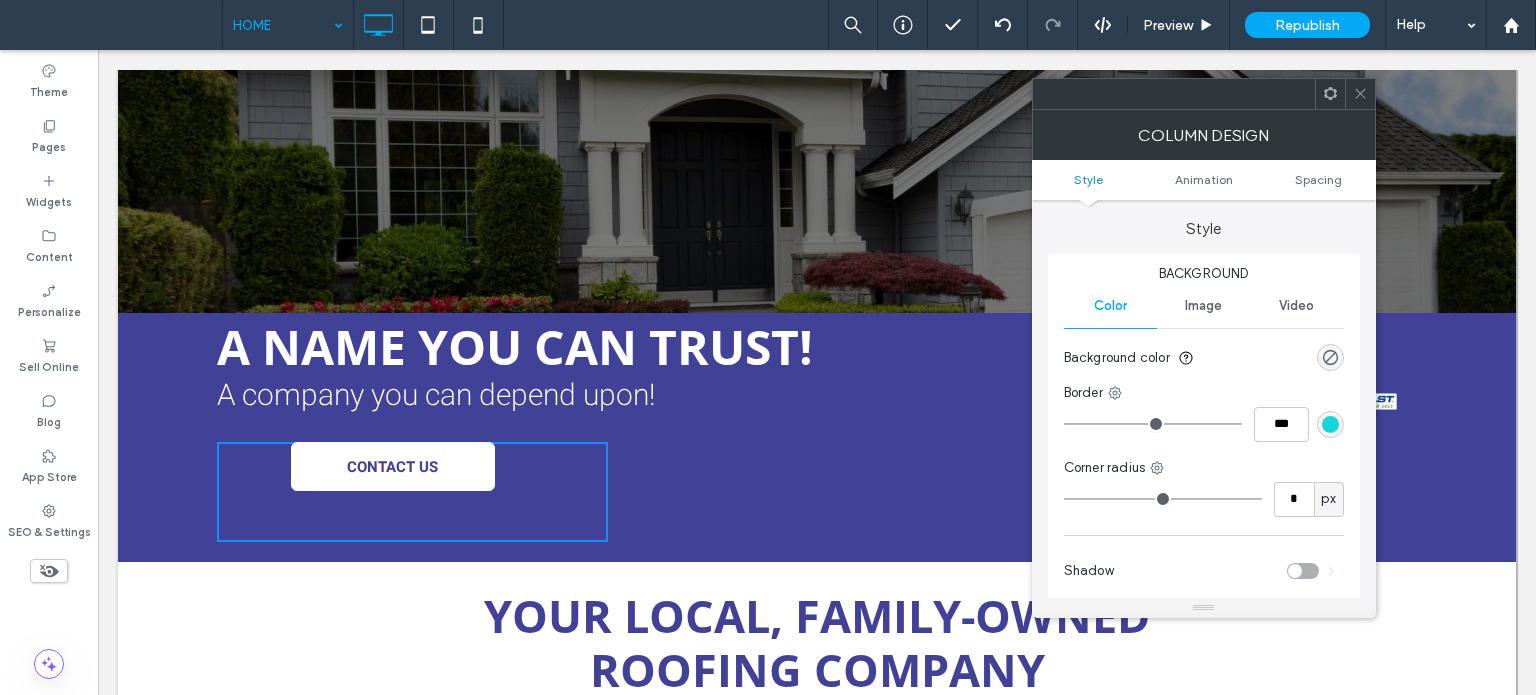 click 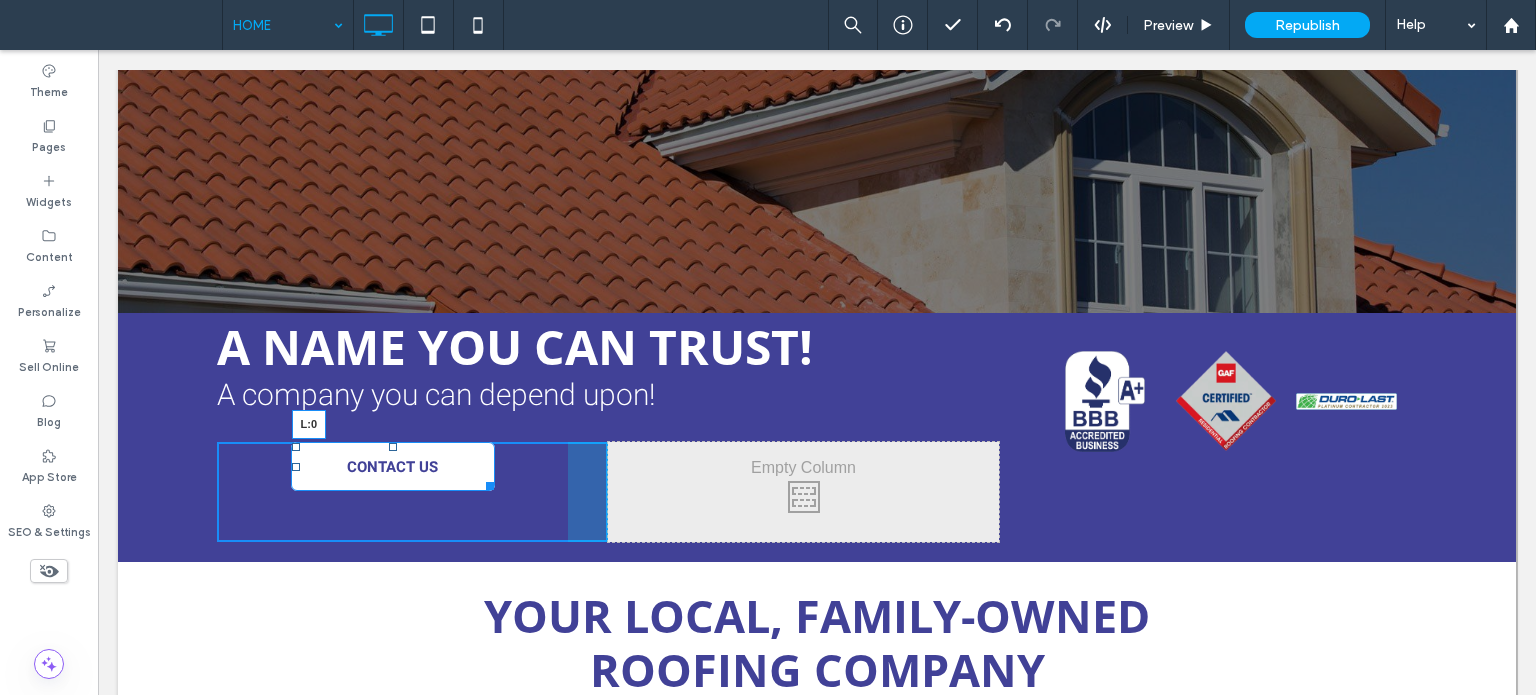 drag, startPoint x: 286, startPoint y: 466, endPoint x: 284, endPoint y: 533, distance: 67.02985 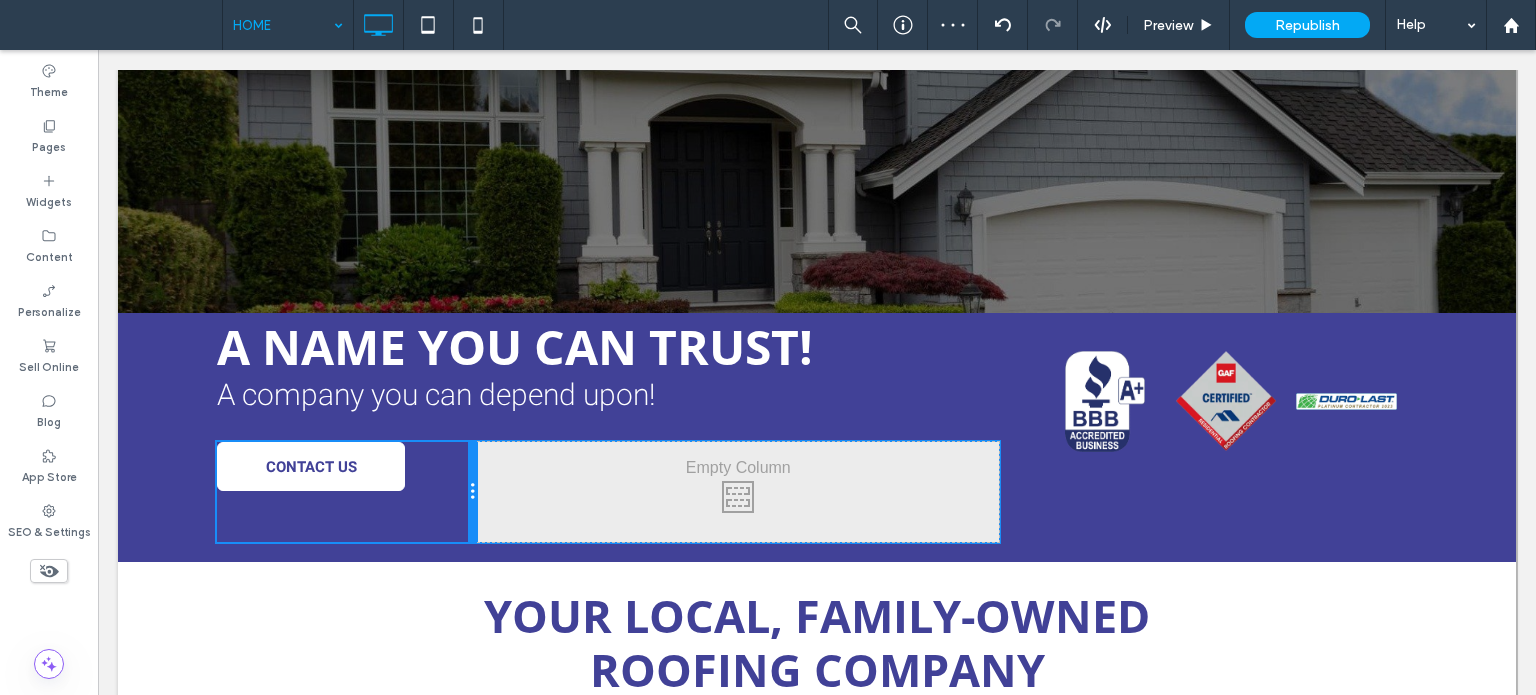 drag, startPoint x: 596, startPoint y: 492, endPoint x: 456, endPoint y: 494, distance: 140.01428 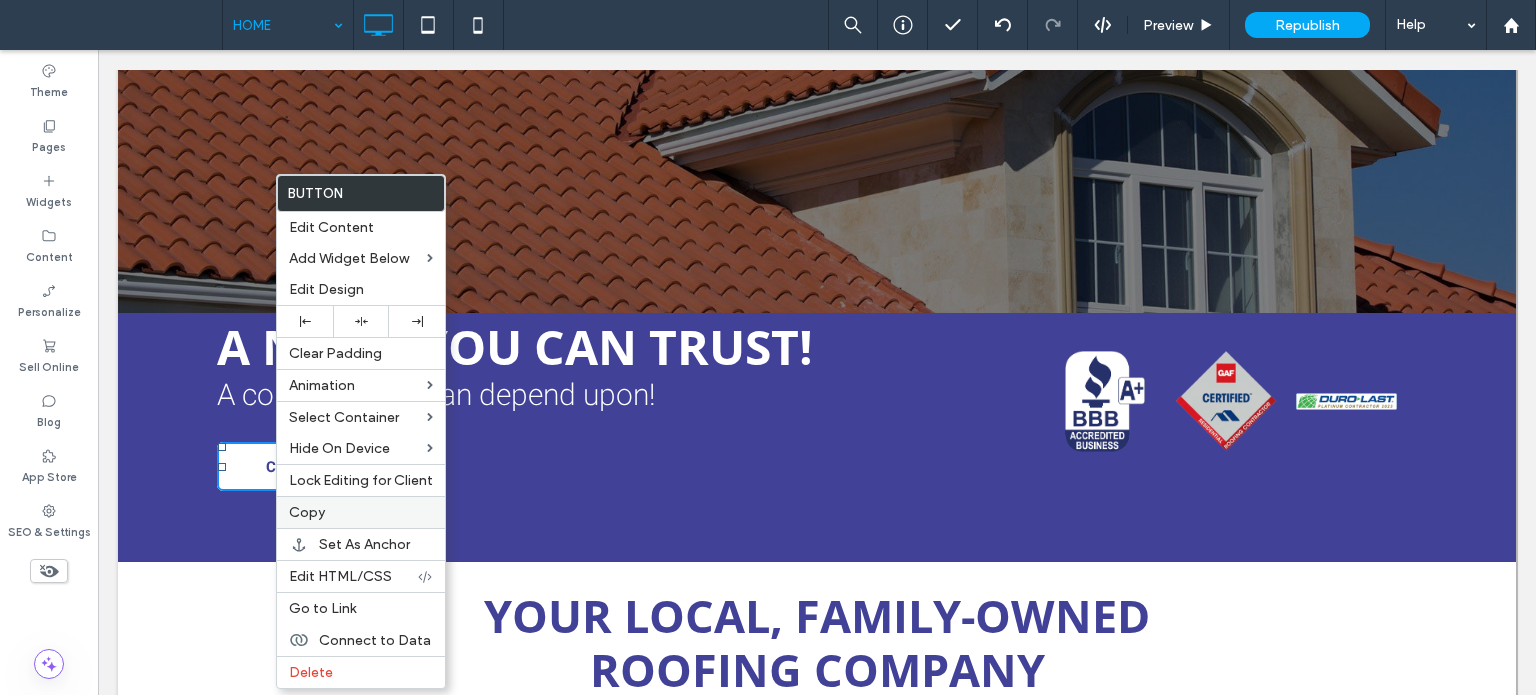click on "Copy" at bounding box center [307, 512] 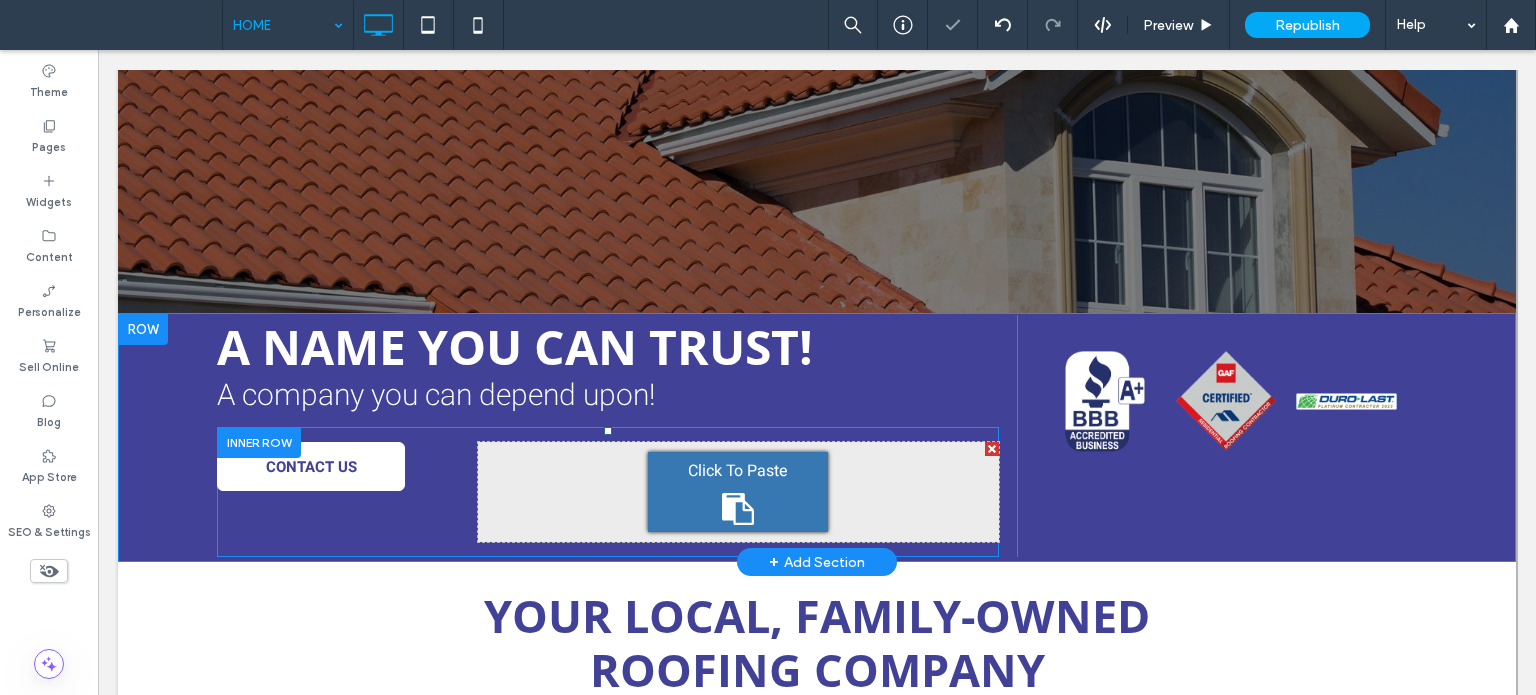 click on "Click To Paste     Click To Paste" at bounding box center [738, 492] 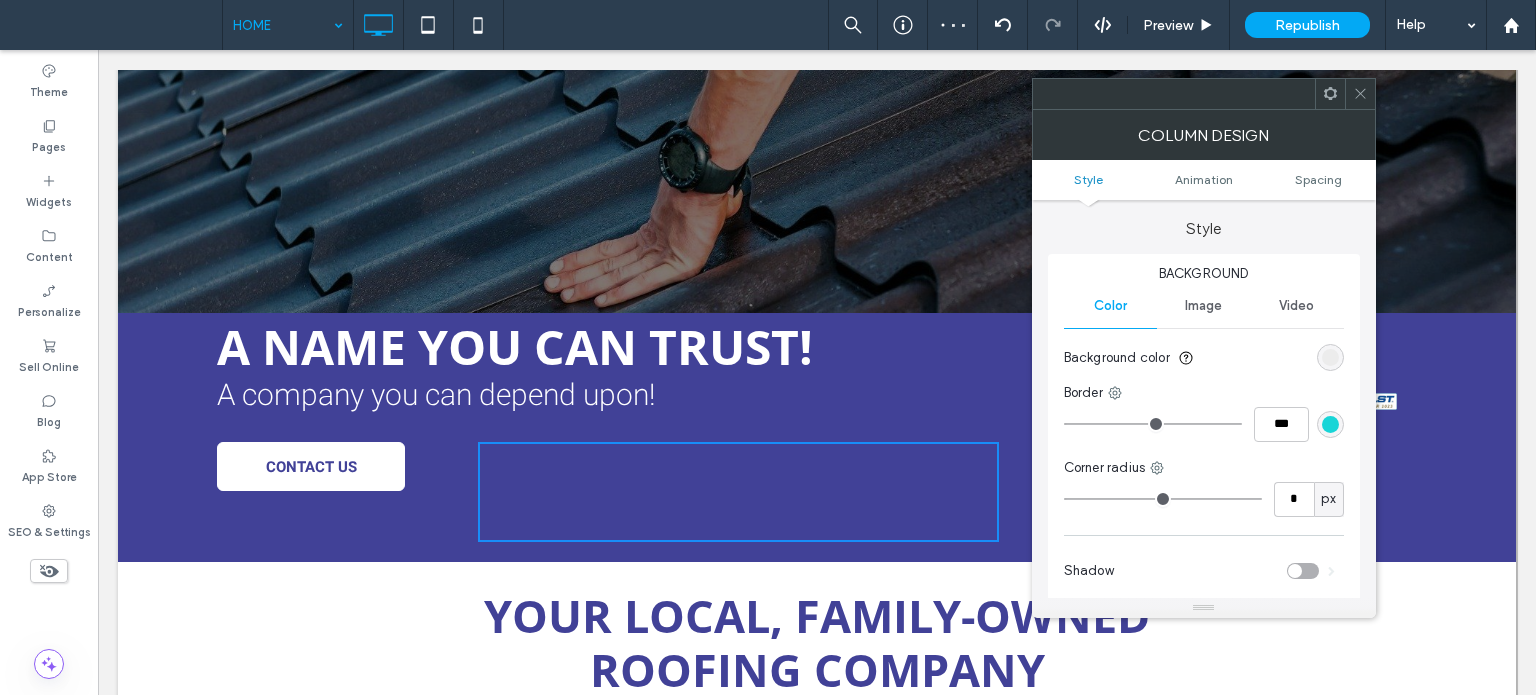 click 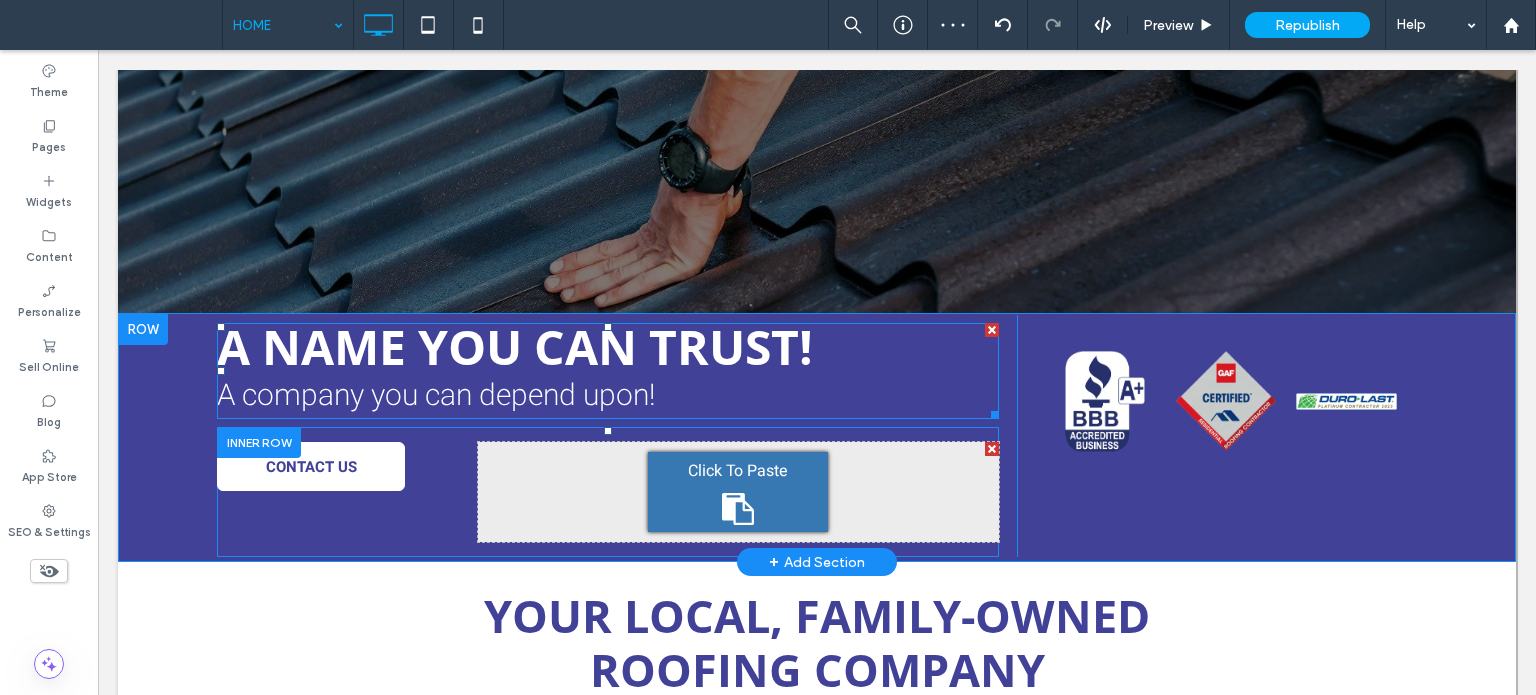 click on "Click To Paste" at bounding box center (738, 471) 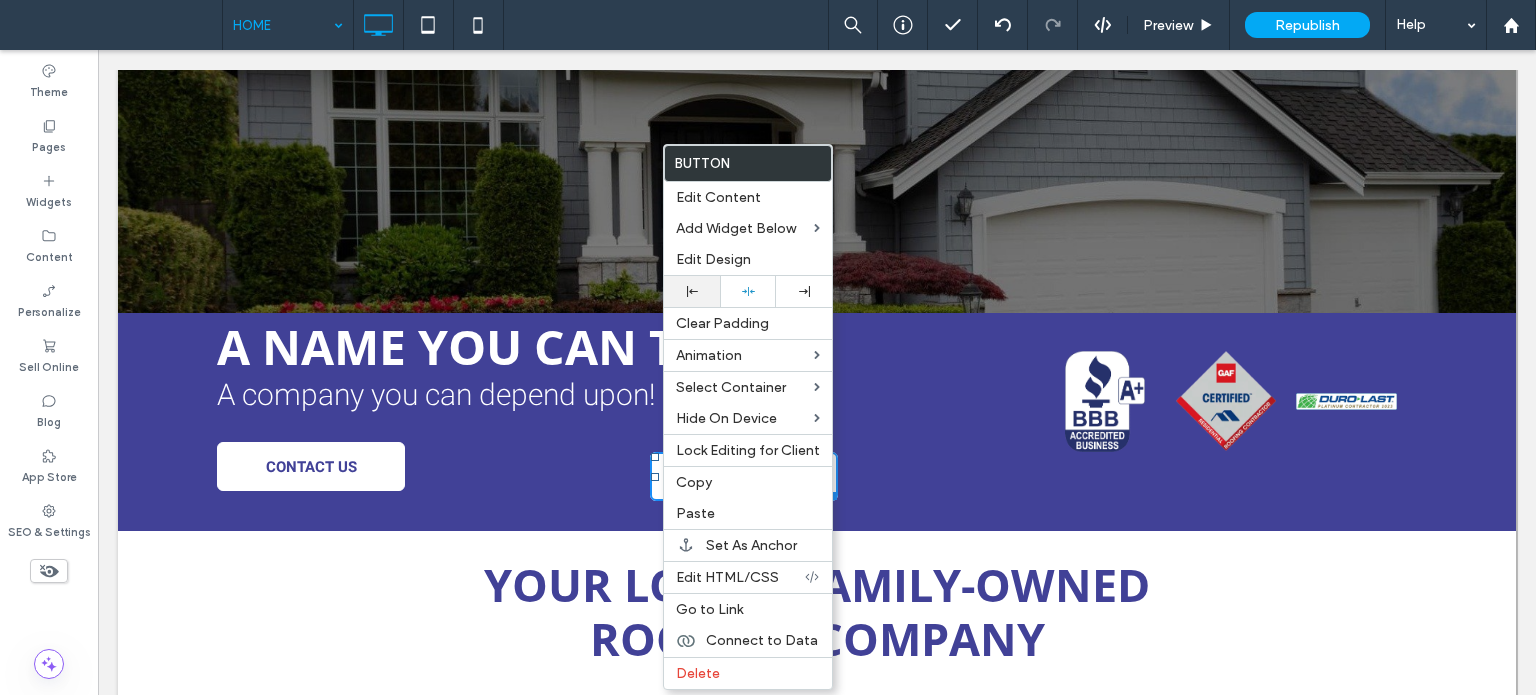 click 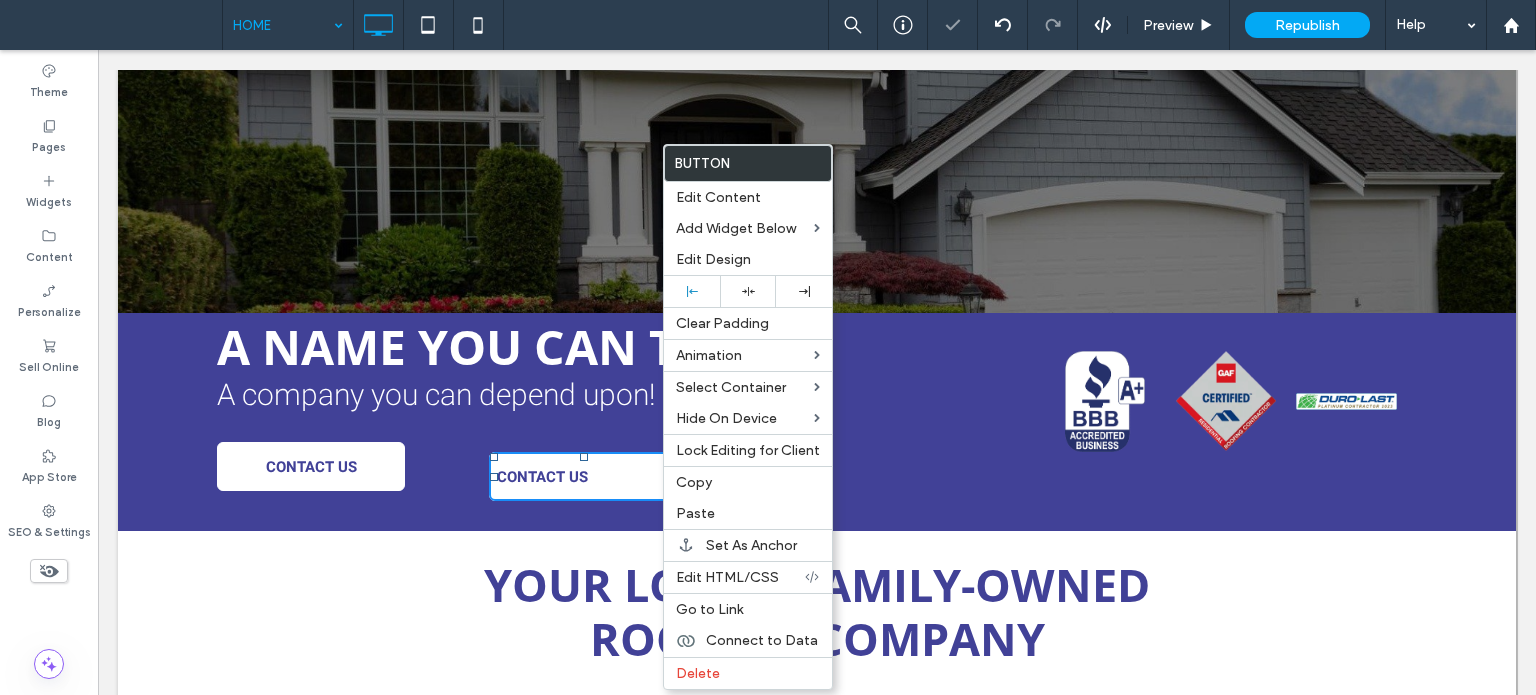 click on "**********" at bounding box center (617, 420) 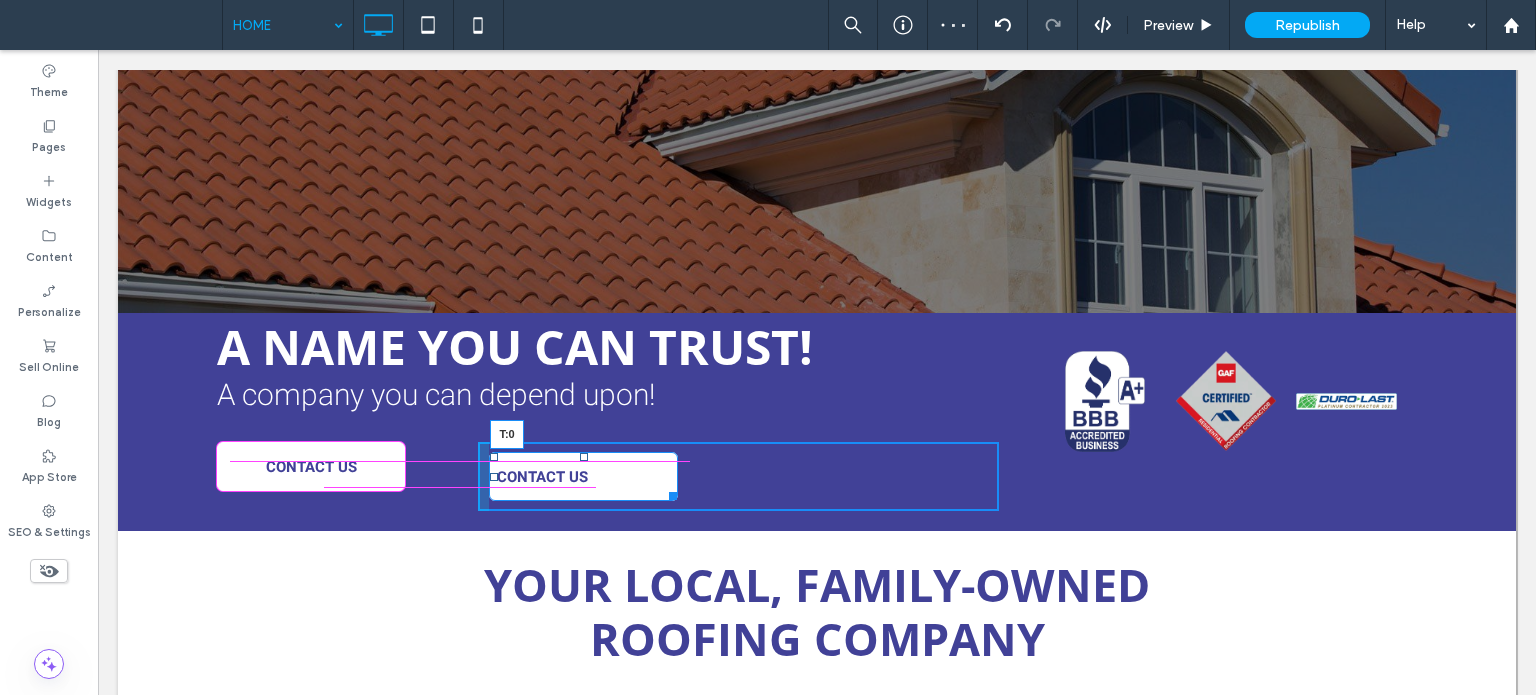 click on "Click To Paste     Click To Paste
CONTACT US
T:0" at bounding box center (738, 476) 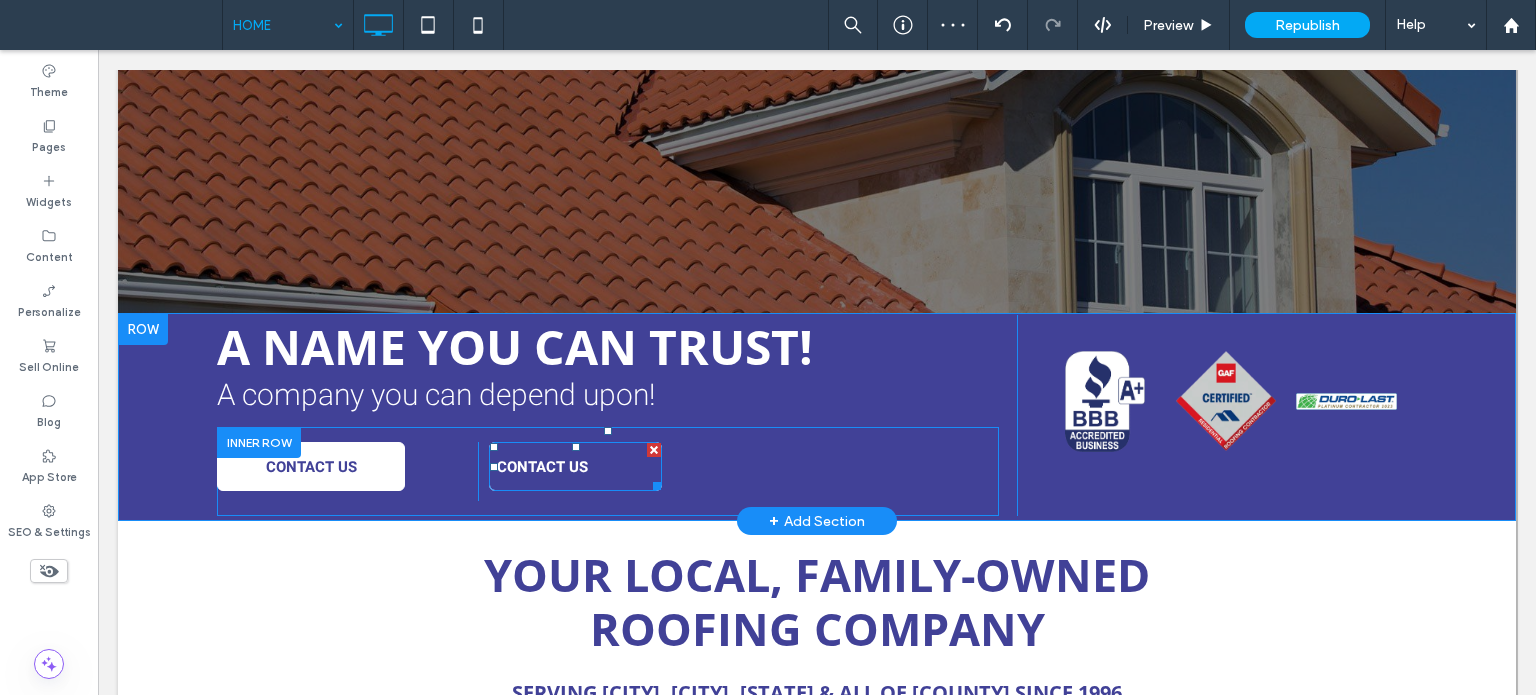 click on "CONTACT US" at bounding box center (575, 466) 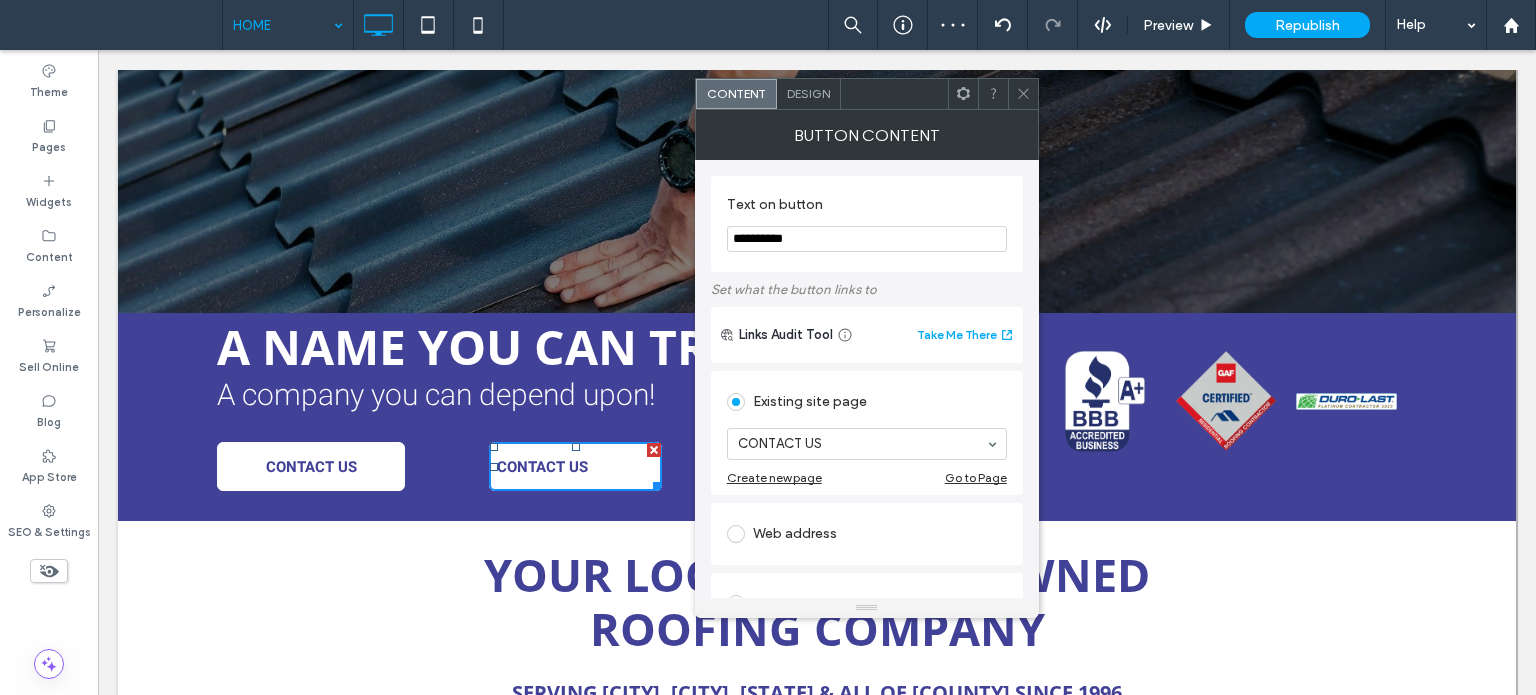 drag, startPoint x: 929, startPoint y: 298, endPoint x: 435, endPoint y: 249, distance: 496.42422 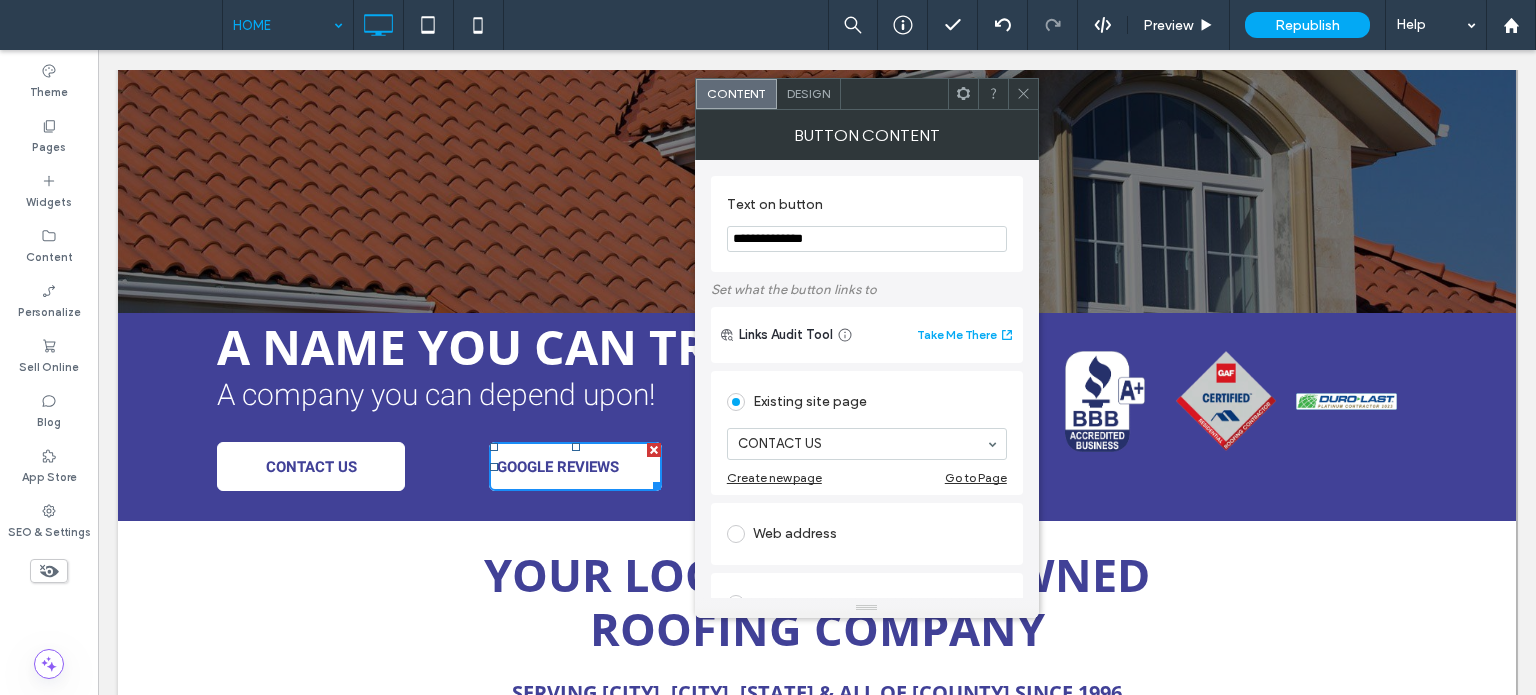 type on "**********" 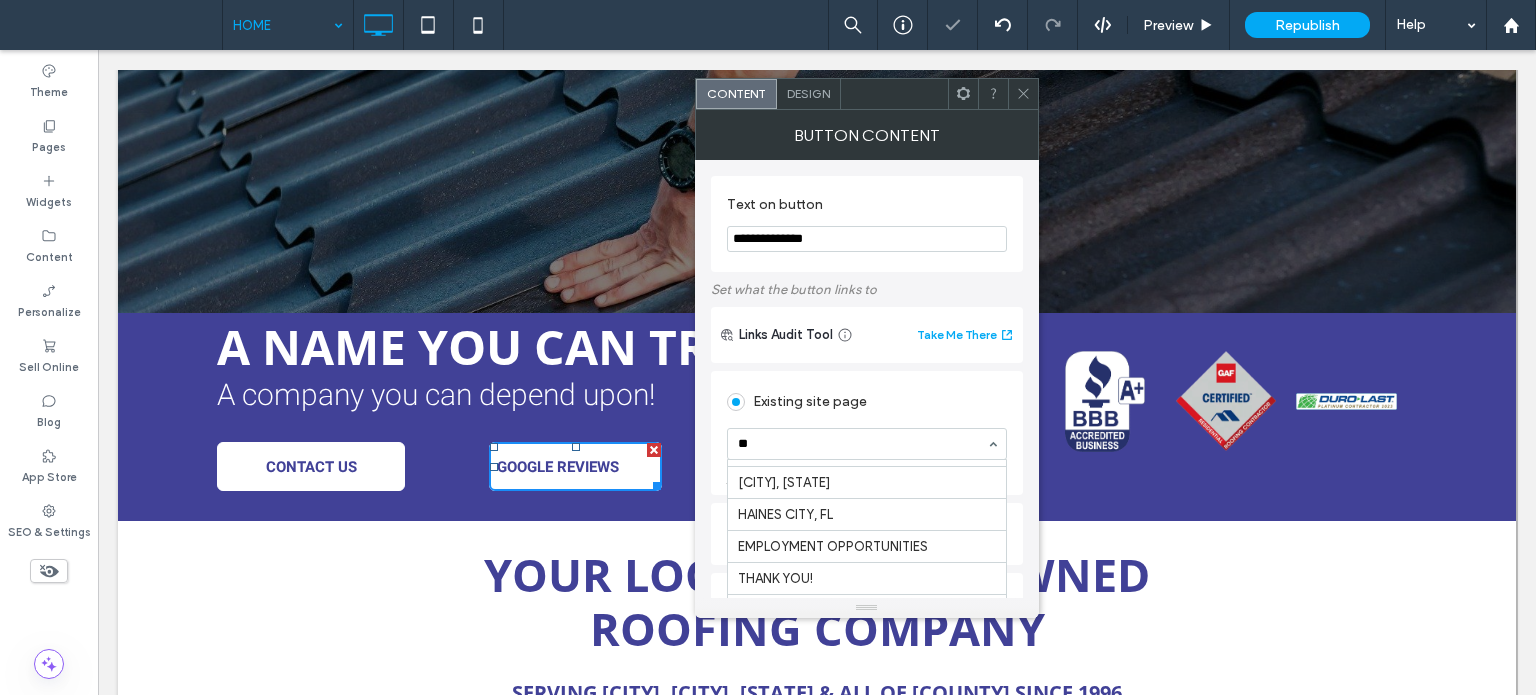 scroll, scrollTop: 0, scrollLeft: 0, axis: both 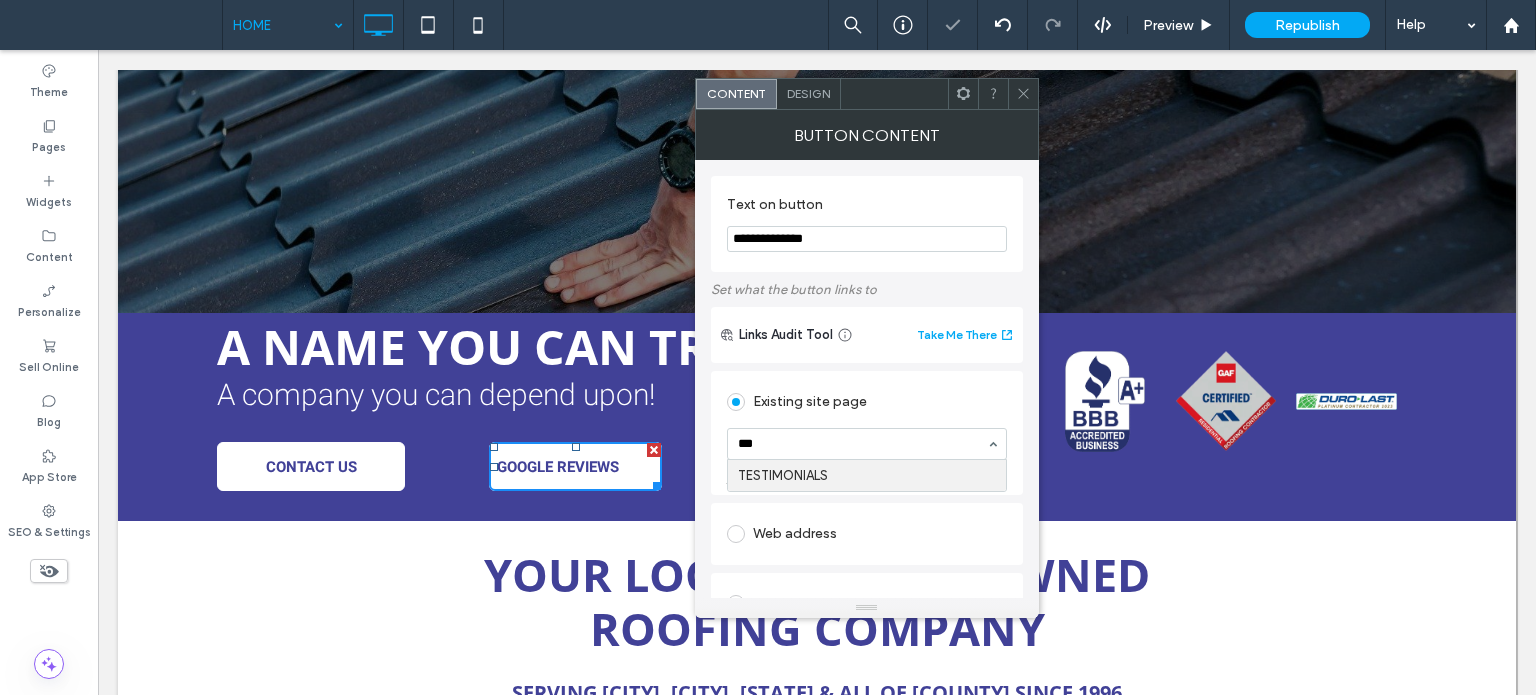 type on "****" 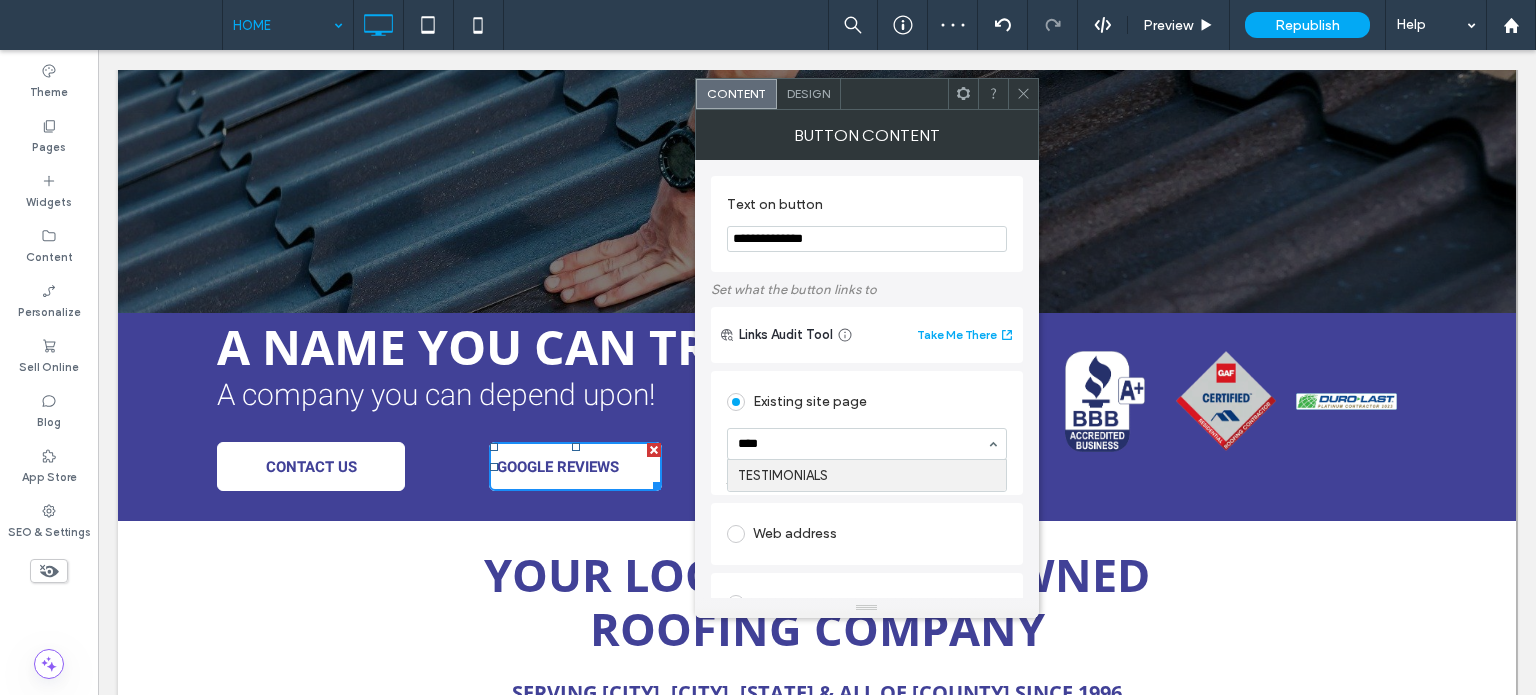 type 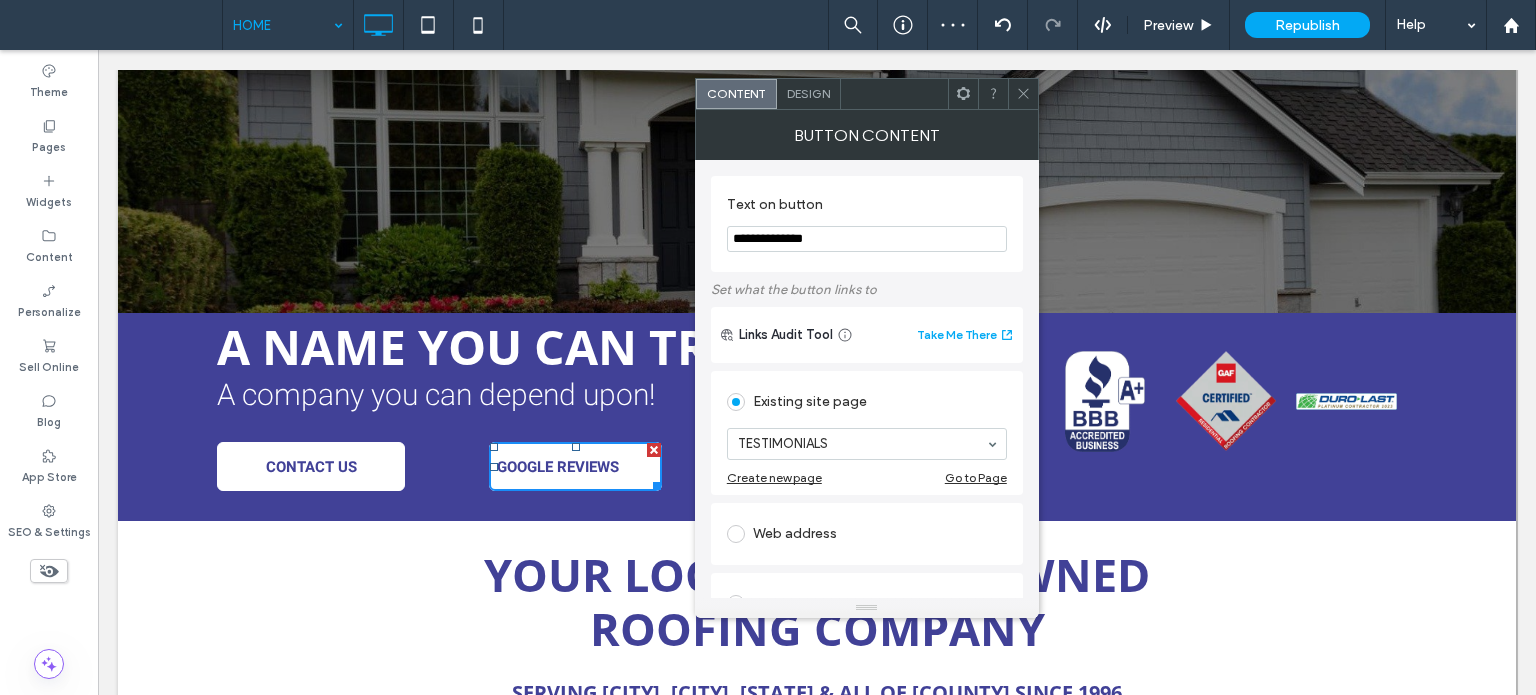 click on "Design" at bounding box center (808, 93) 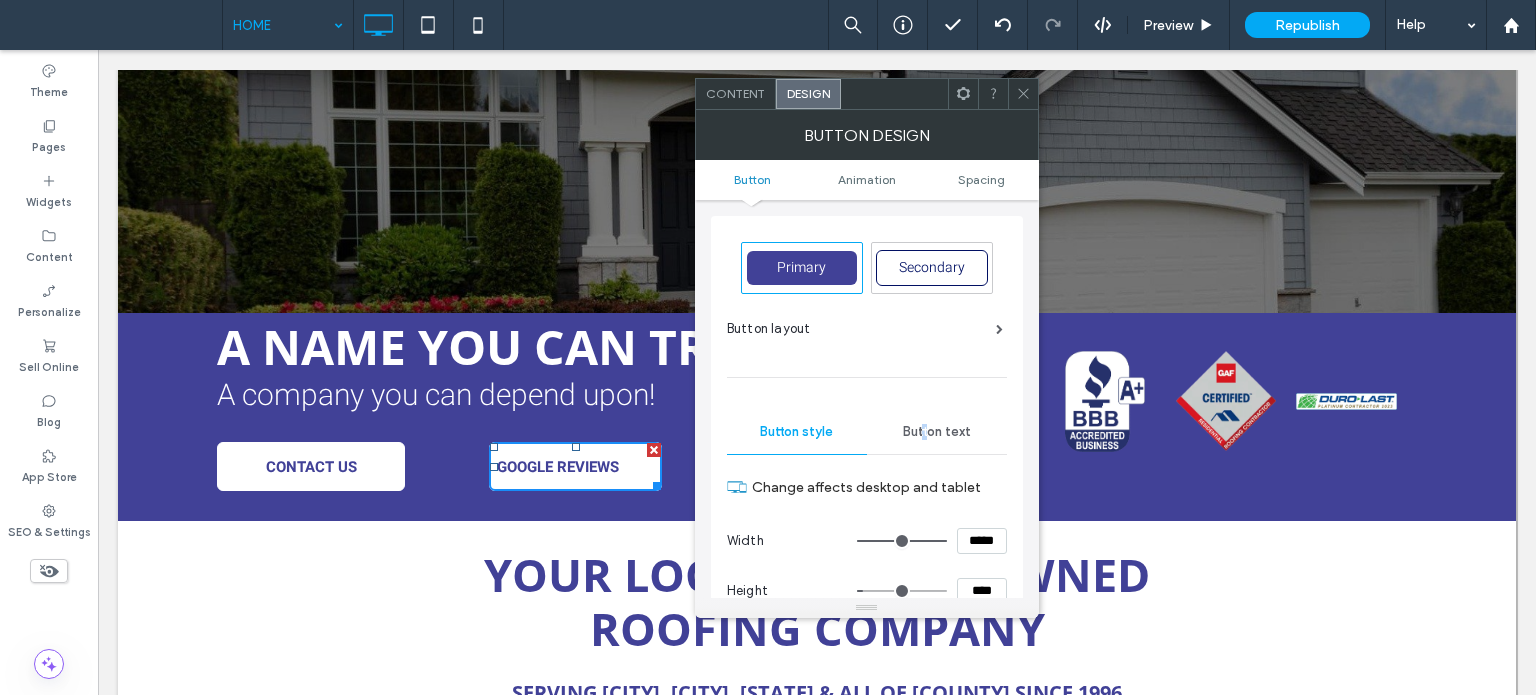 click on "Button text" at bounding box center [937, 432] 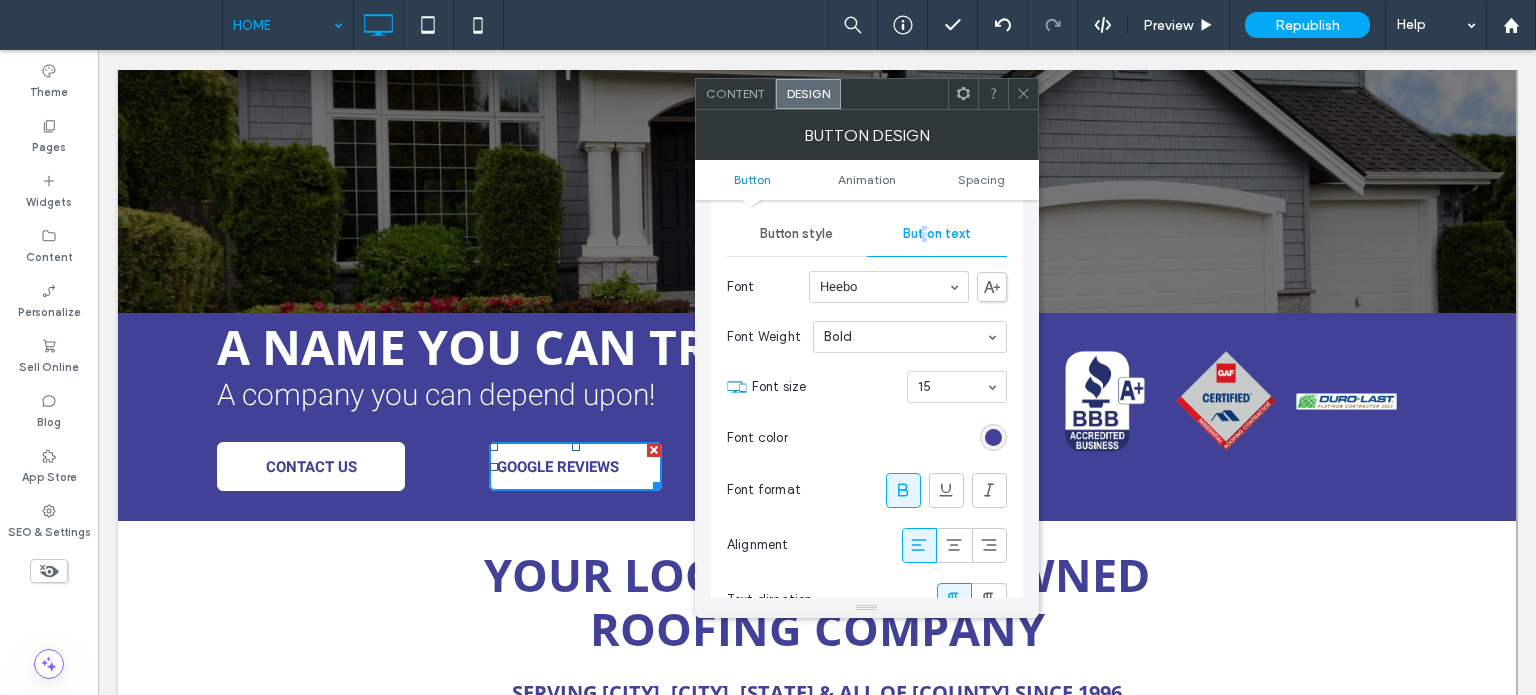 scroll, scrollTop: 200, scrollLeft: 0, axis: vertical 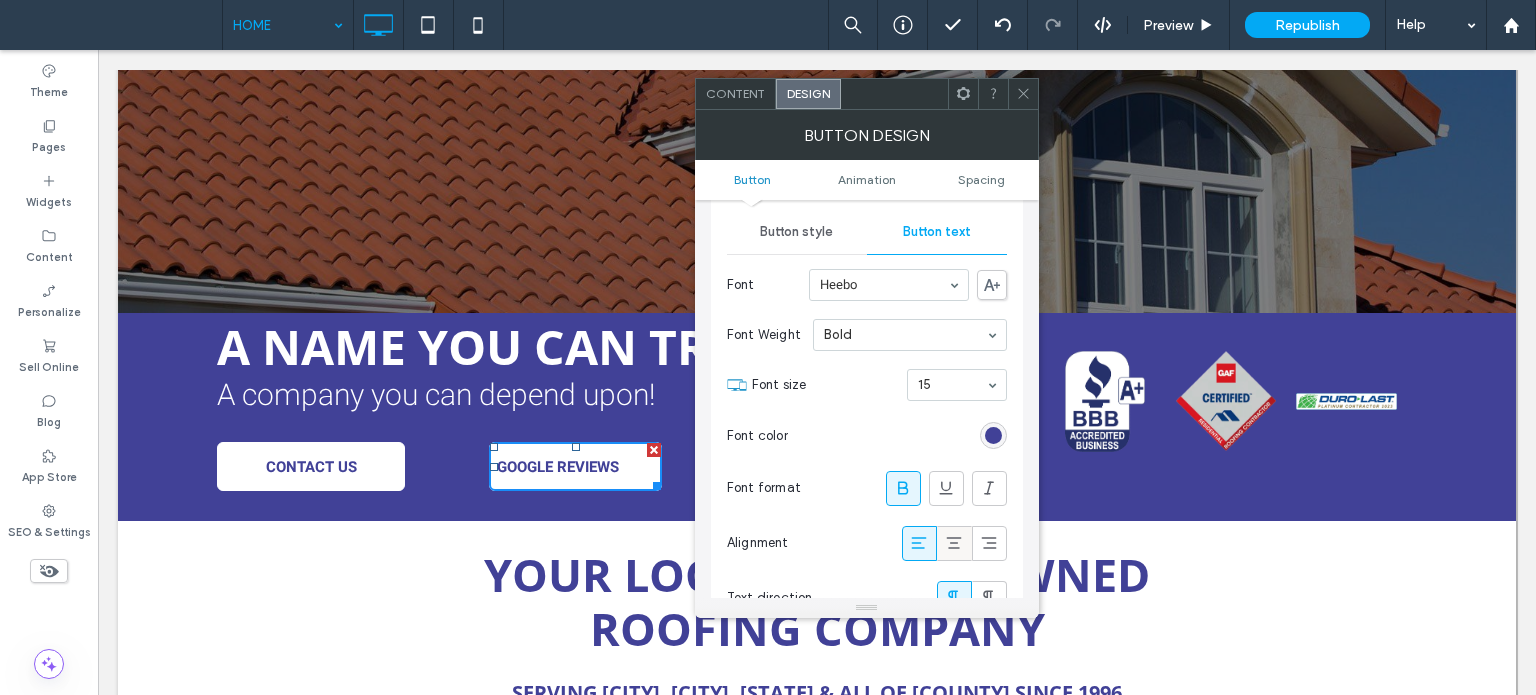click 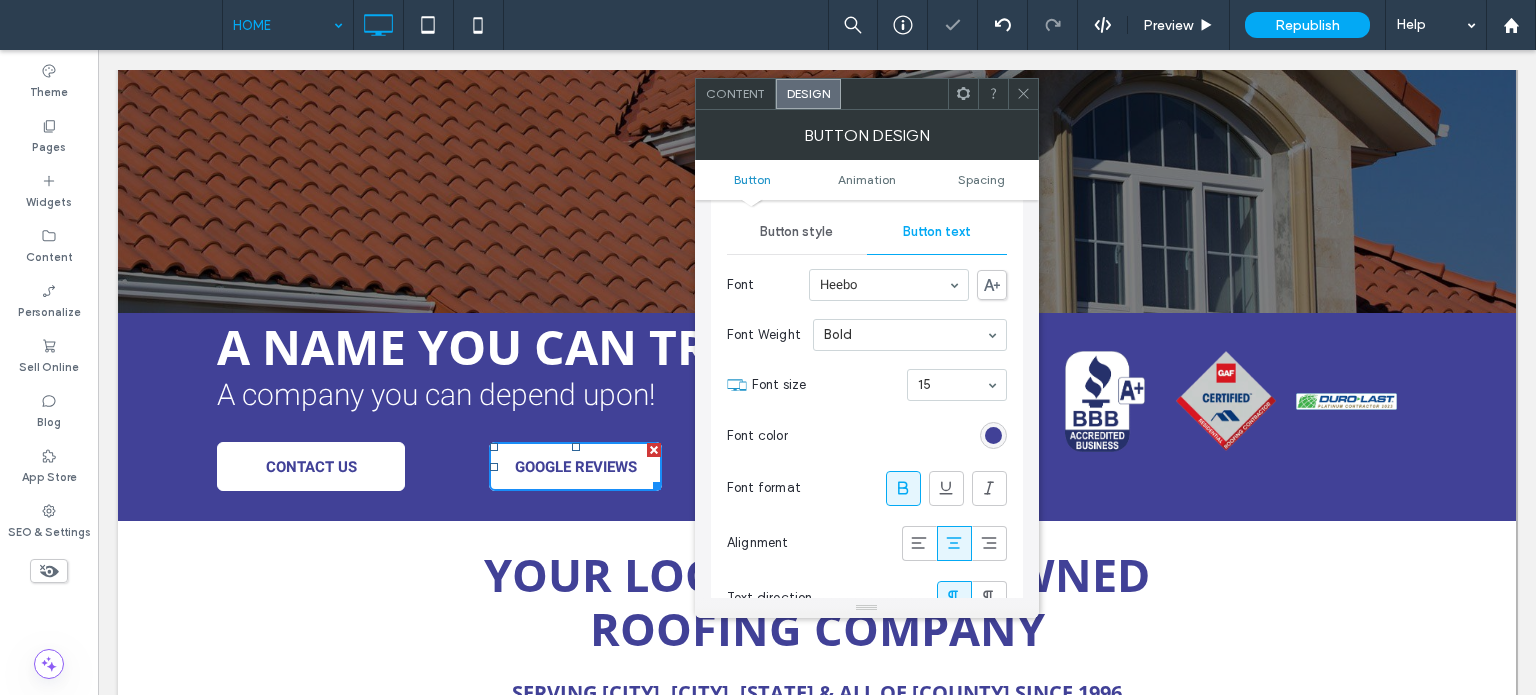 click at bounding box center [1023, 94] 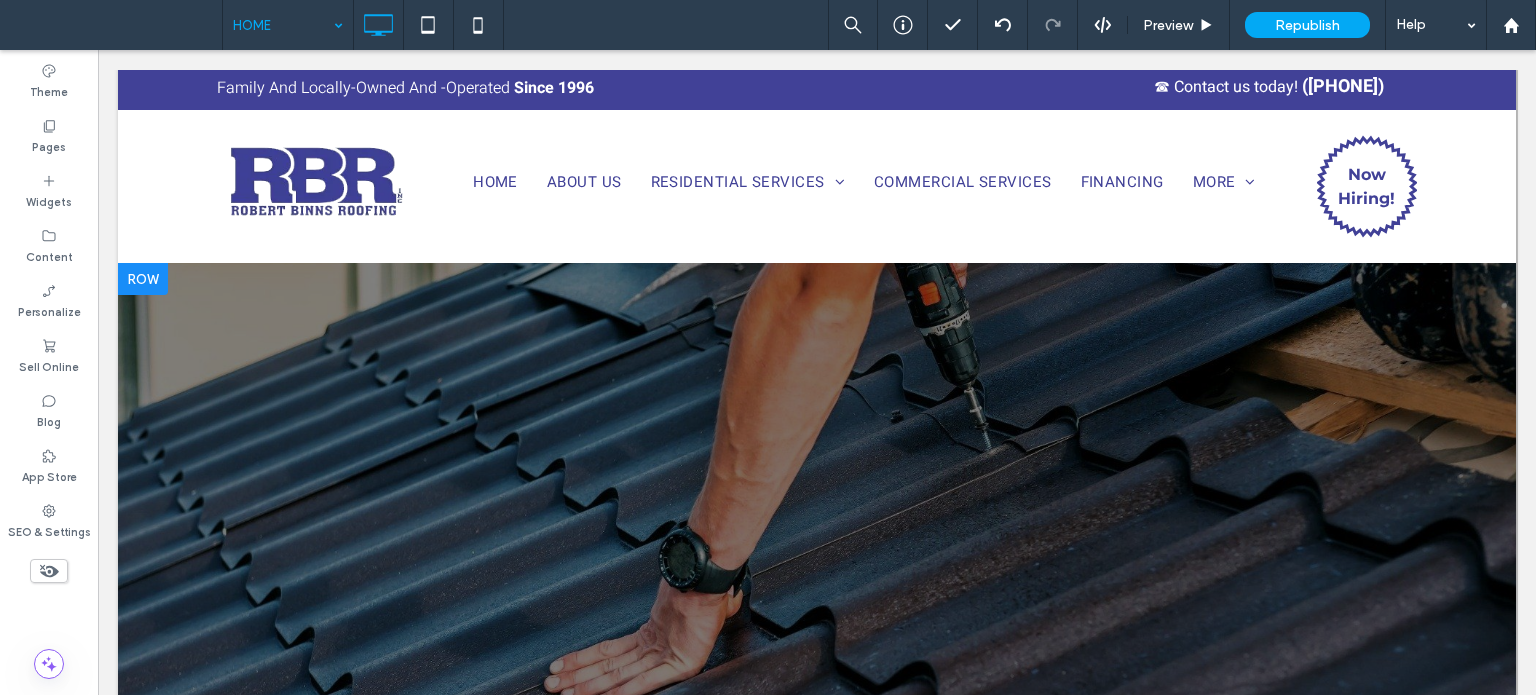 scroll, scrollTop: 0, scrollLeft: 0, axis: both 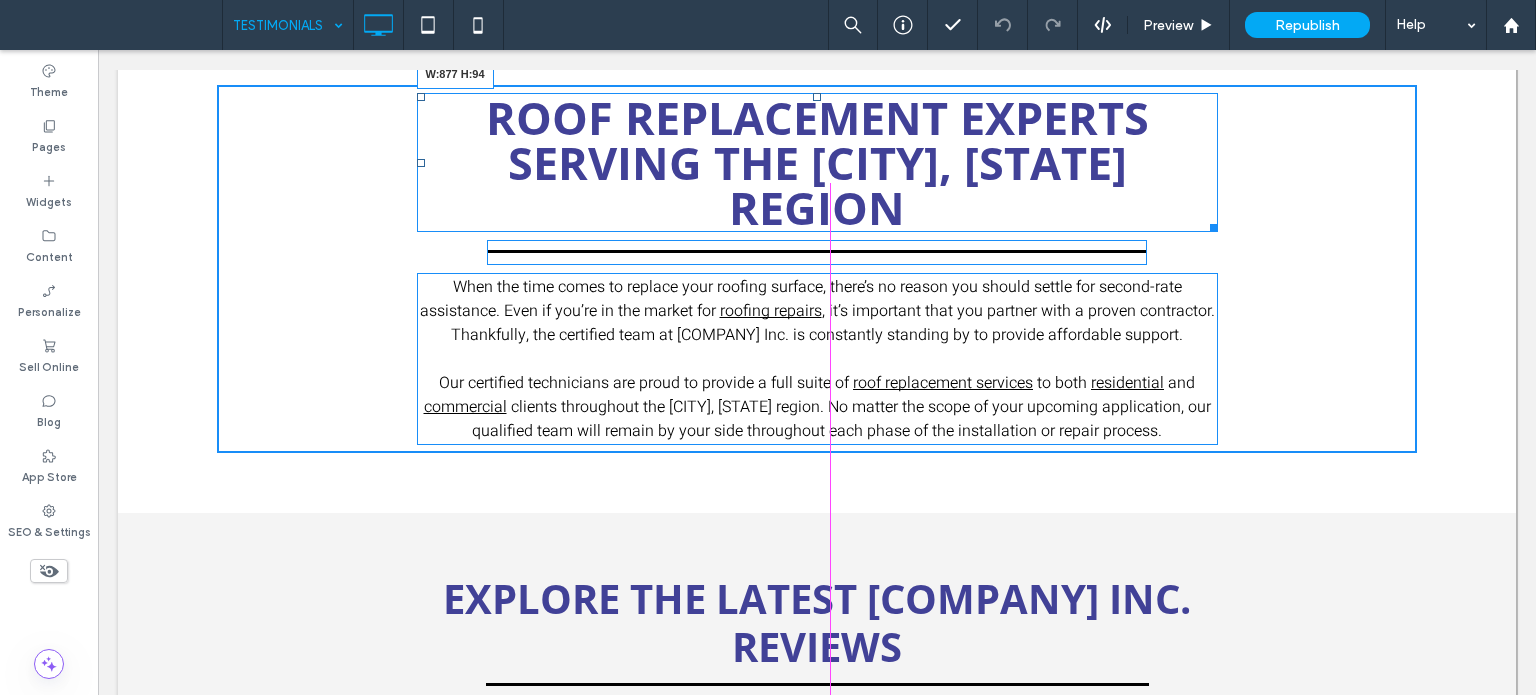 drag, startPoint x: 1206, startPoint y: 223, endPoint x: 1342, endPoint y: 275, distance: 145.6022 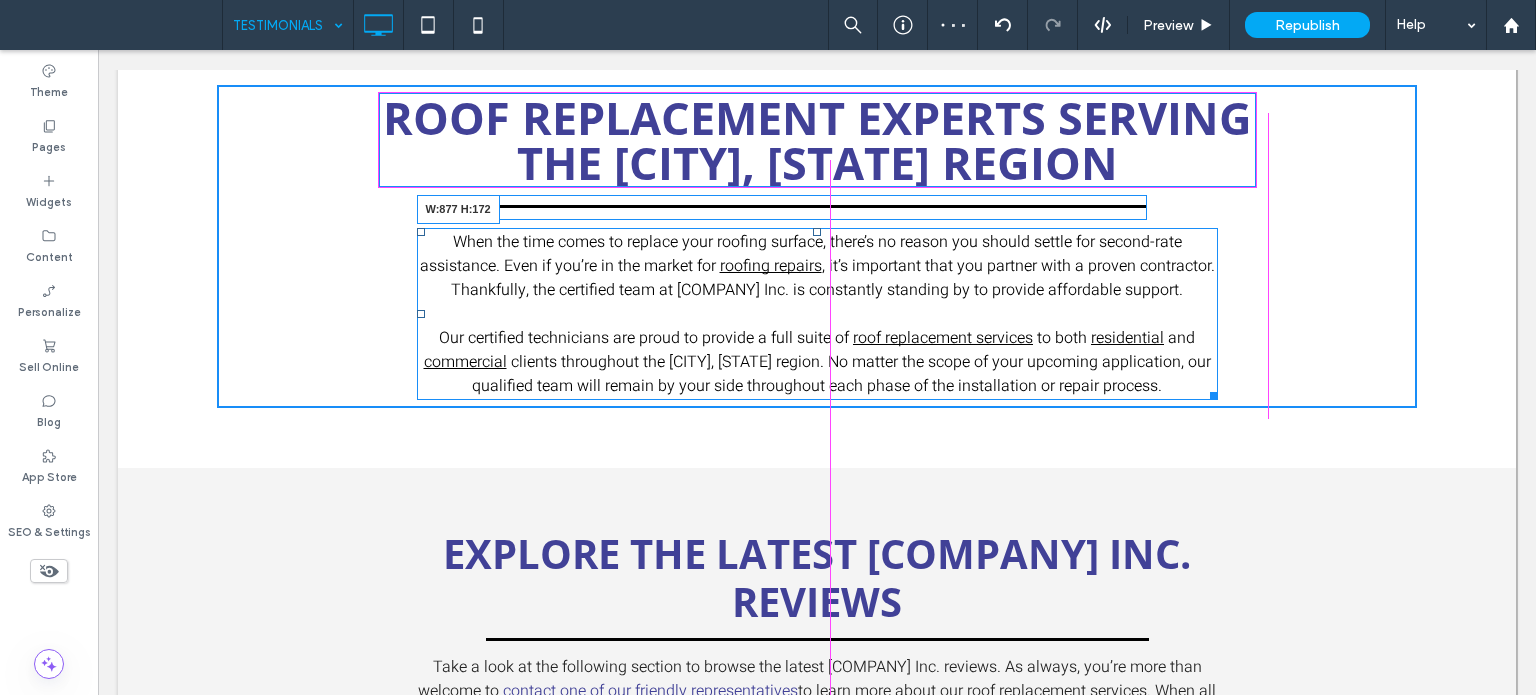 drag, startPoint x: 1198, startPoint y: 392, endPoint x: 1332, endPoint y: 443, distance: 143.37712 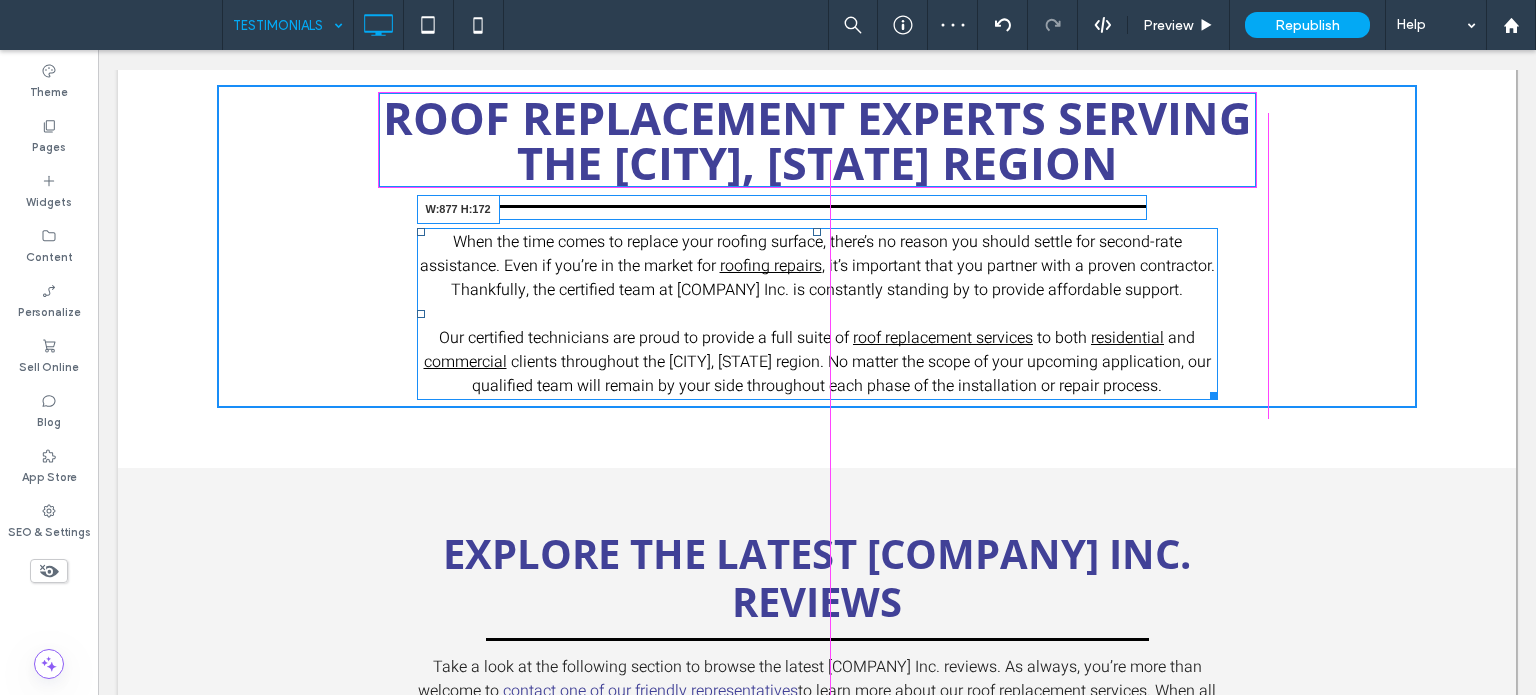 click at bounding box center [1210, 392] 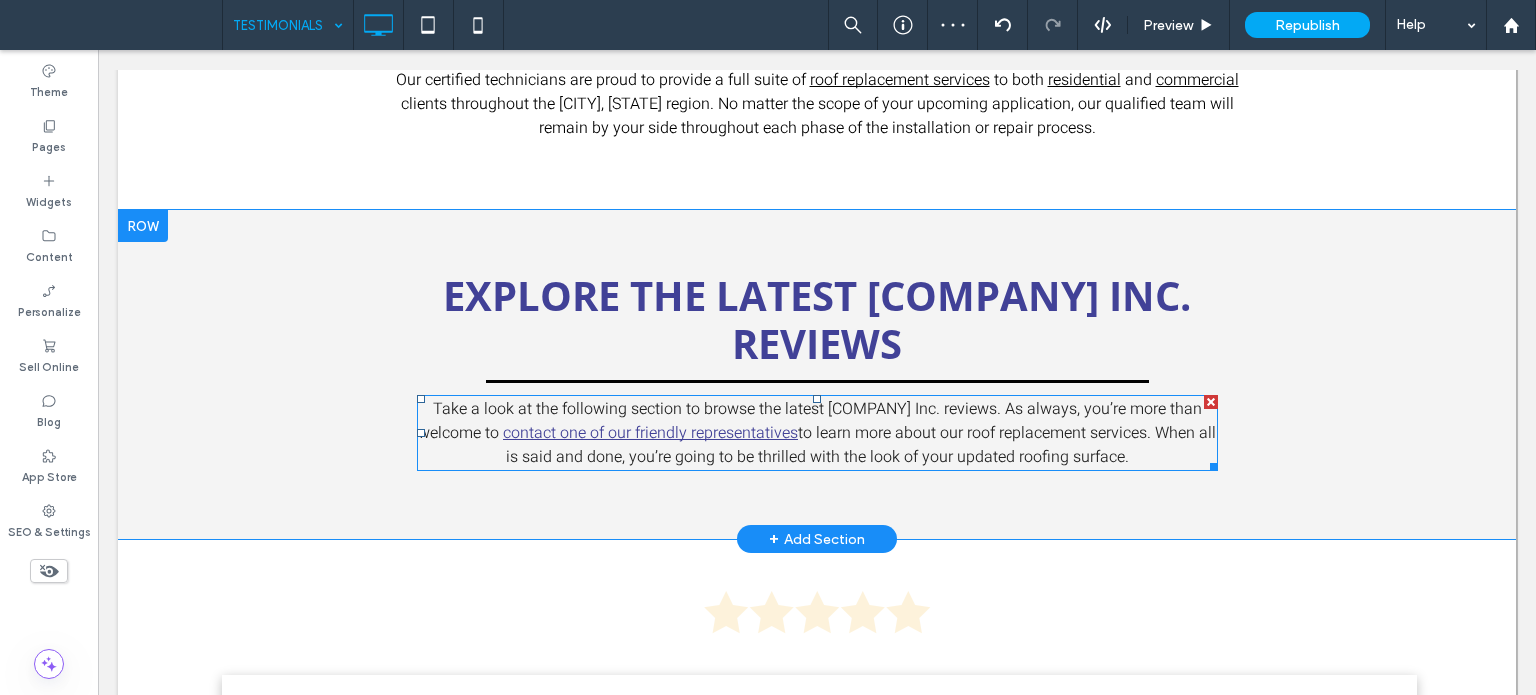 scroll, scrollTop: 1000, scrollLeft: 0, axis: vertical 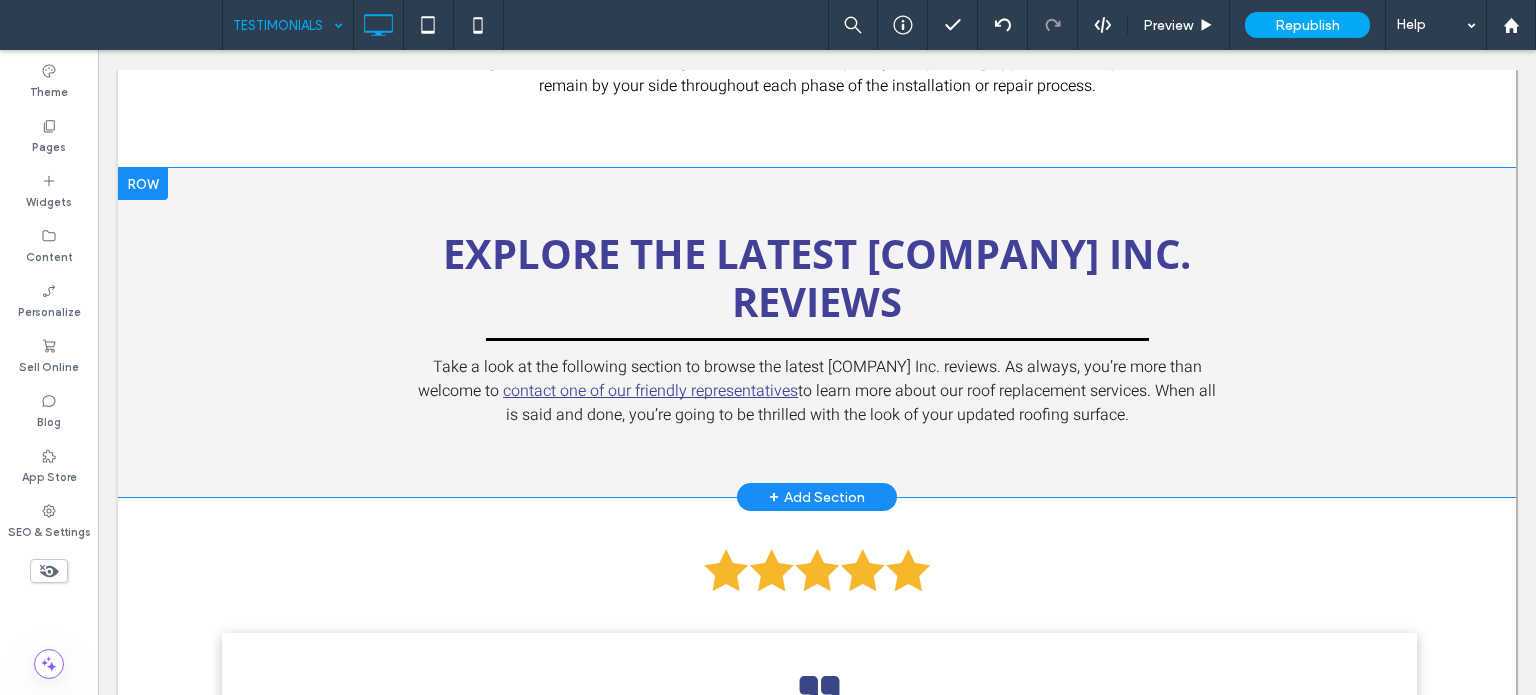 drag, startPoint x: 340, startPoint y: 495, endPoint x: 357, endPoint y: 403, distance: 93.55747 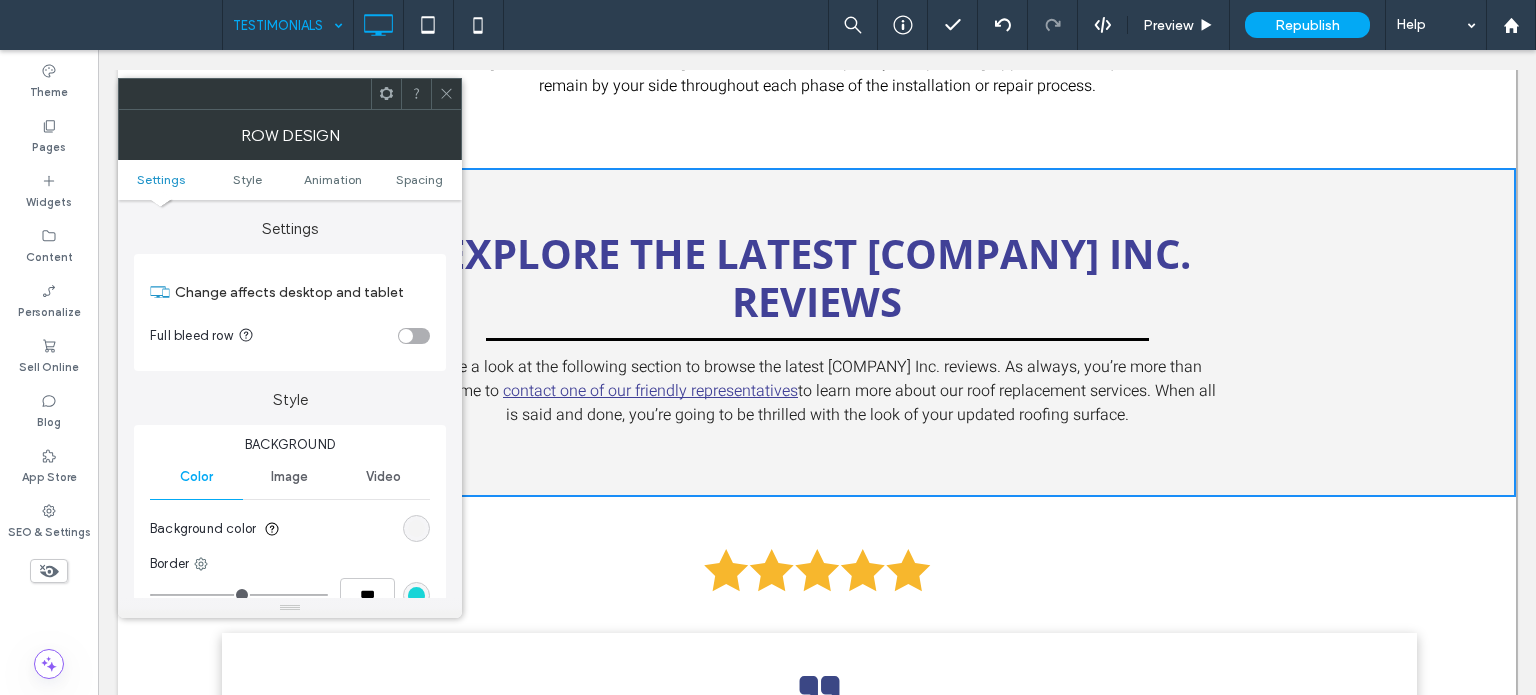 click at bounding box center [446, 94] 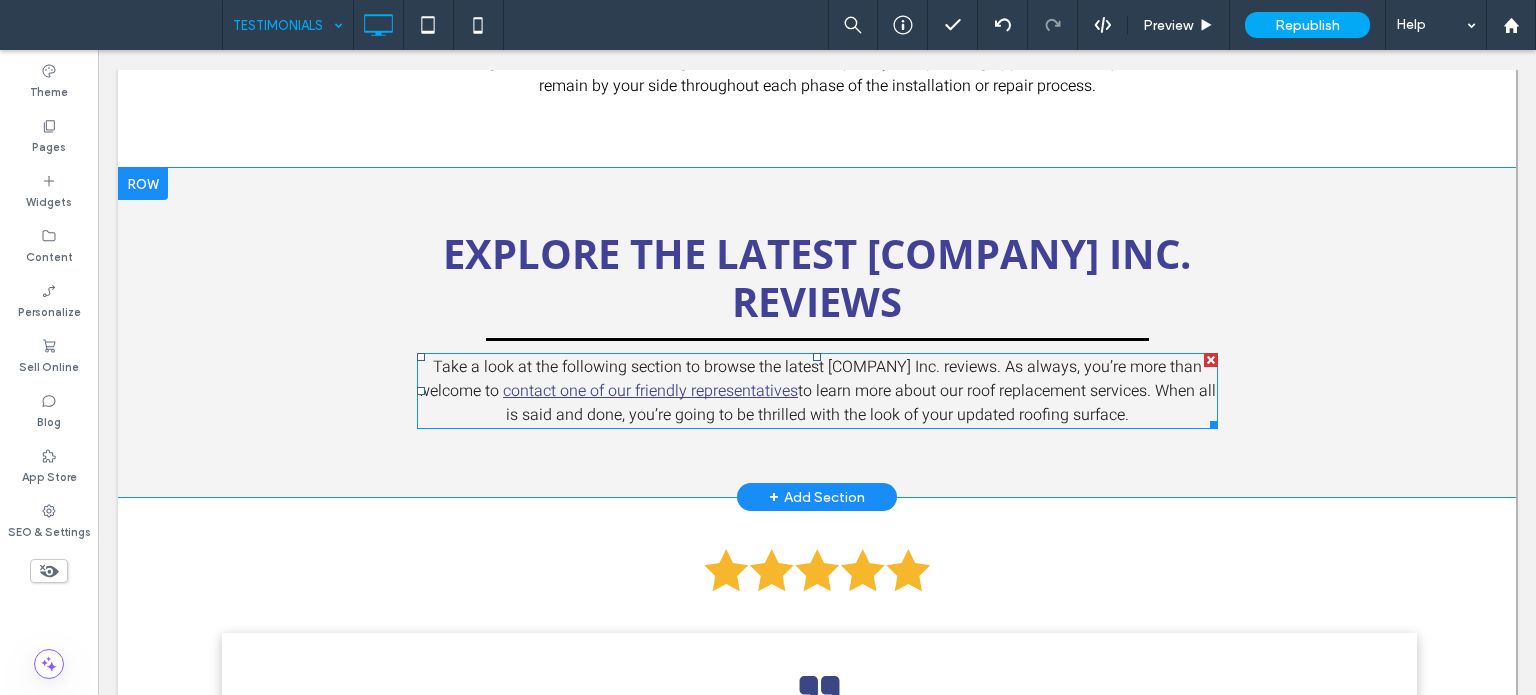 drag, startPoint x: 437, startPoint y: 495, endPoint x: 451, endPoint y: 411, distance: 85.158676 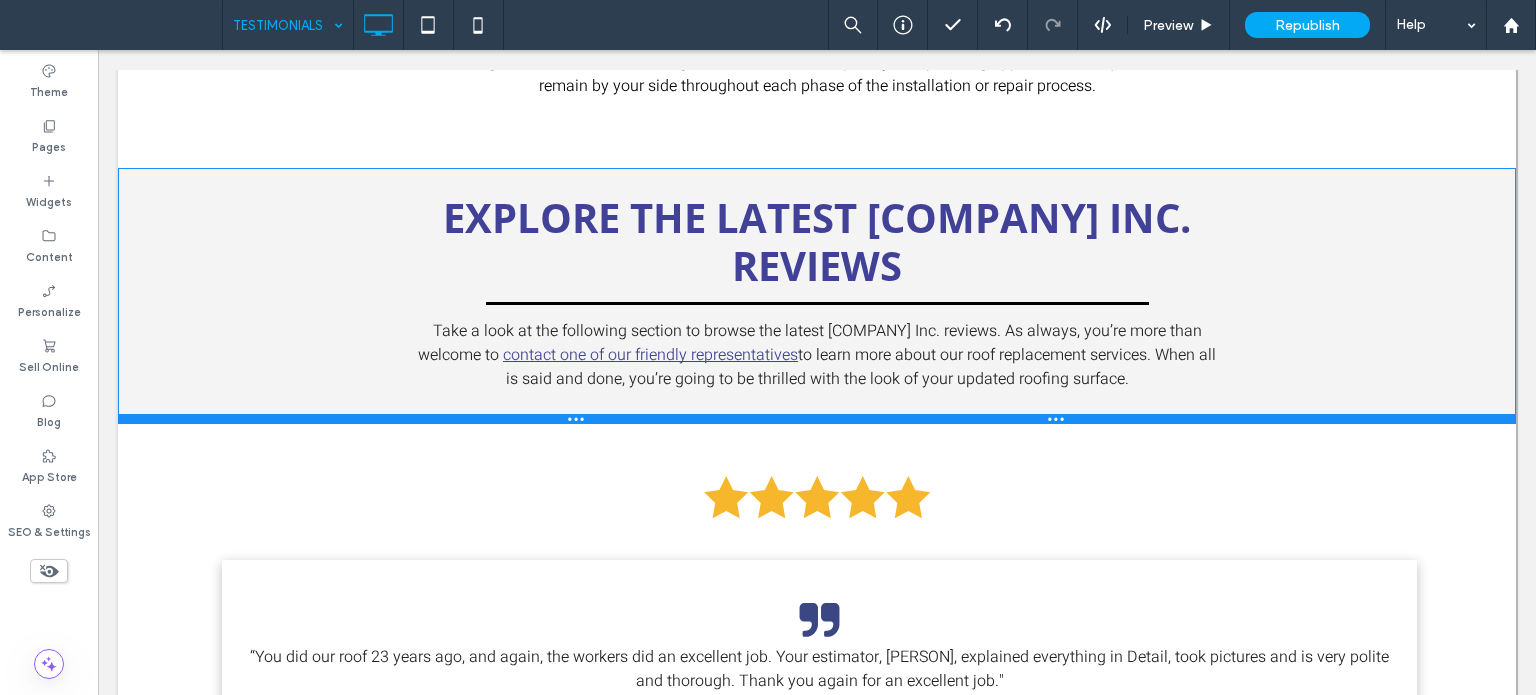 drag, startPoint x: 412, startPoint y: 495, endPoint x: 540, endPoint y: 472, distance: 130.04999 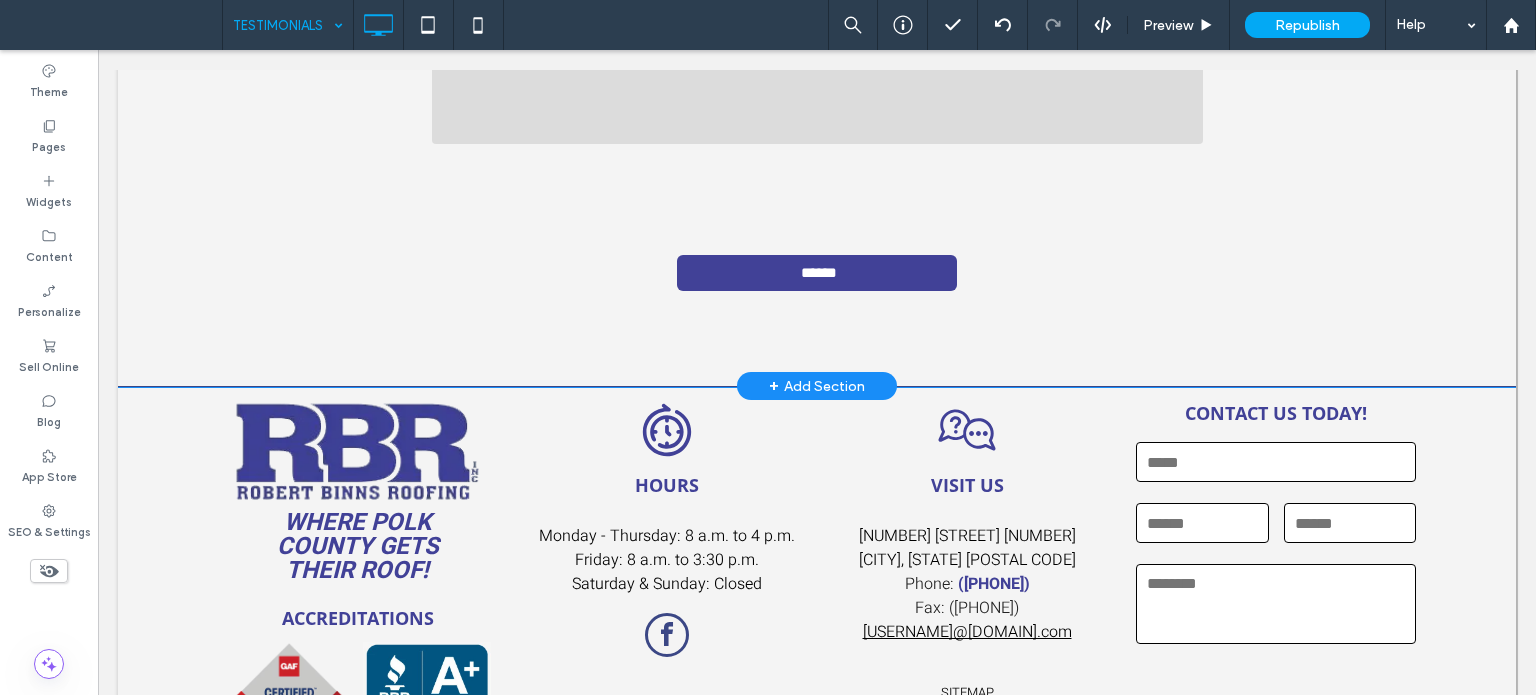 scroll, scrollTop: 6236, scrollLeft: 0, axis: vertical 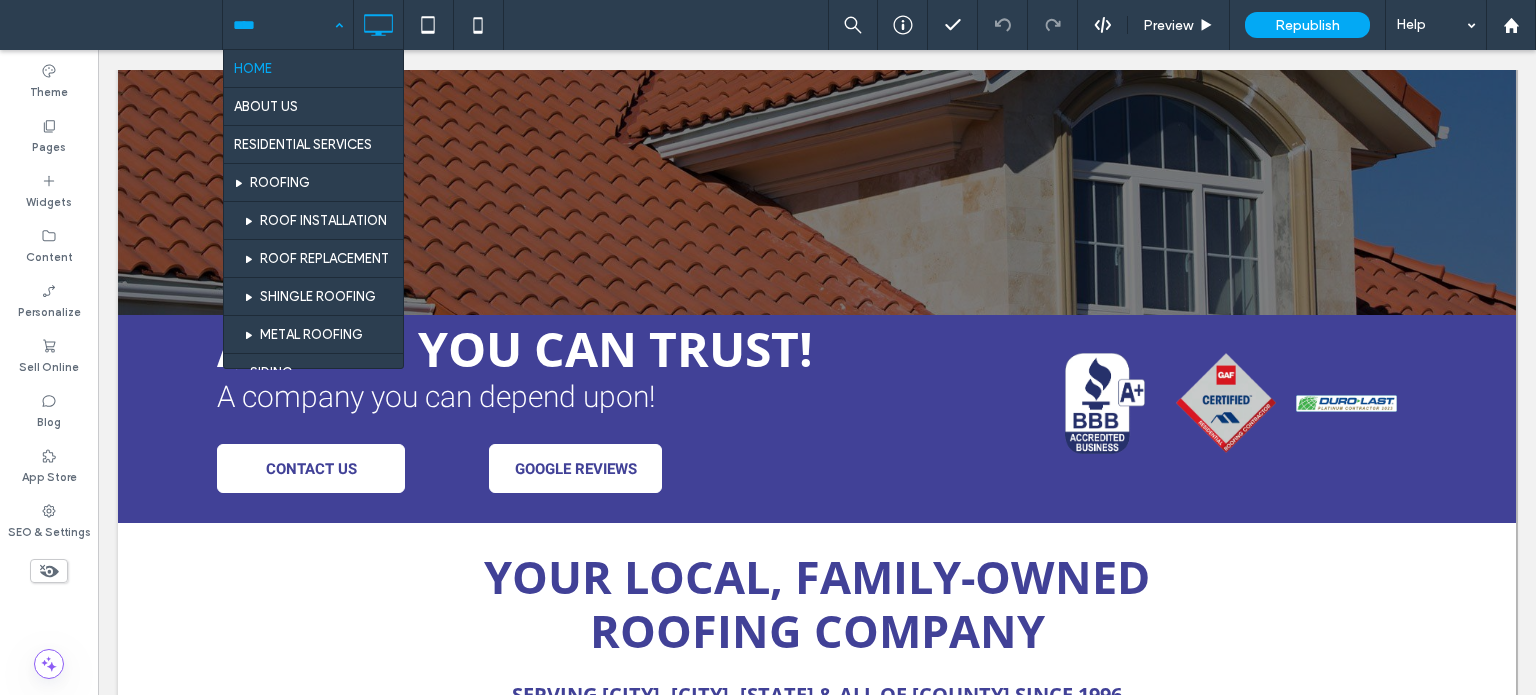 click on "HOME ABOUT US RESIDENTIAL SERVICES ROOFING ROOF INSTALLATION ROOF REPLACEMENT SHINGLE ROOFING METAL ROOFING SIDING CUSTOMIZED SHEET METAL CHIMNEY CAPS GUTTER INSTALLATION WIND MITIGATION MANUFACTURERS COMMERCIAL SERVICES FINANCING TESTIMONIALS CONTACT US FAQs [CITY], [STATE] [CITY], [STATE] [CITY], [STATE] [CITY], [STATE] EMPLOYMENT OPPORTUNITIES THANK YOU! Copy of HIRING SALES POSITION SITEMAP" at bounding box center (288, 25) 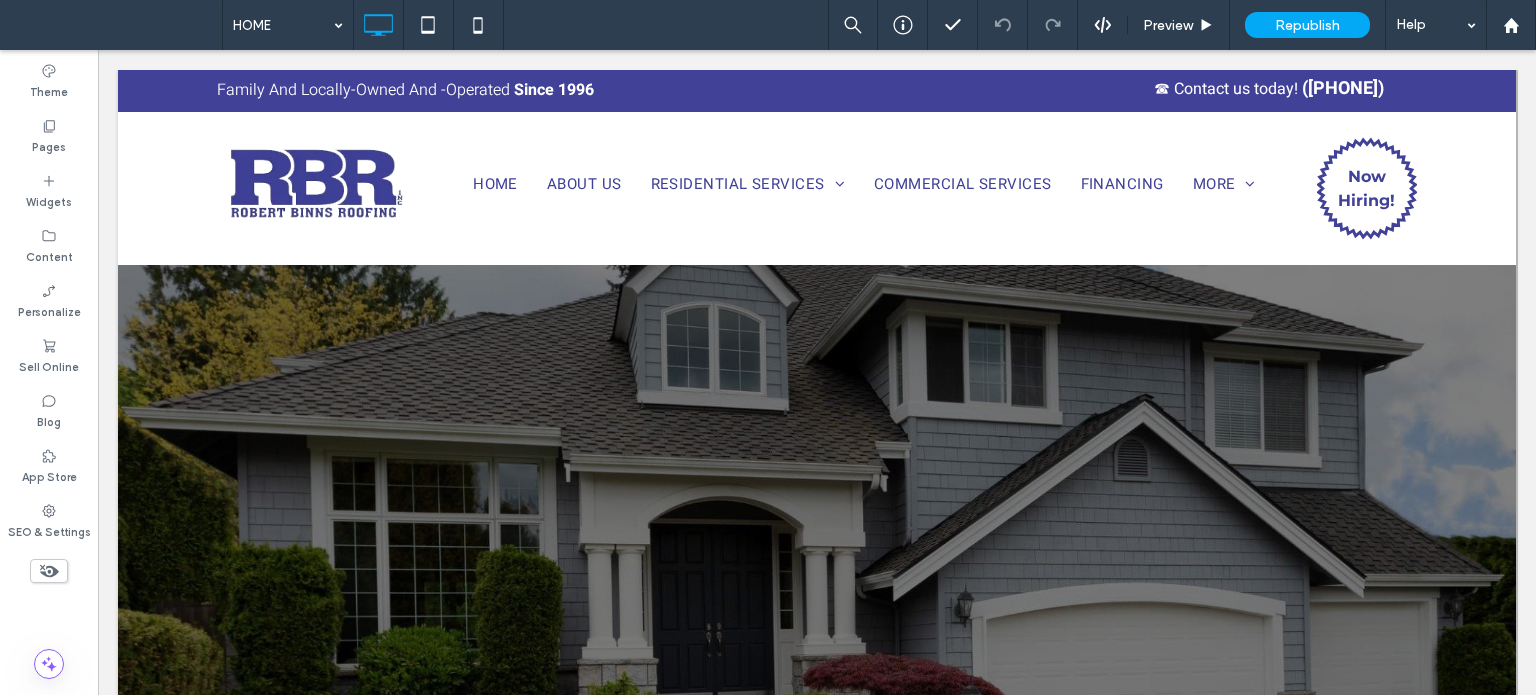 scroll, scrollTop: 400, scrollLeft: 0, axis: vertical 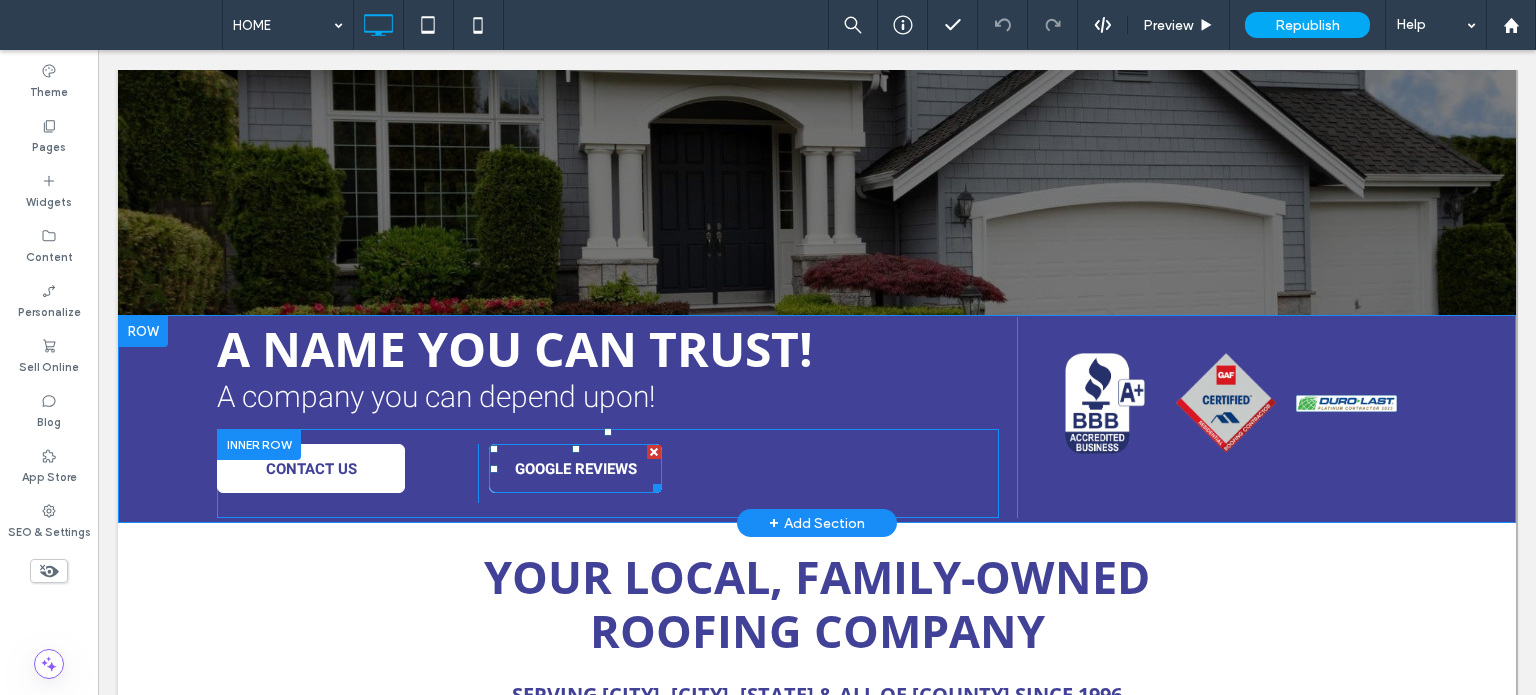 click on "GOOGLE REVIEWS" at bounding box center [575, 468] 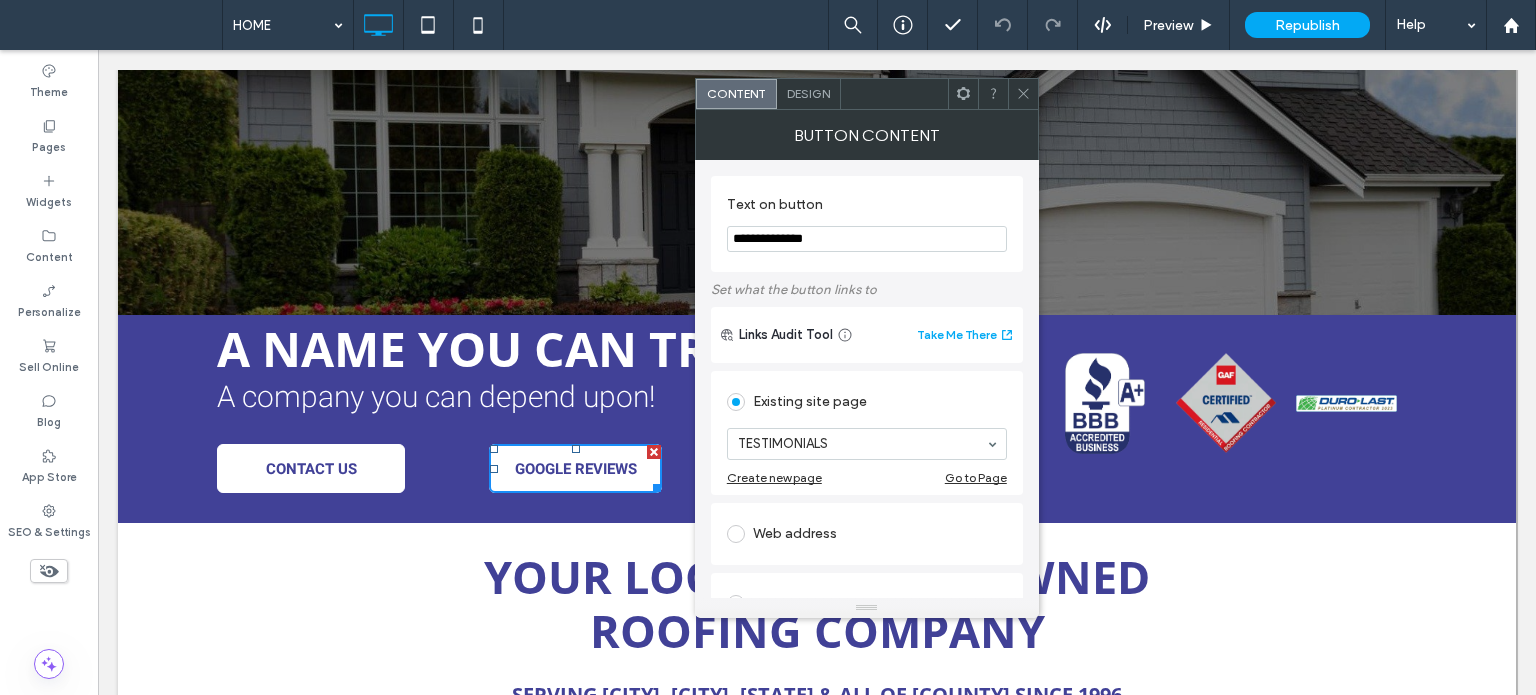 click on "Web address" at bounding box center [867, 534] 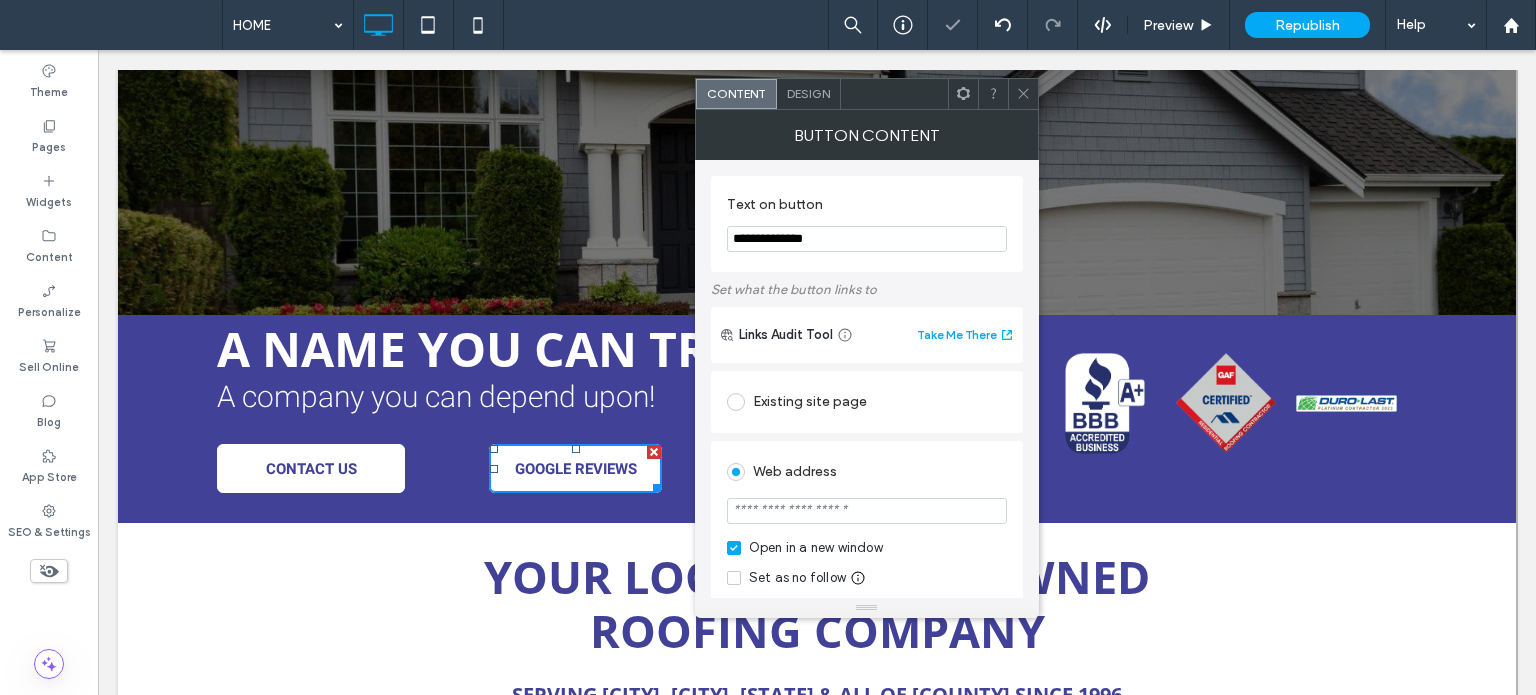 click at bounding box center [867, 511] 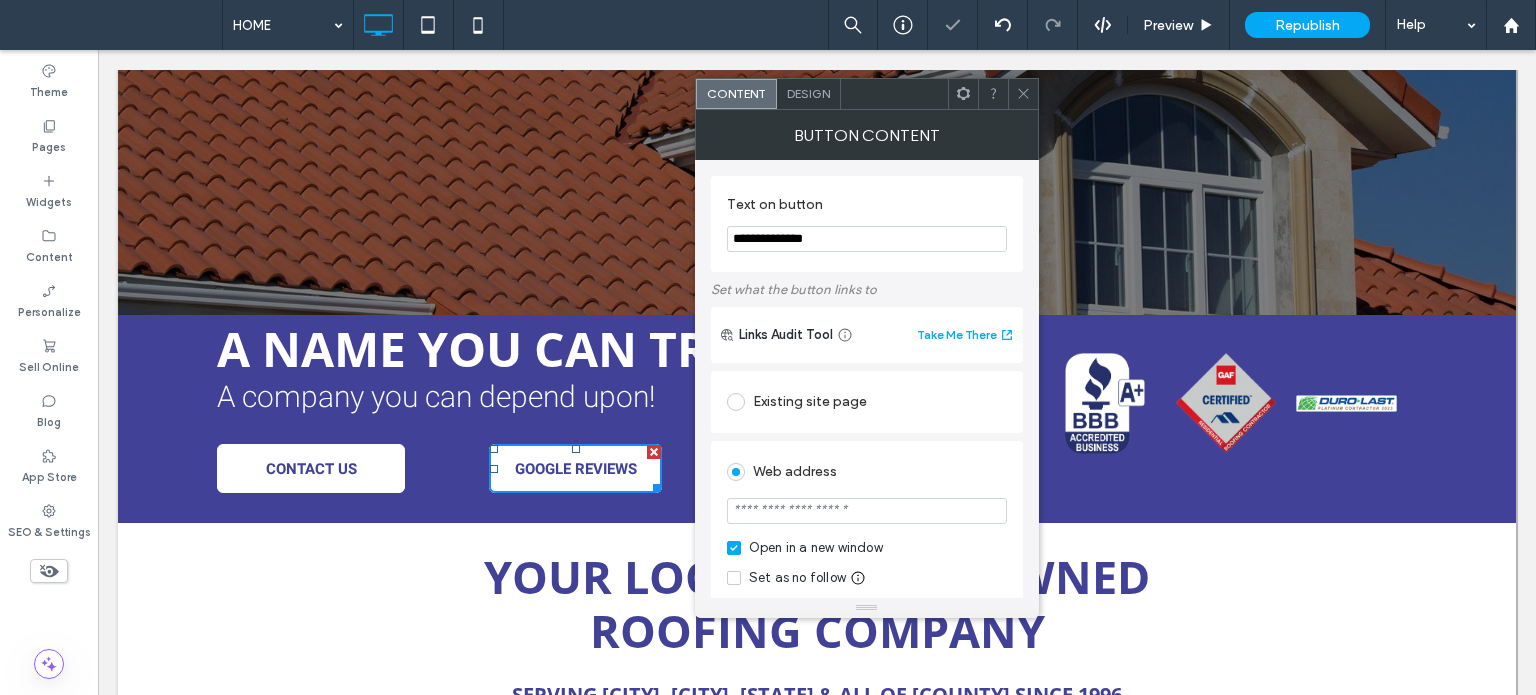 paste on "**********" 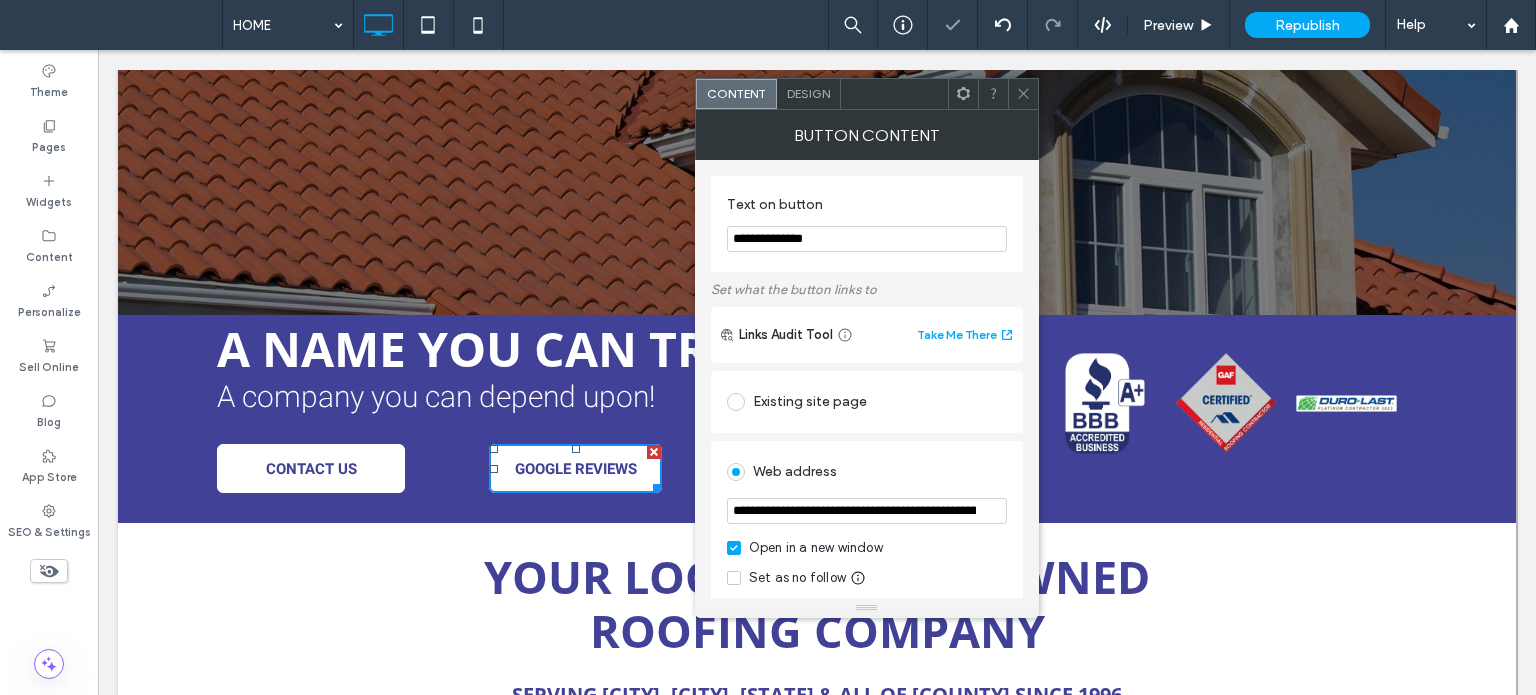 scroll, scrollTop: 0, scrollLeft: 2937, axis: horizontal 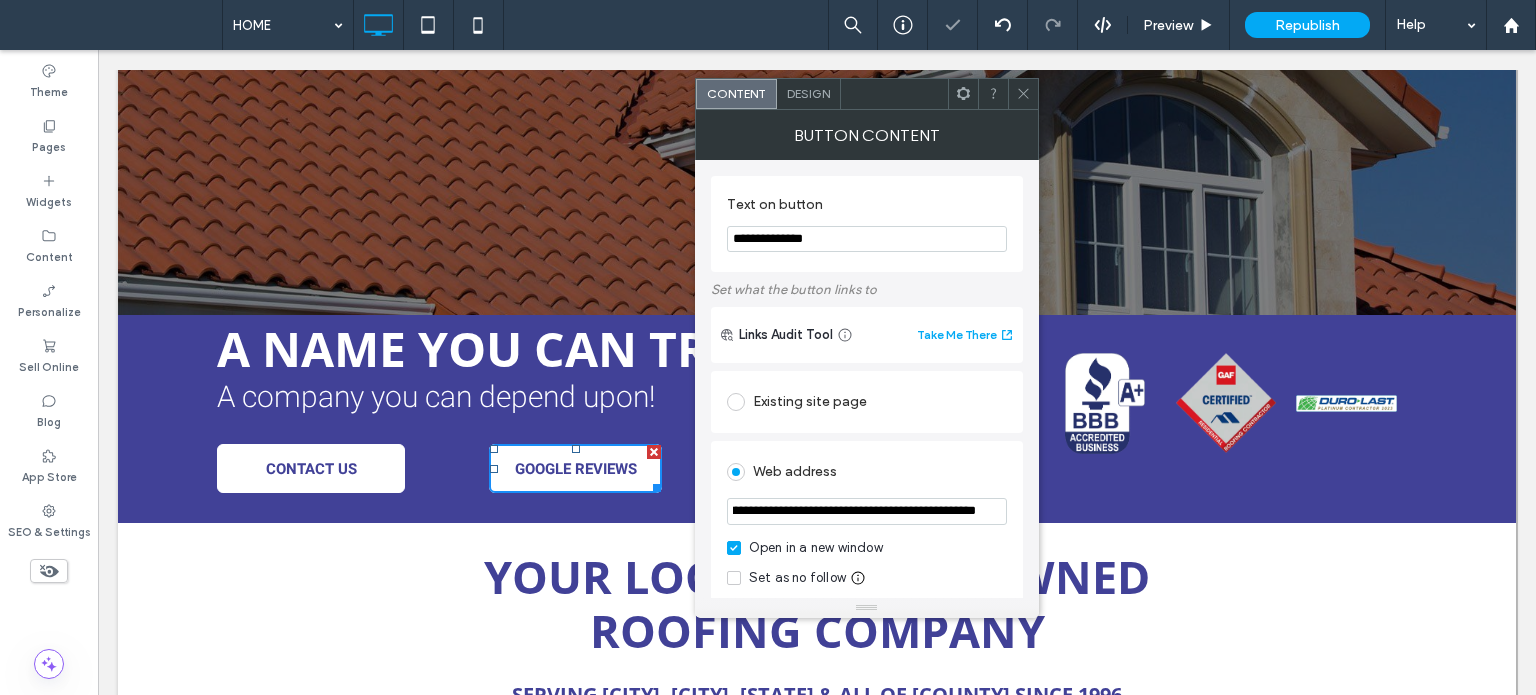 type on "**********" 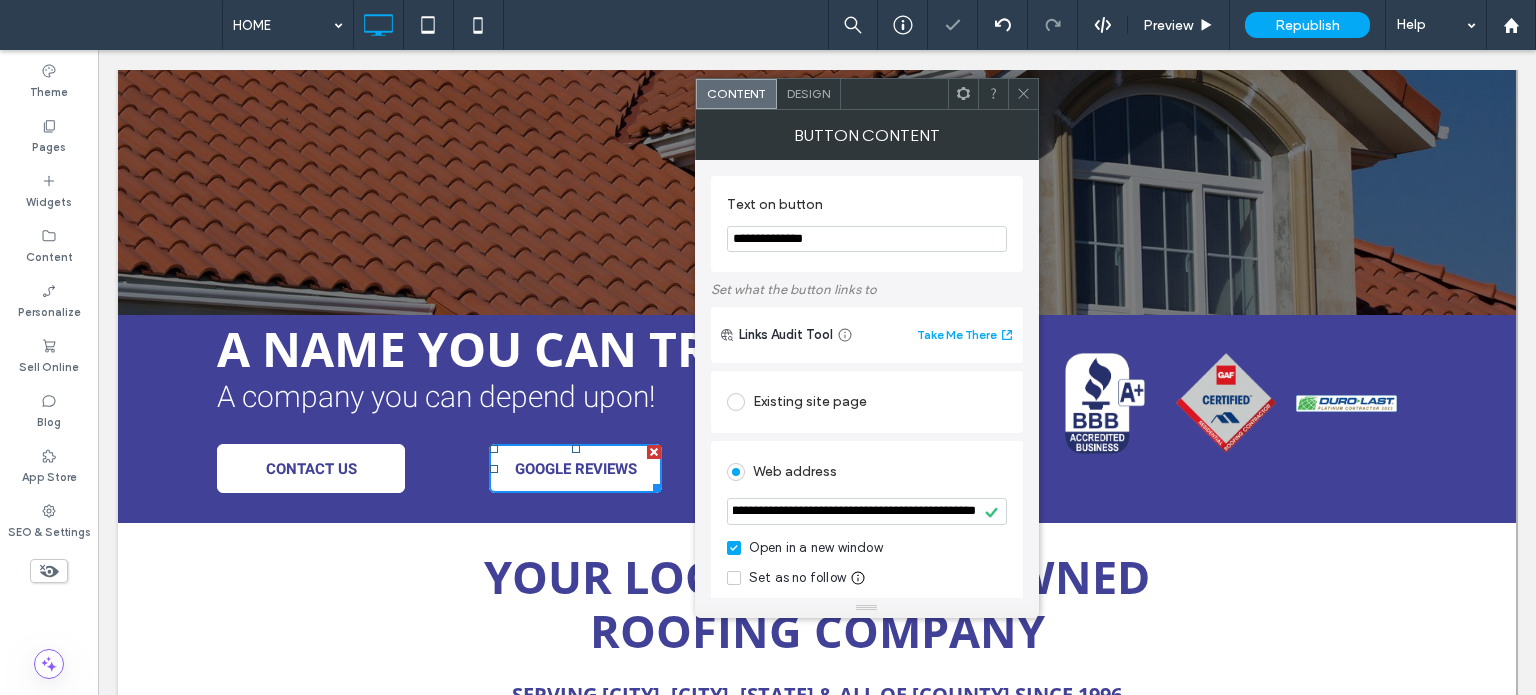 click 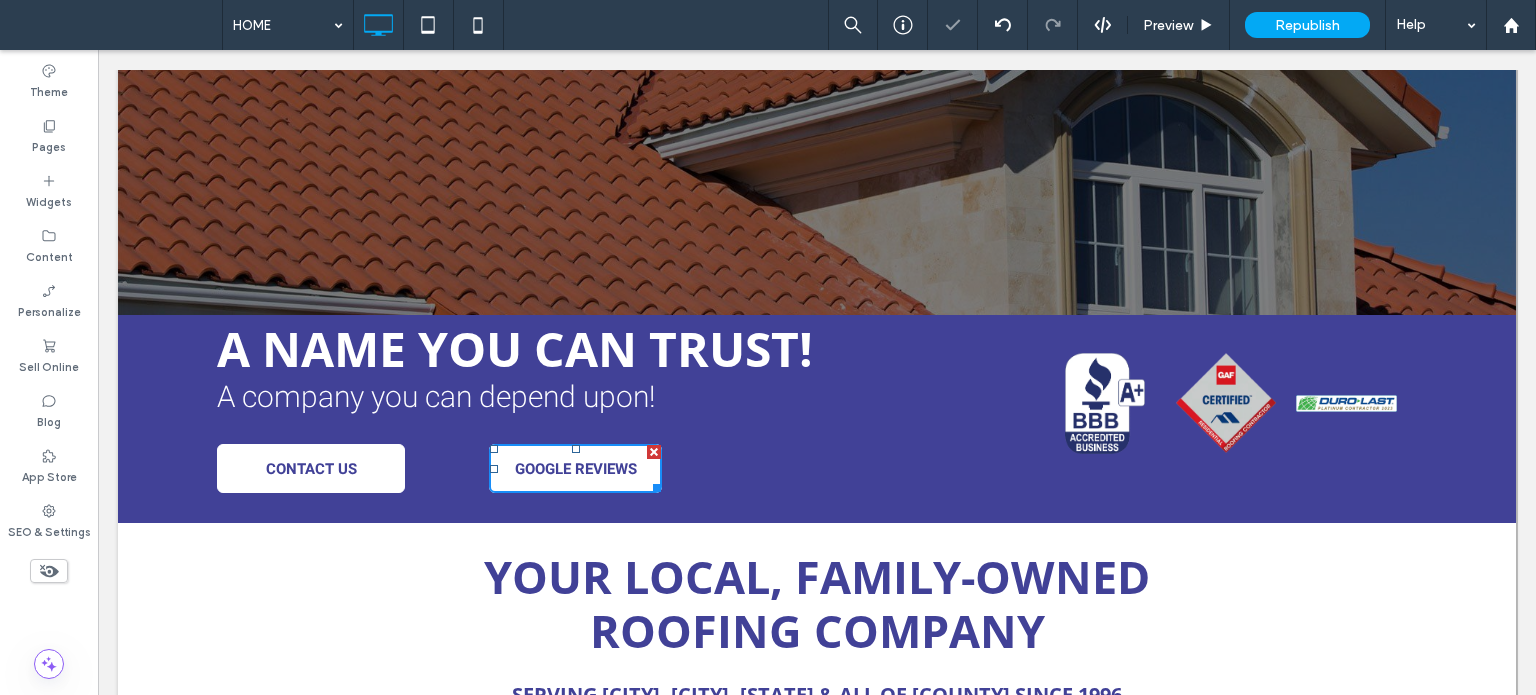 scroll, scrollTop: 0, scrollLeft: 0, axis: both 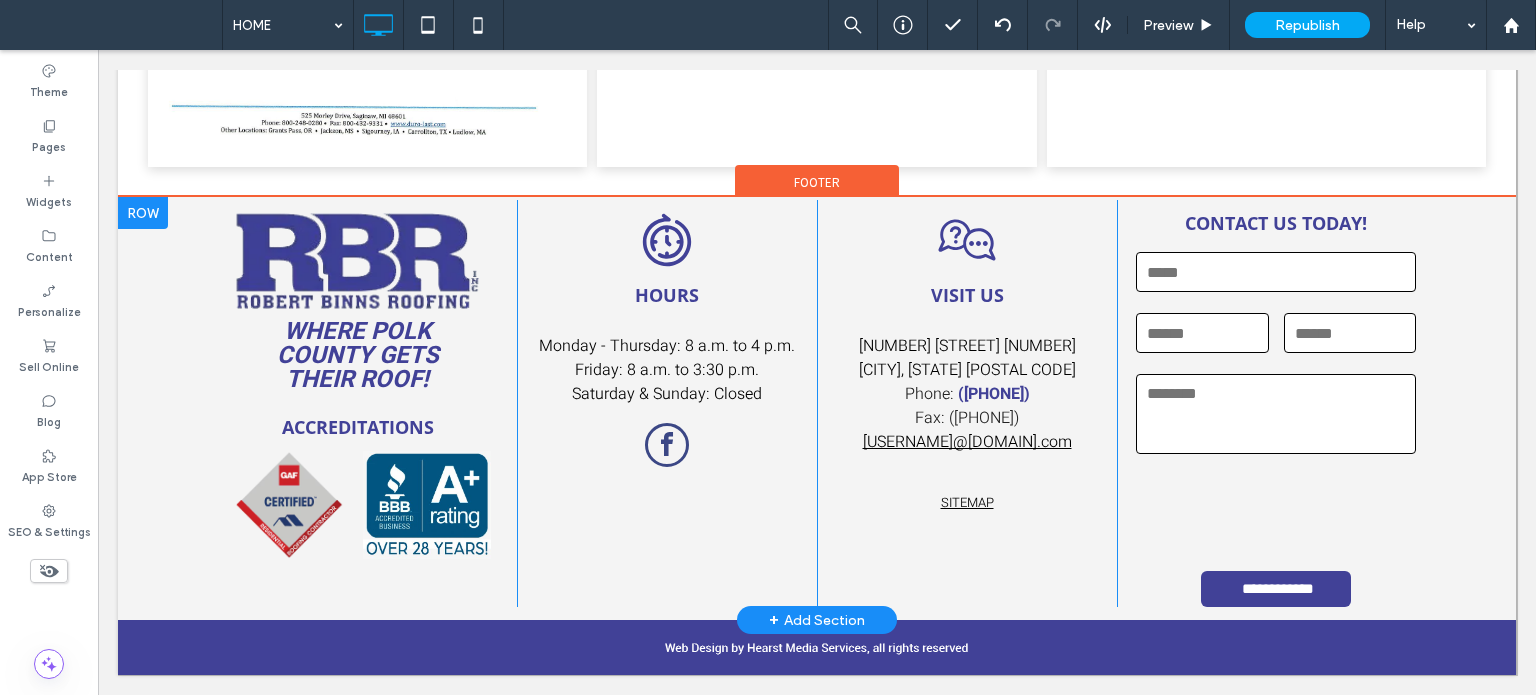click on "Clock Icon
HOURS Monday - Thursday: 8 a.m. to 4 p.m. Friday: 8 a.m. to 3:30 p.m. Saturday & Sunday: Closed
Please click here to leave us a review
Click To Paste" at bounding box center [667, 403] 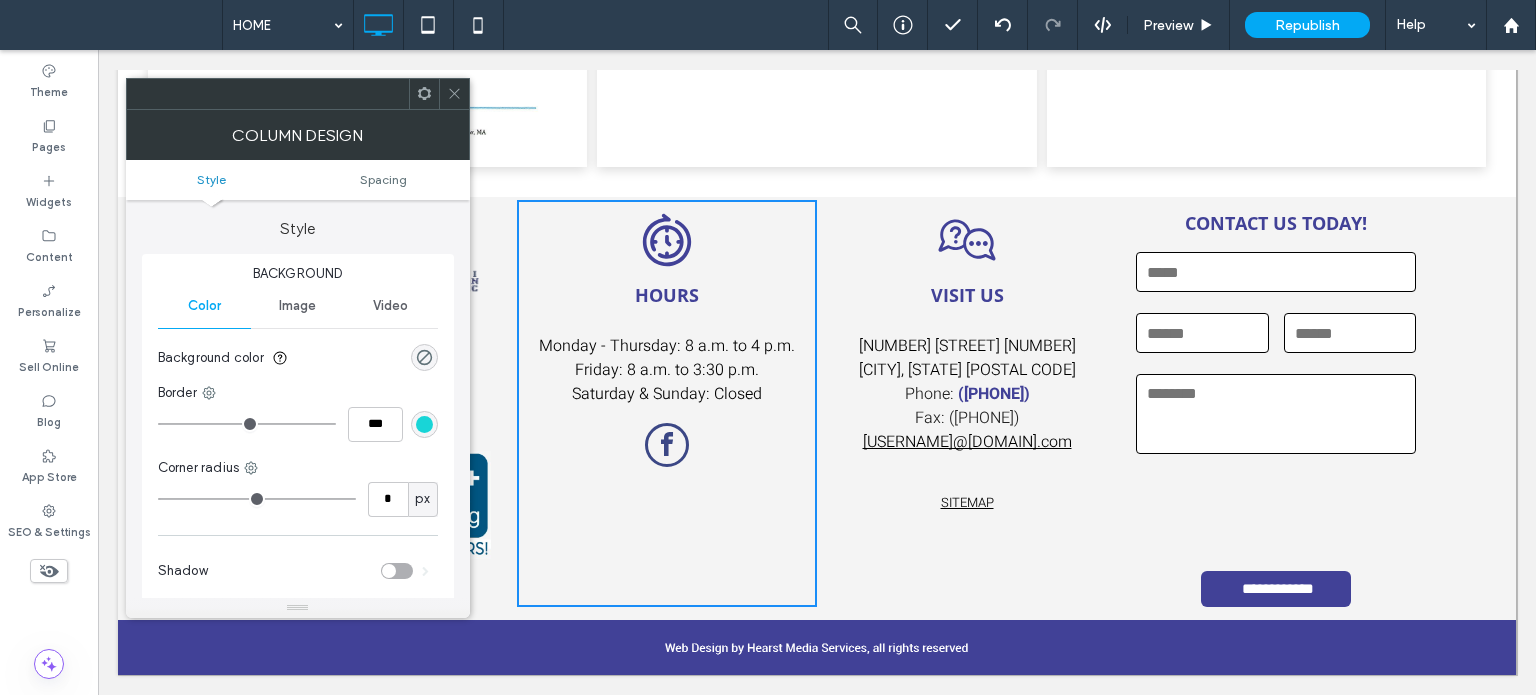 click on "Clock Icon
HOURS Monday - Thursday: 8 a.m. to 4 p.m. Friday: 8 a.m. to 3:30 p.m. Saturday & Sunday: Closed
Please click here to leave us a review
Click To Paste" at bounding box center [667, 403] 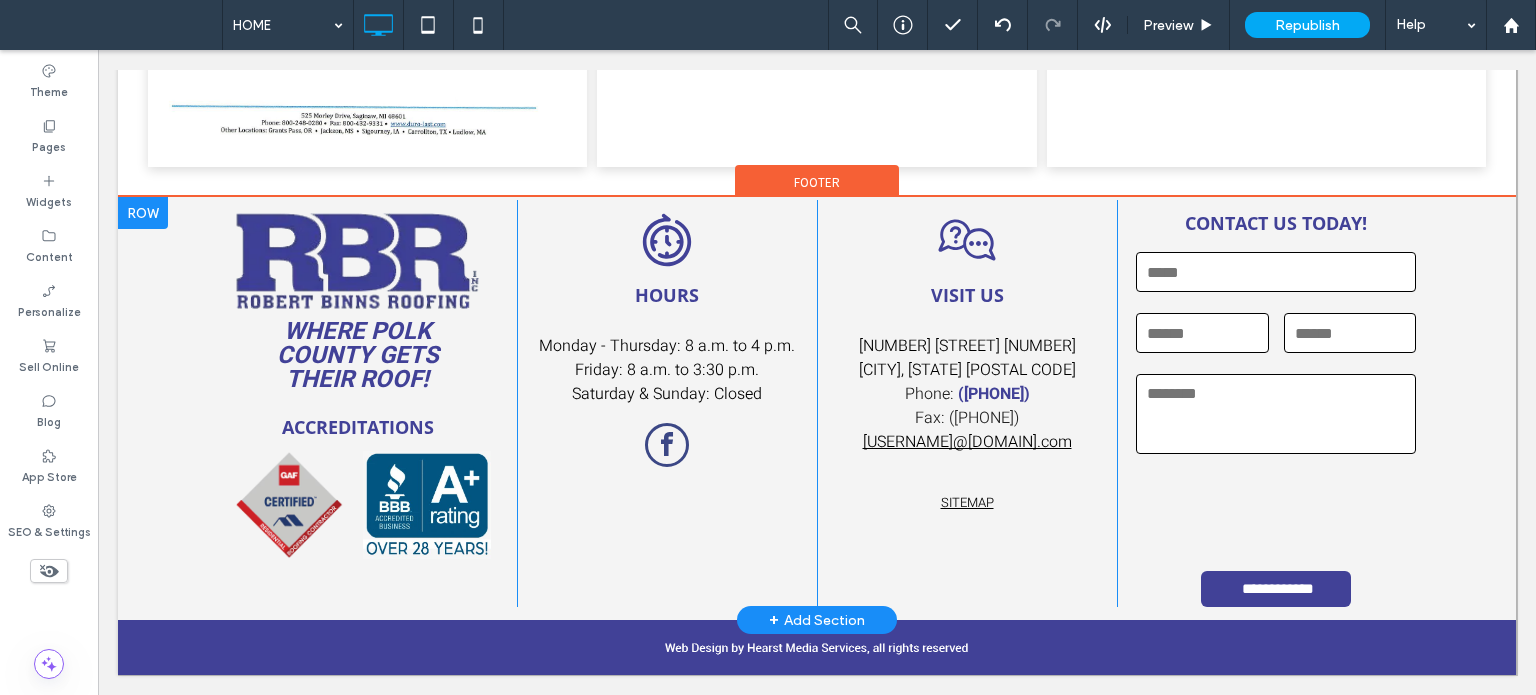 click on "Clock Icon
HOURS Monday - Thursday: 8 a.m. to 4 p.m. Friday: 8 a.m. to 3:30 p.m. Saturday & Sunday: Closed
Please click here to leave us a review
Click To Paste" at bounding box center (667, 403) 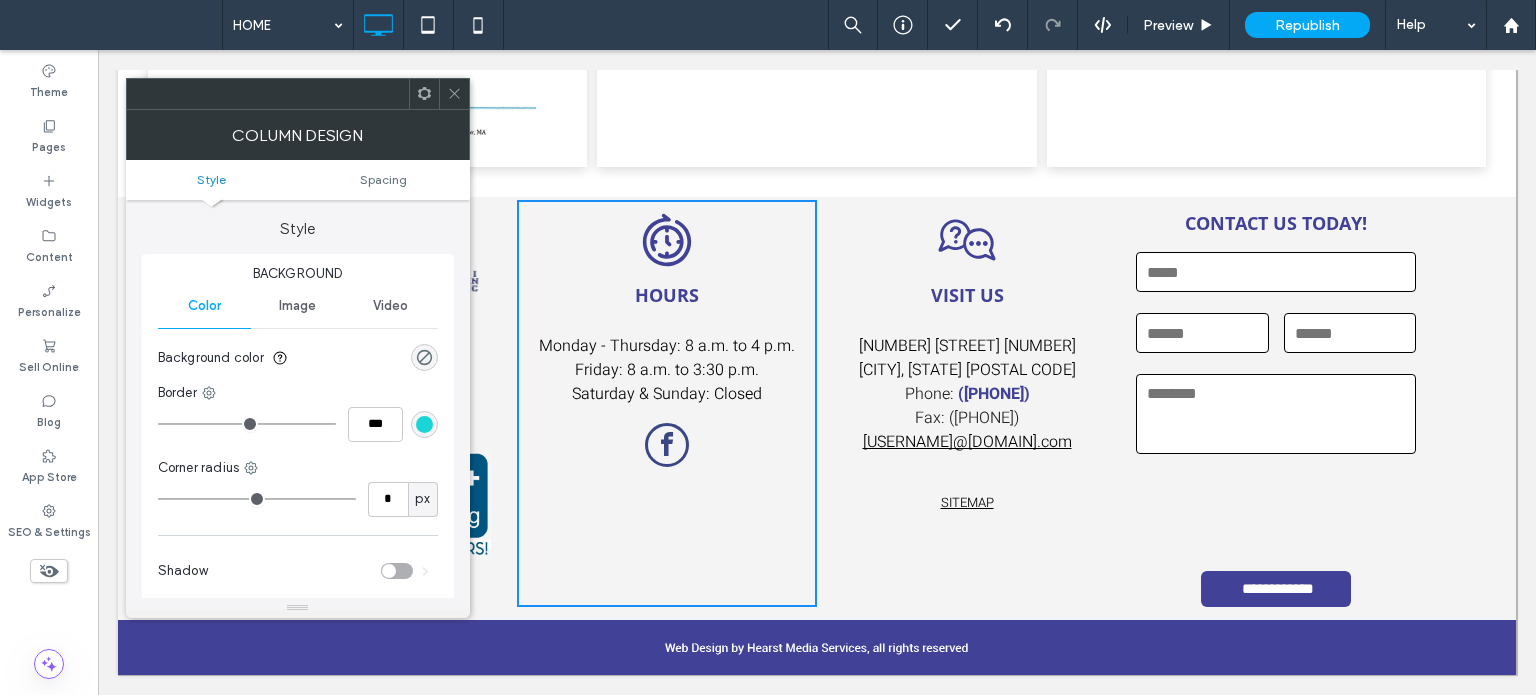 click at bounding box center (454, 94) 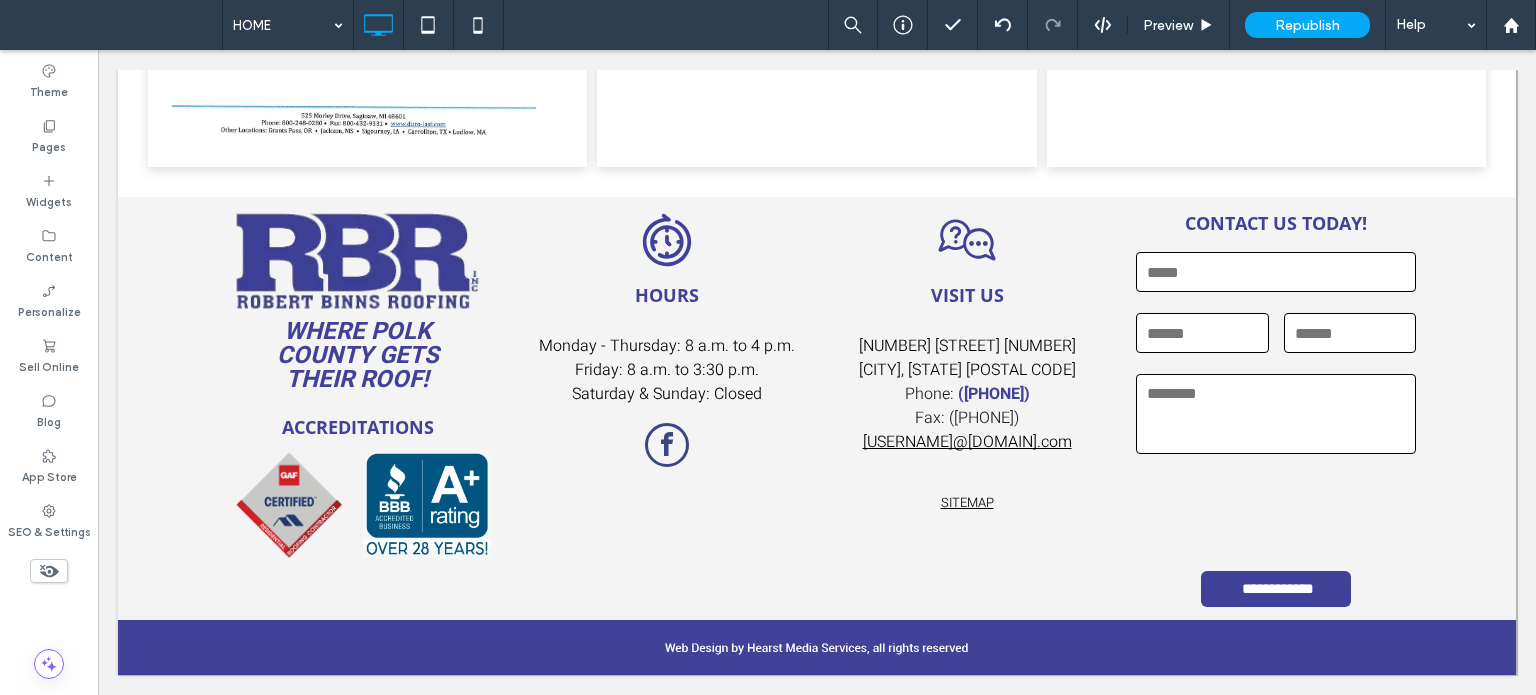 click at bounding box center (49, 571) 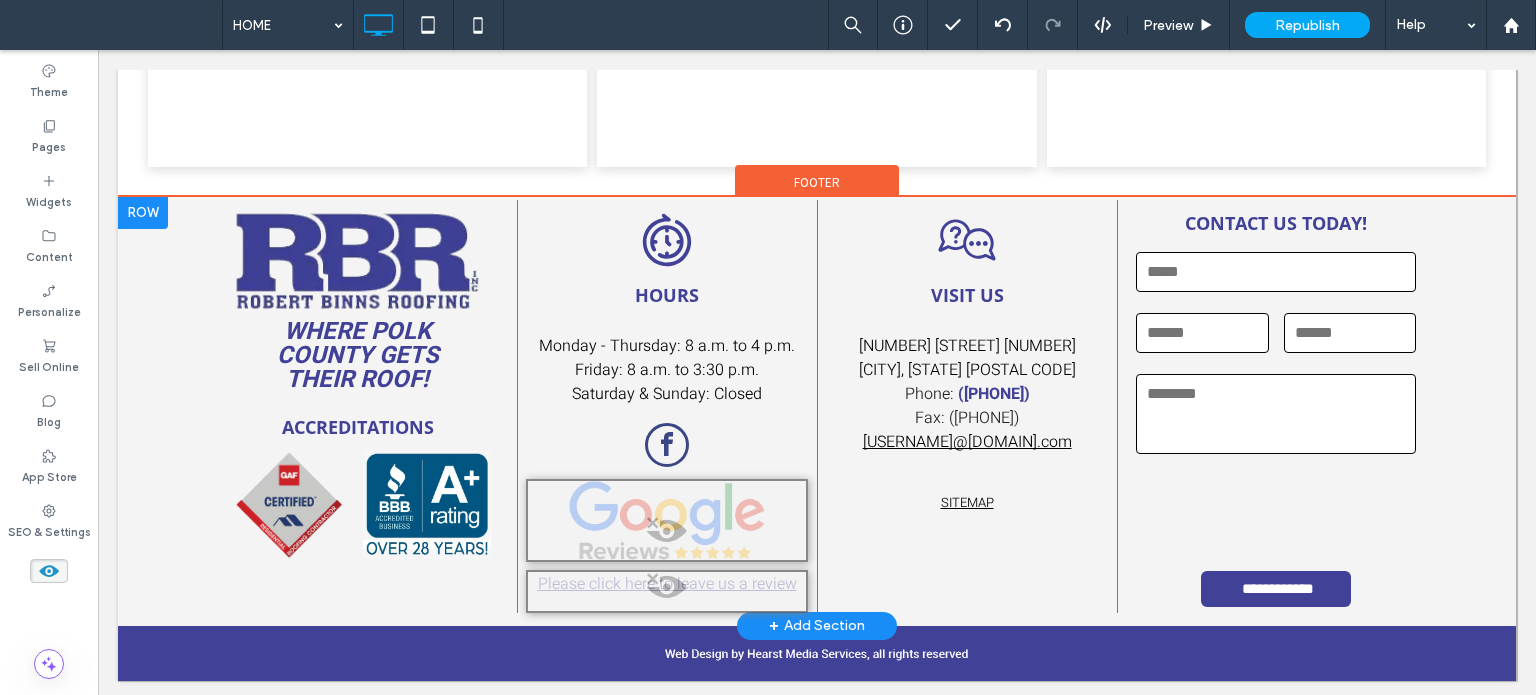 scroll, scrollTop: 5240, scrollLeft: 0, axis: vertical 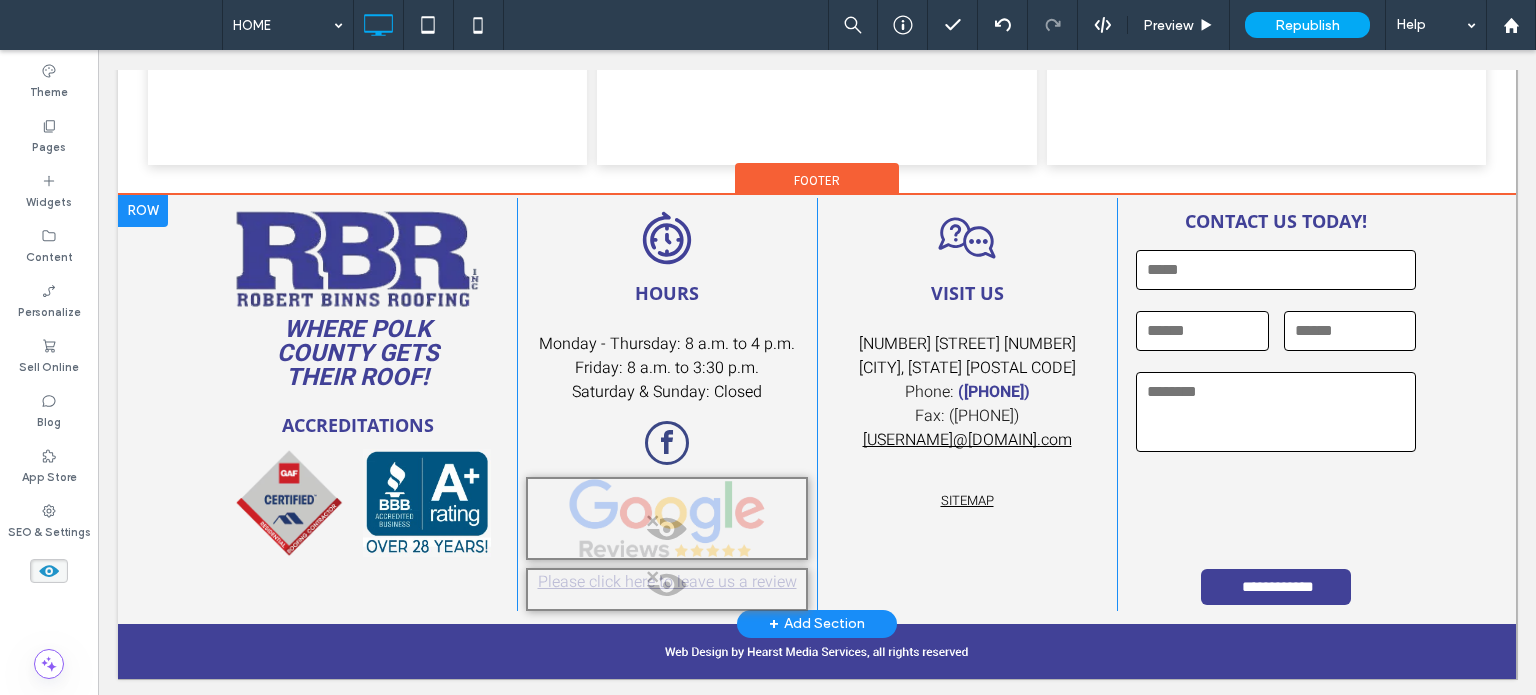 click at bounding box center (667, 534) 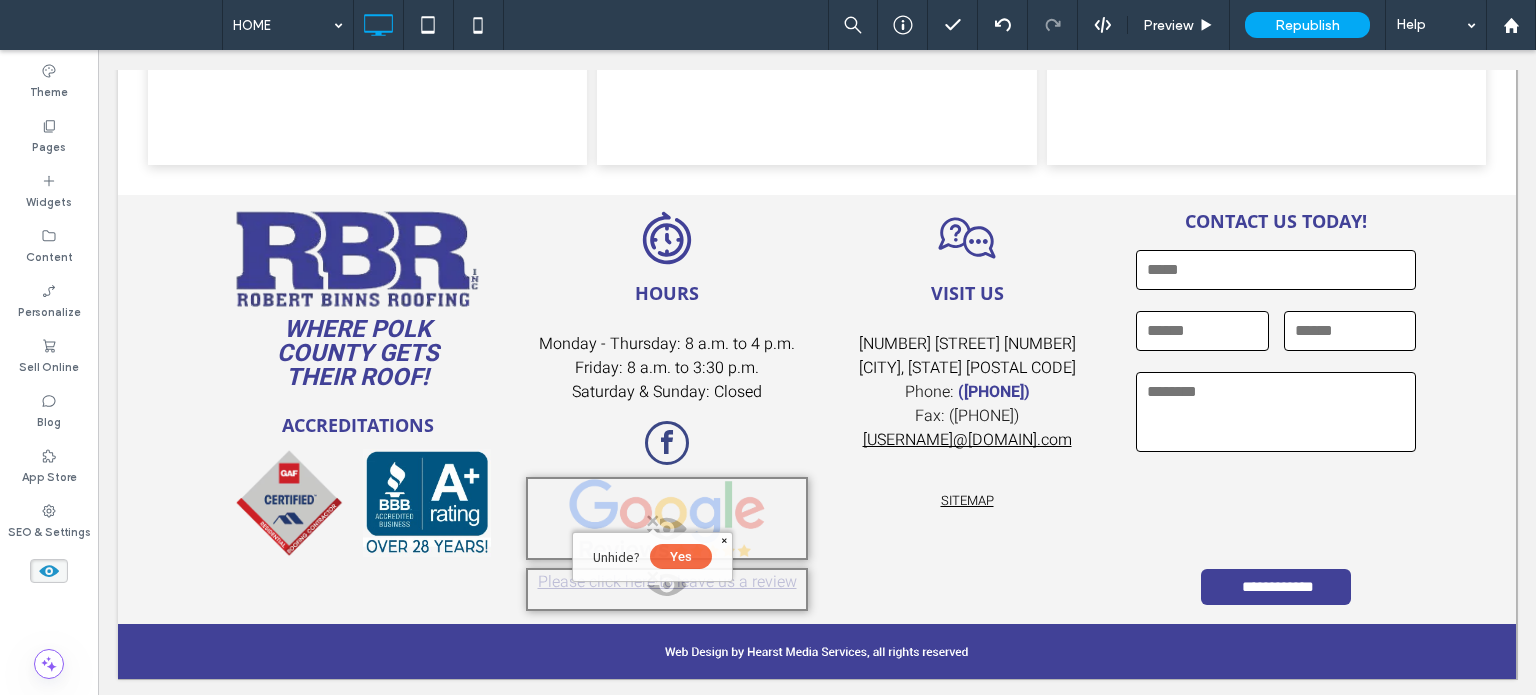 click on "Yes" at bounding box center (681, 556) 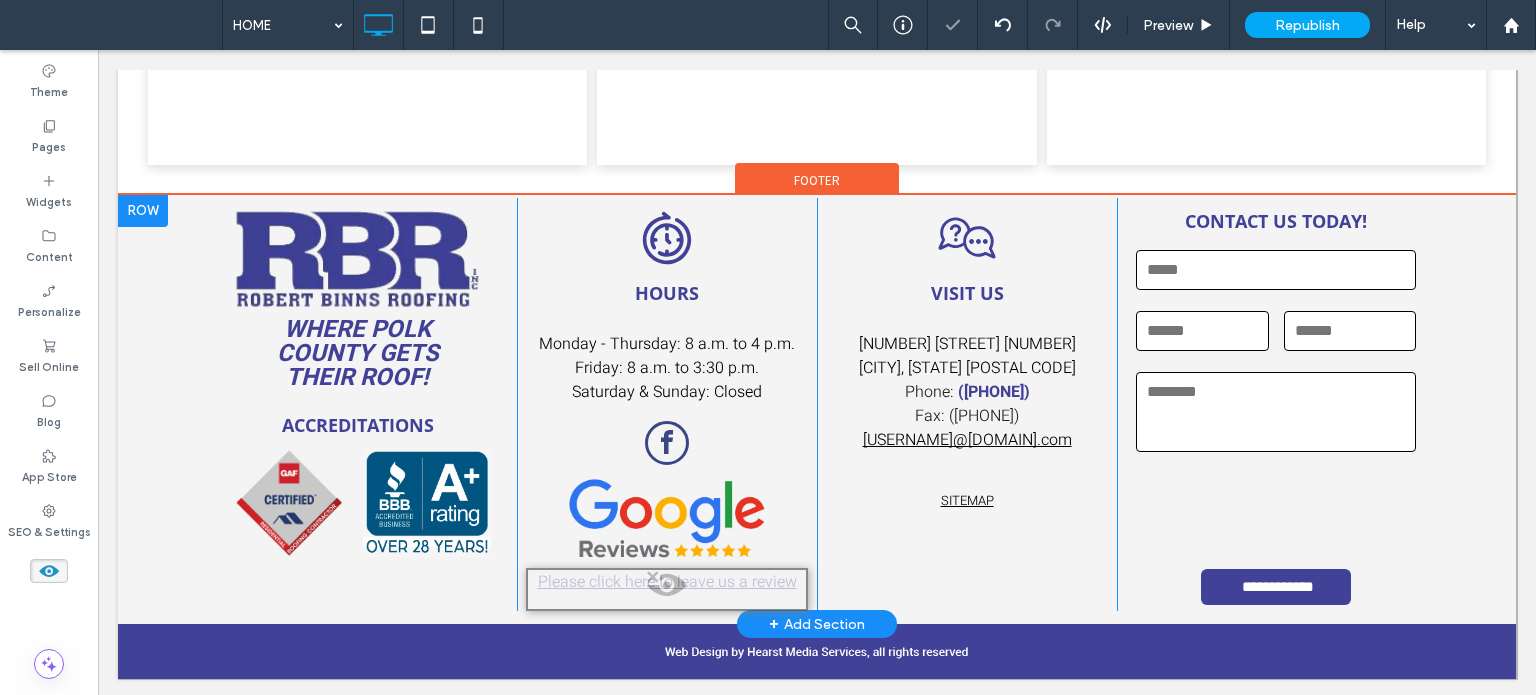 click at bounding box center (667, 590) 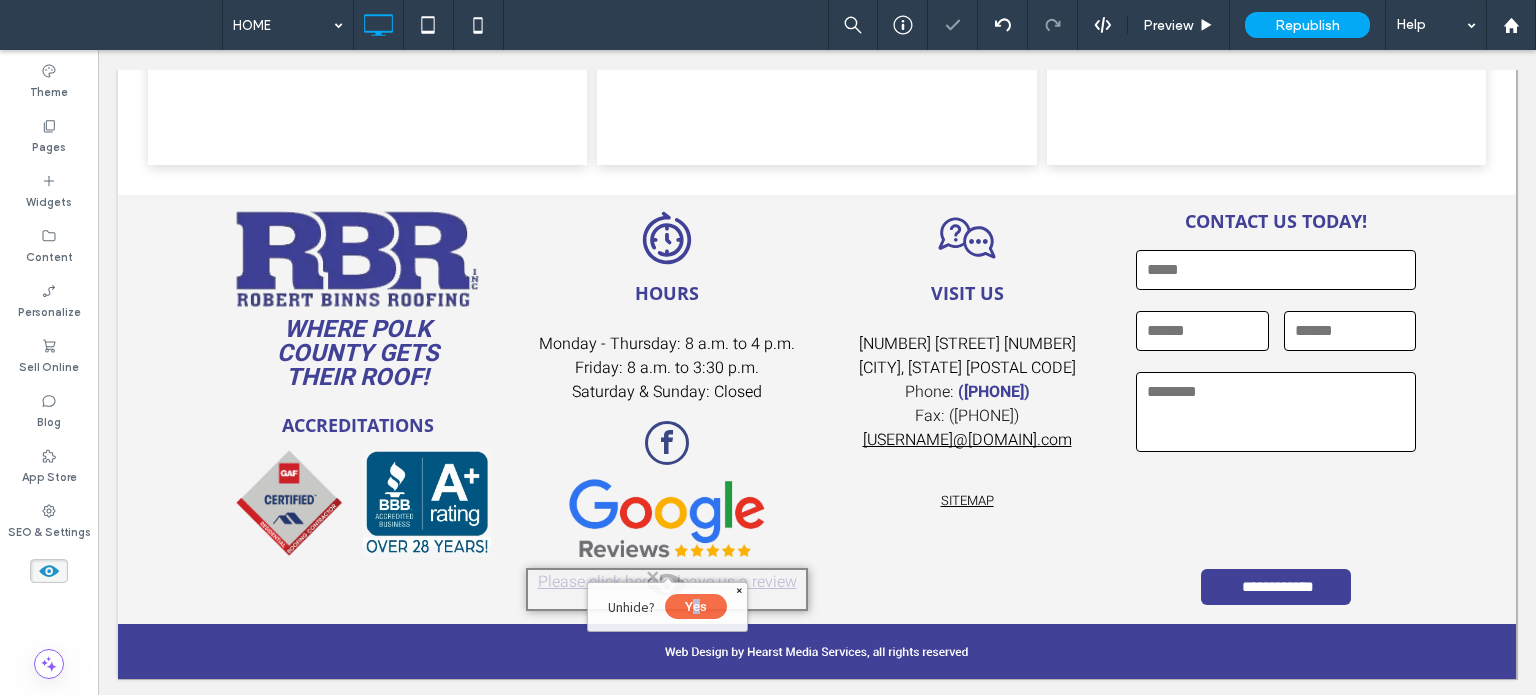 click on "Unhide?
Yes" at bounding box center [667, 607] 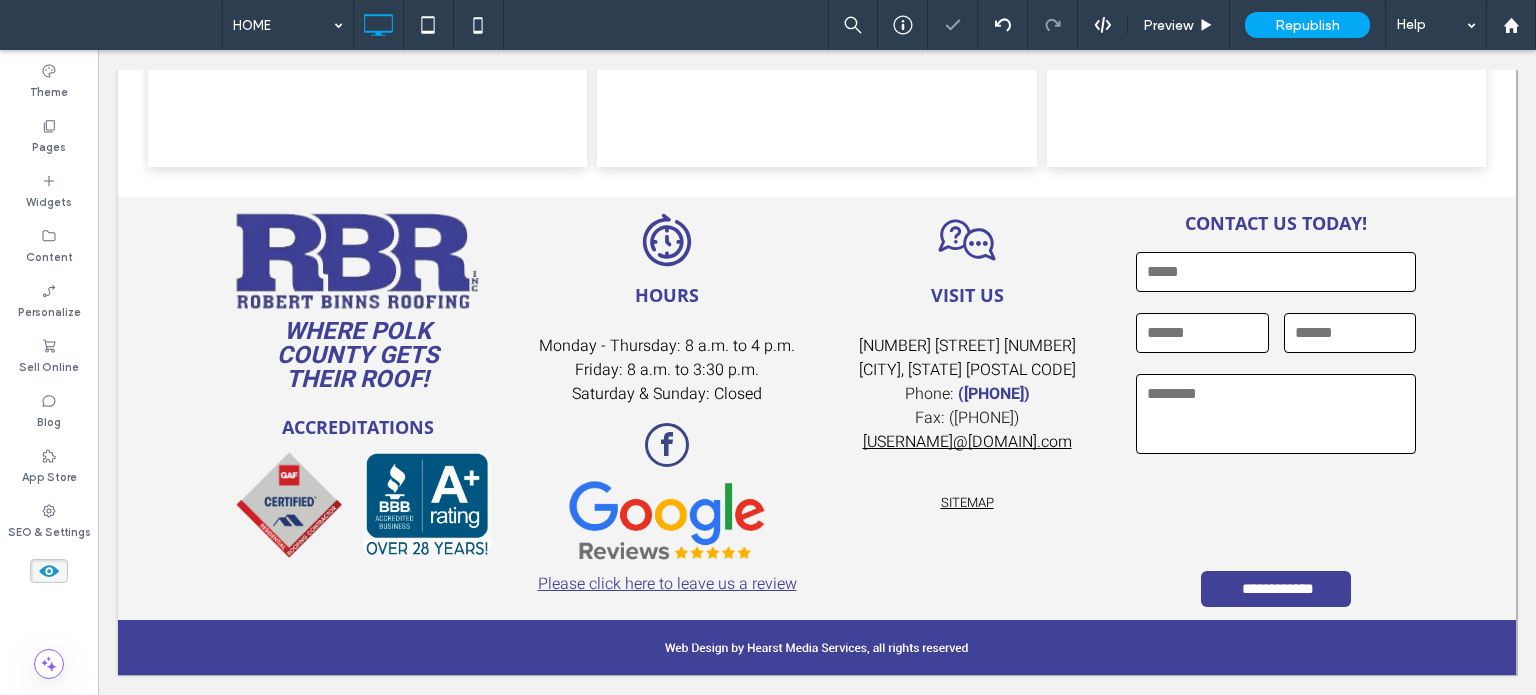 click 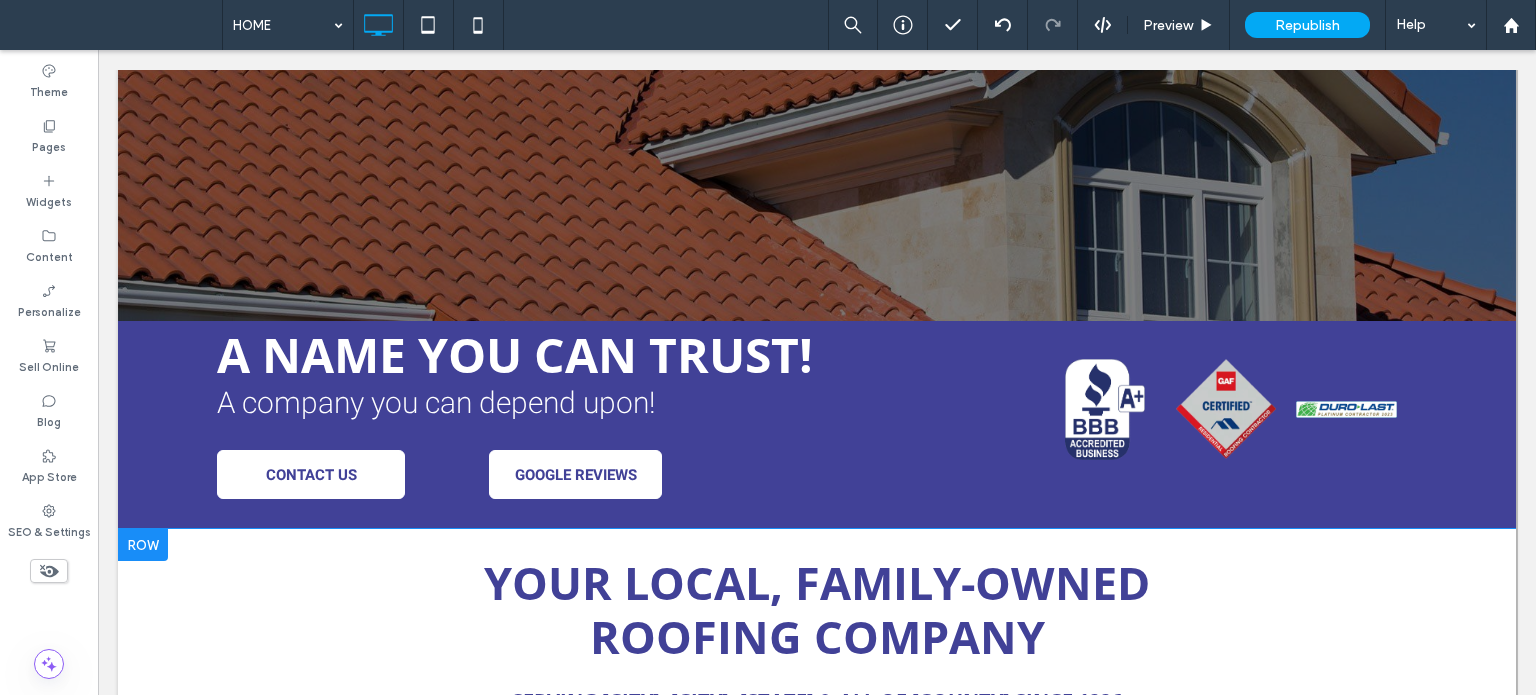 scroll, scrollTop: 630, scrollLeft: 0, axis: vertical 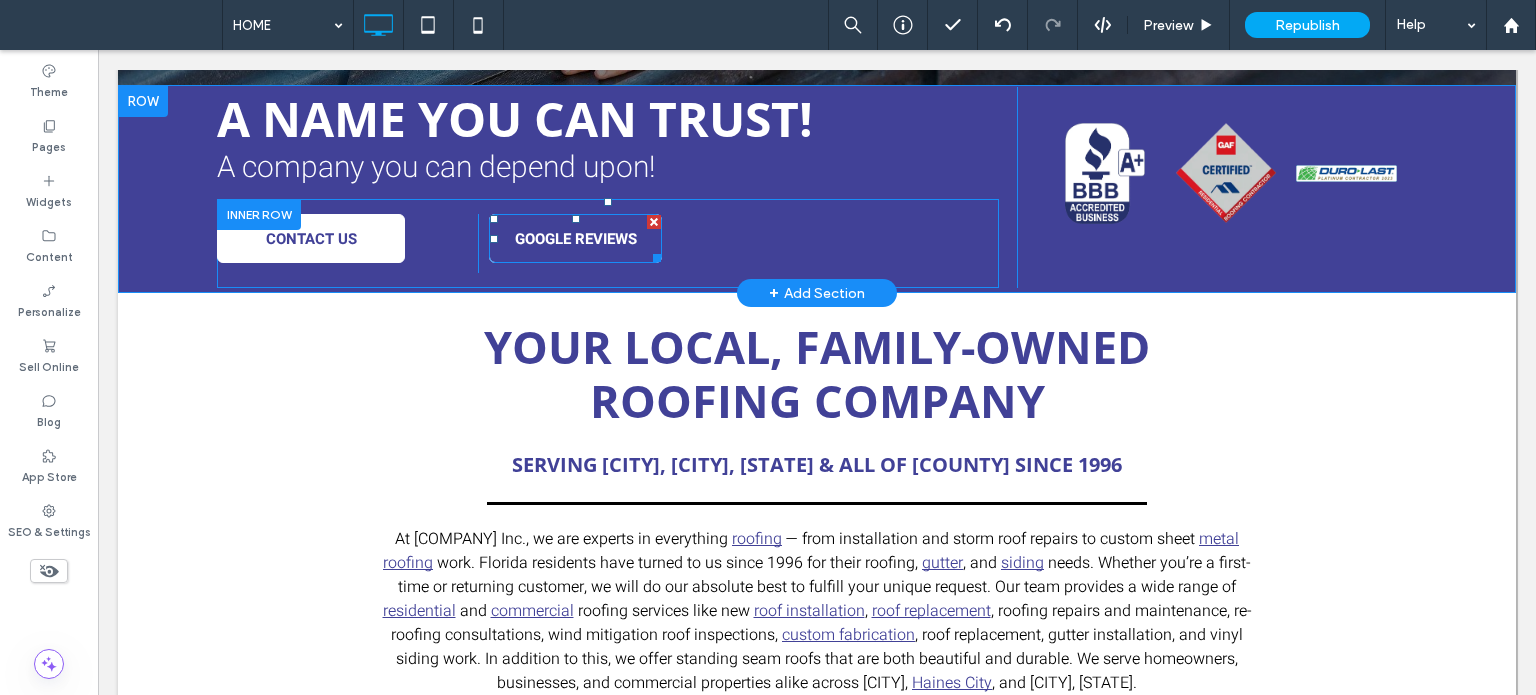 drag, startPoint x: 646, startPoint y: 220, endPoint x: 723, endPoint y: 328, distance: 132.63861 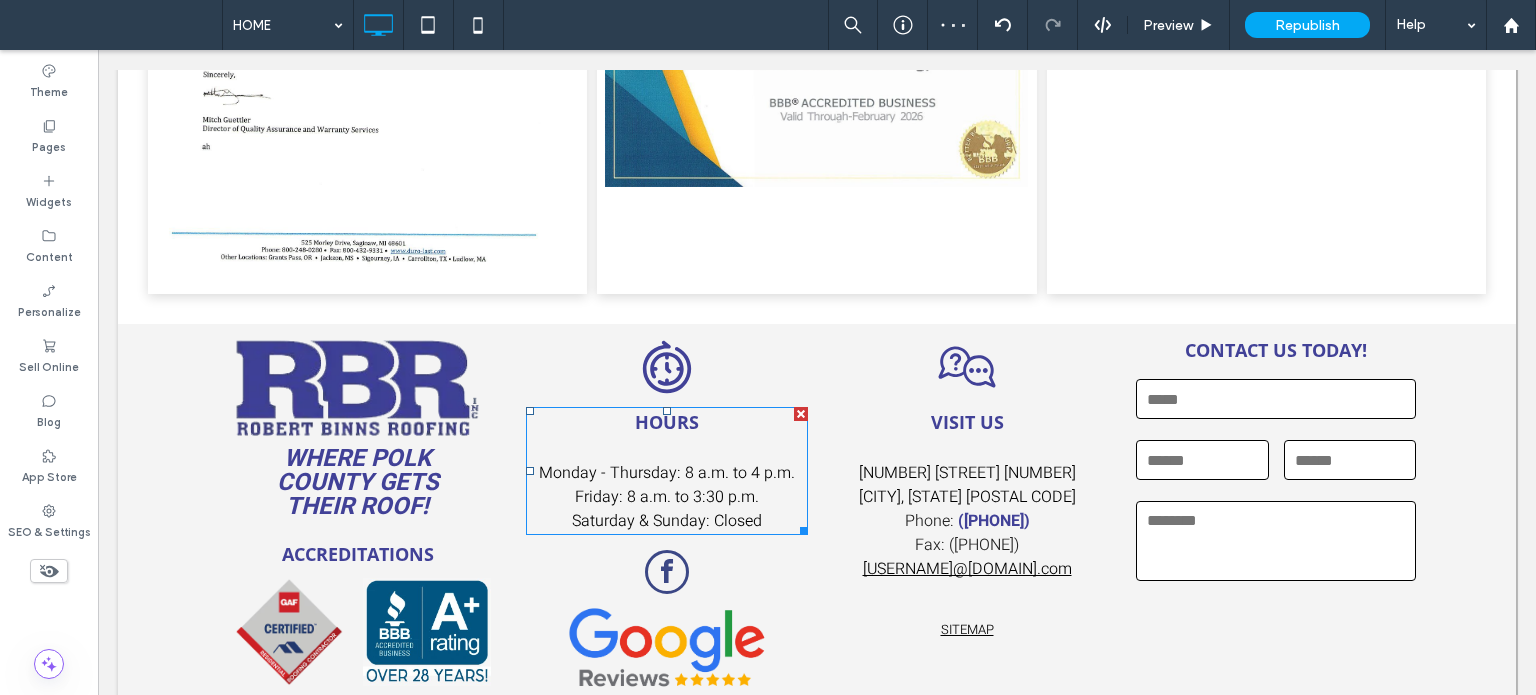 scroll, scrollTop: 4371, scrollLeft: 0, axis: vertical 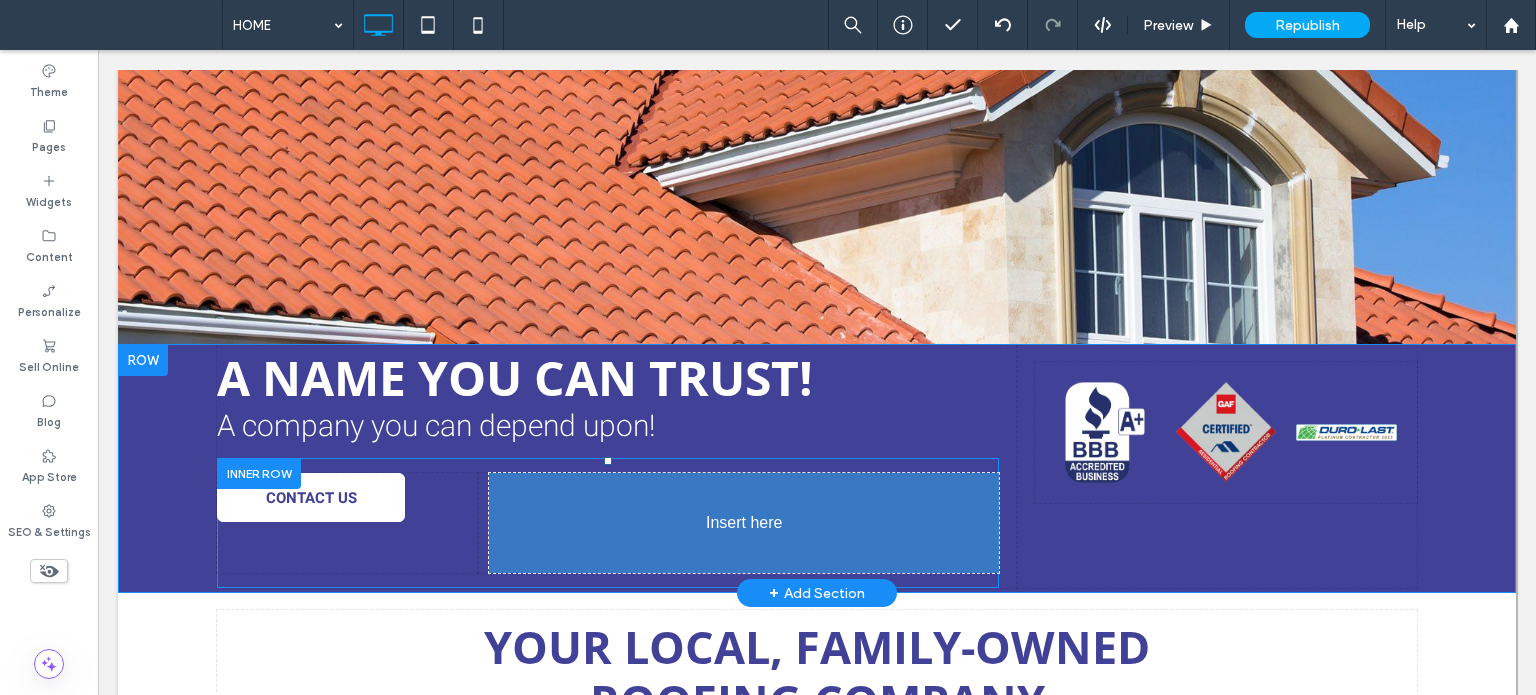 drag, startPoint x: 648, startPoint y: 514, endPoint x: 655, endPoint y: 577, distance: 63.387695 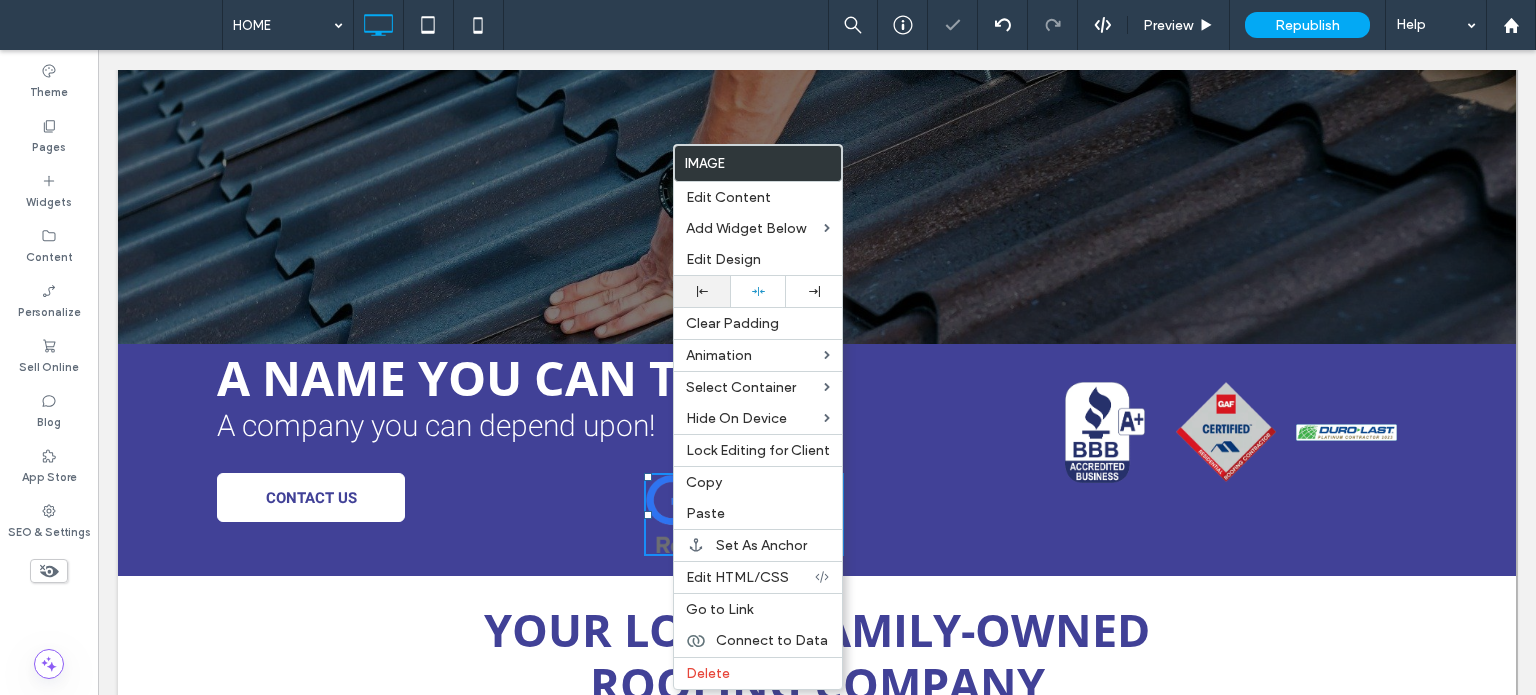 click at bounding box center (702, 291) 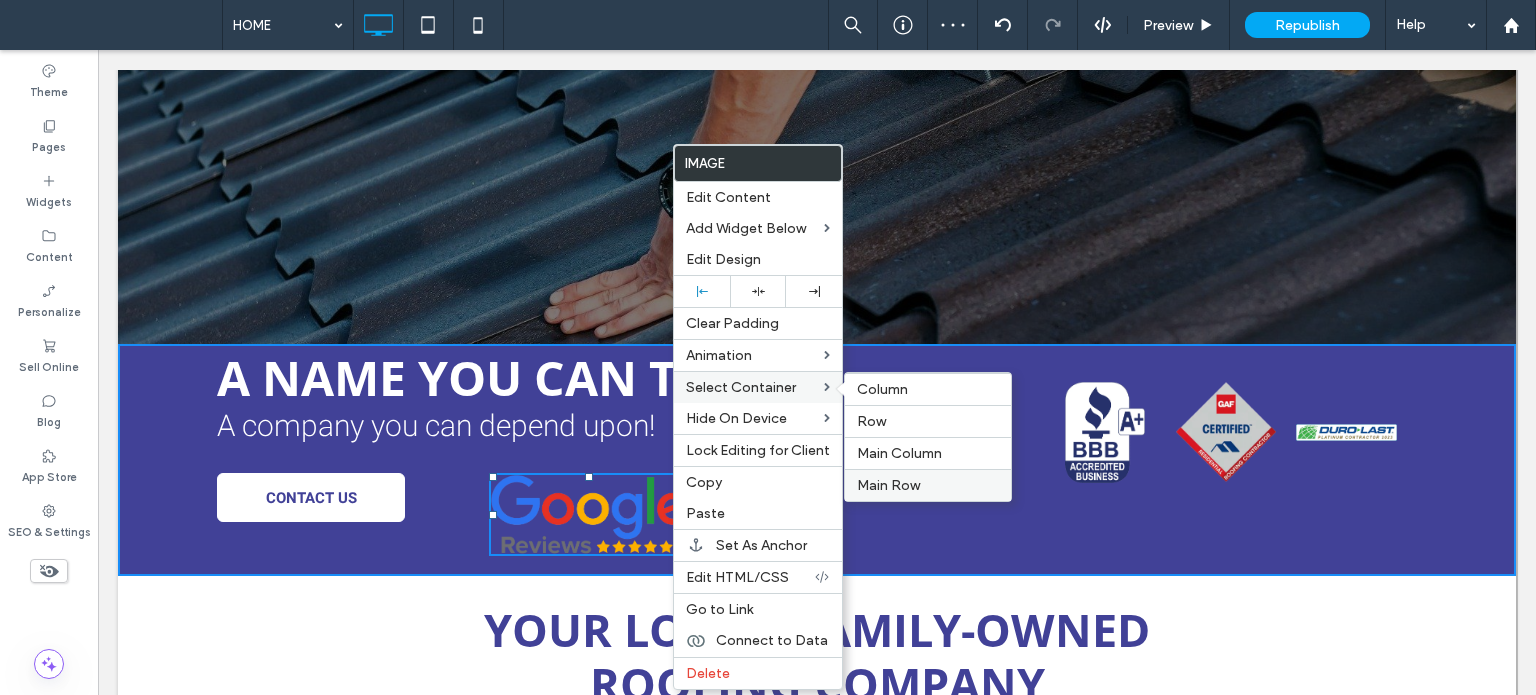 click on "Main Row" at bounding box center [888, 485] 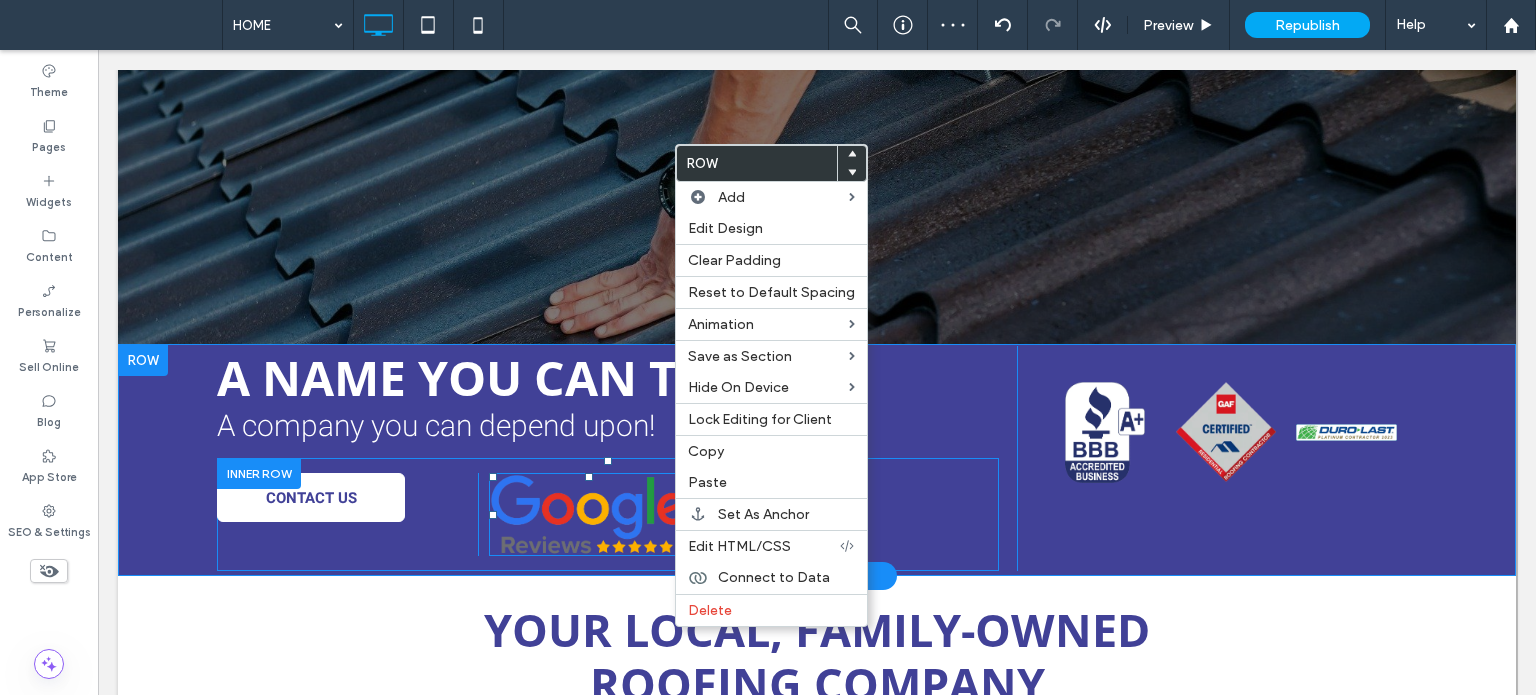 click at bounding box center (589, 514) 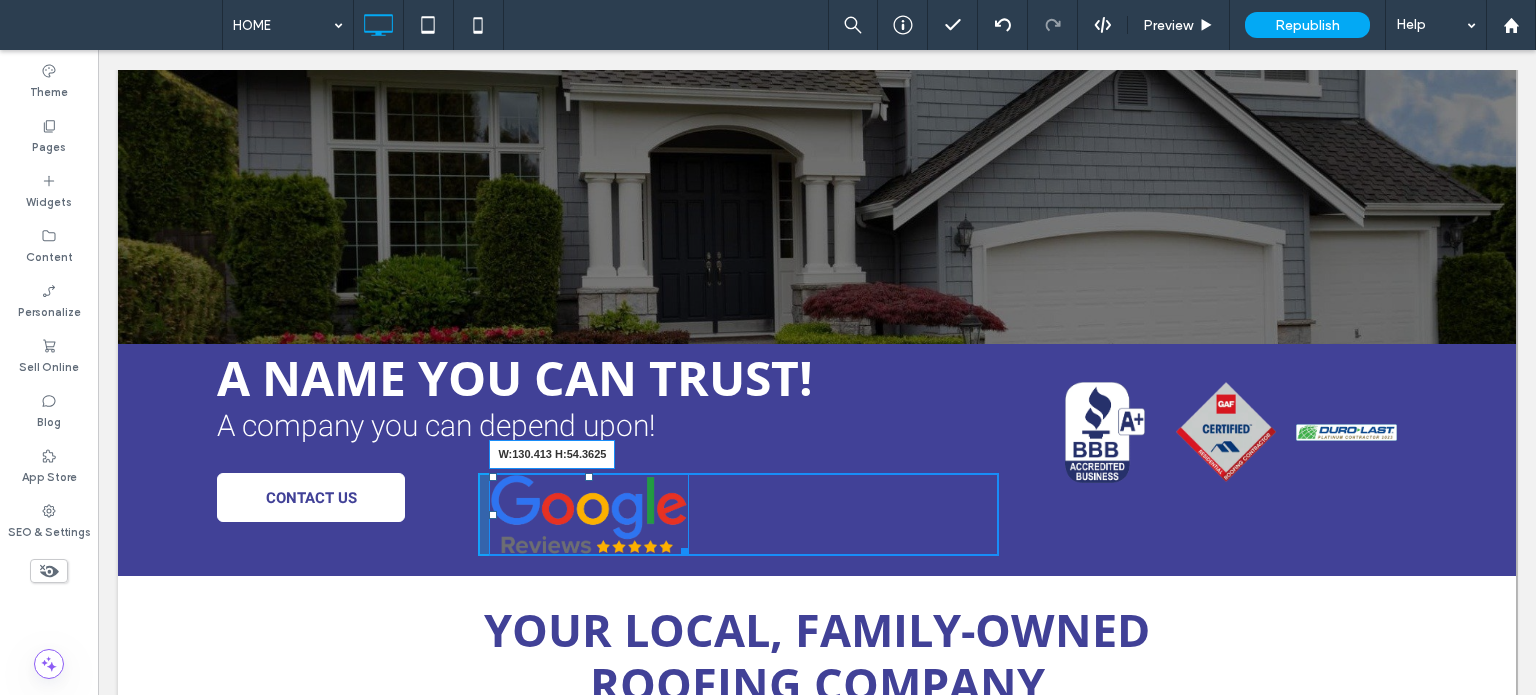 click on "Click To Paste
W:130.413 H:54.3625" at bounding box center (738, 514) 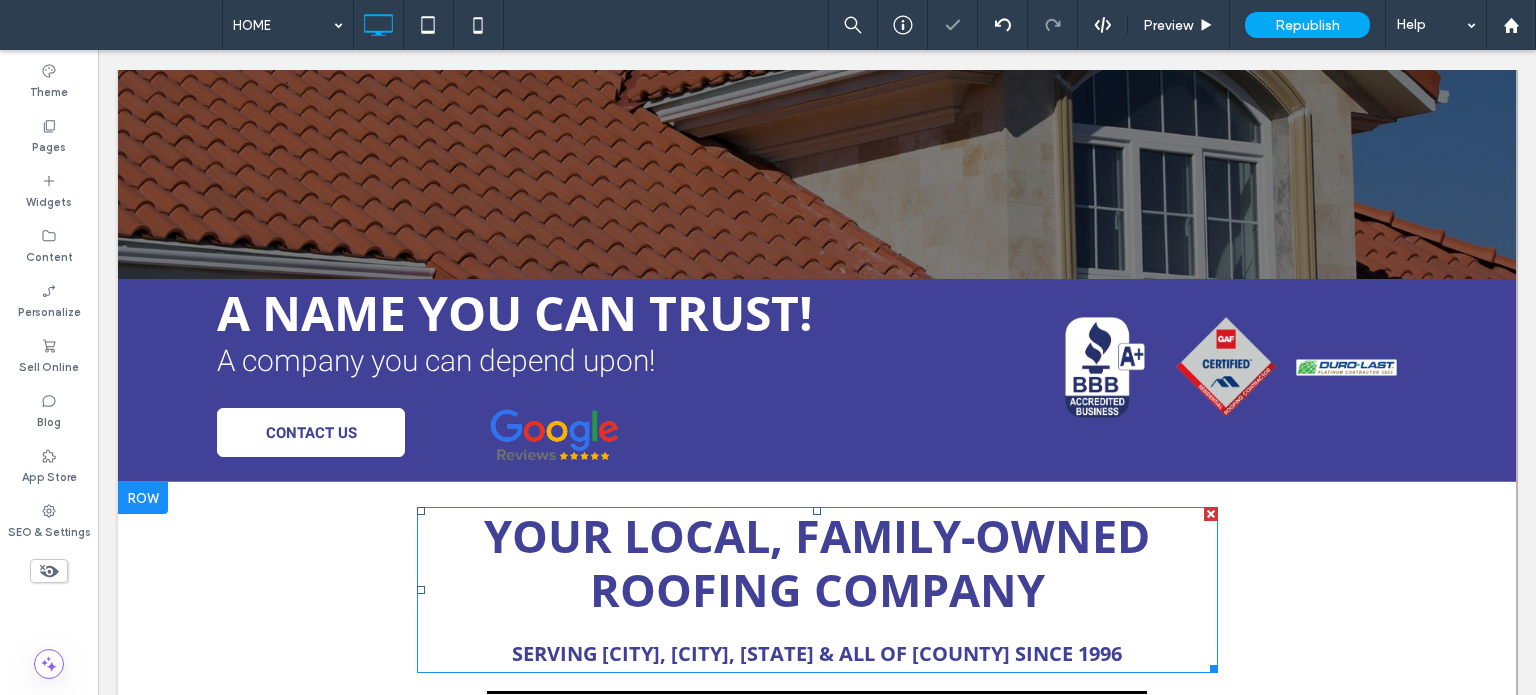 scroll, scrollTop: 471, scrollLeft: 0, axis: vertical 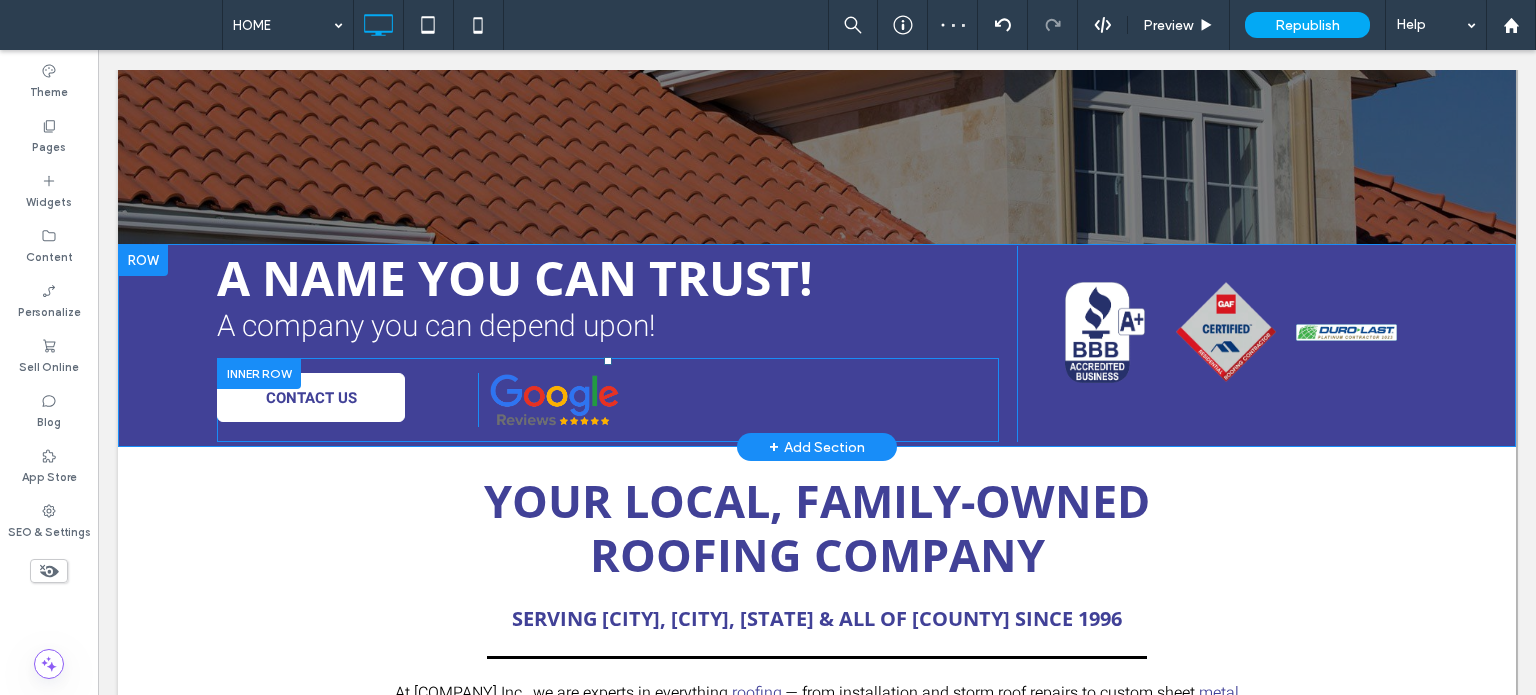 click at bounding box center (259, 373) 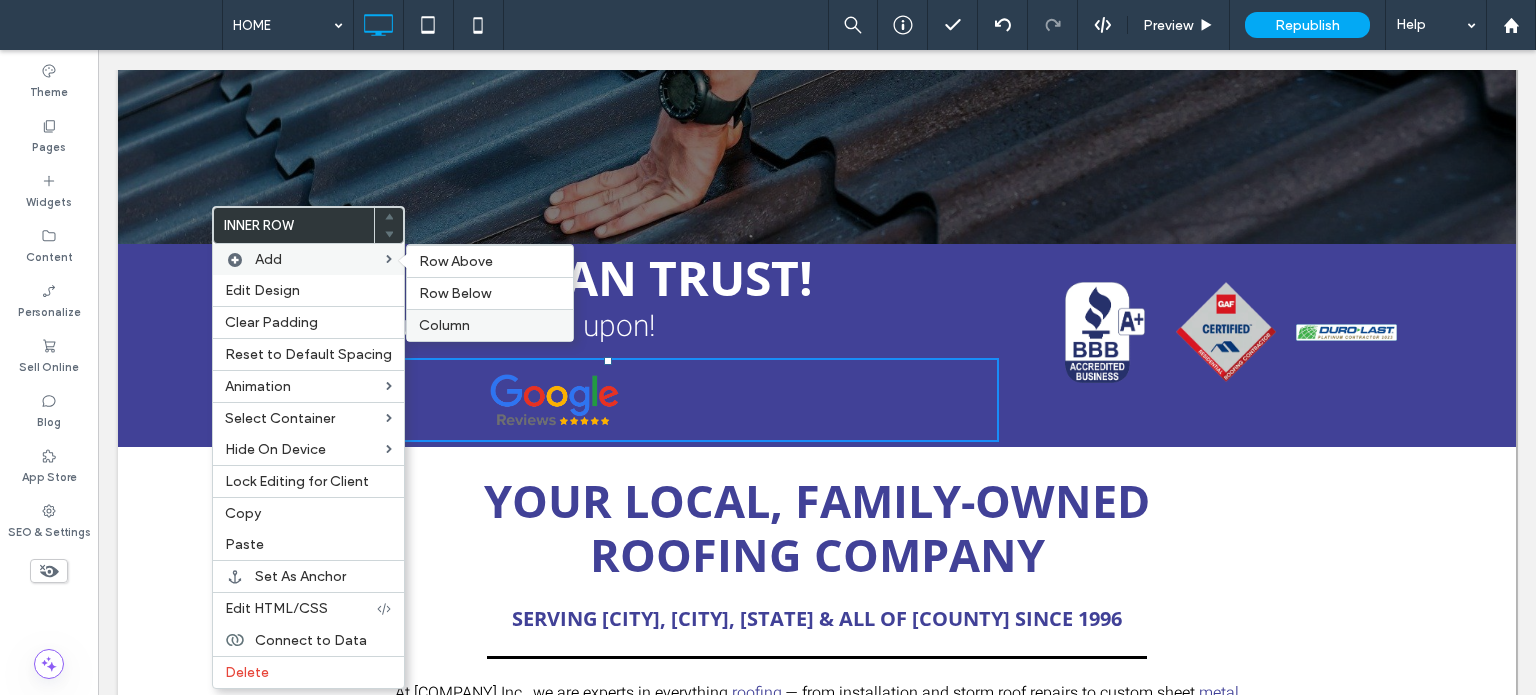 click on "Column" at bounding box center [490, 325] 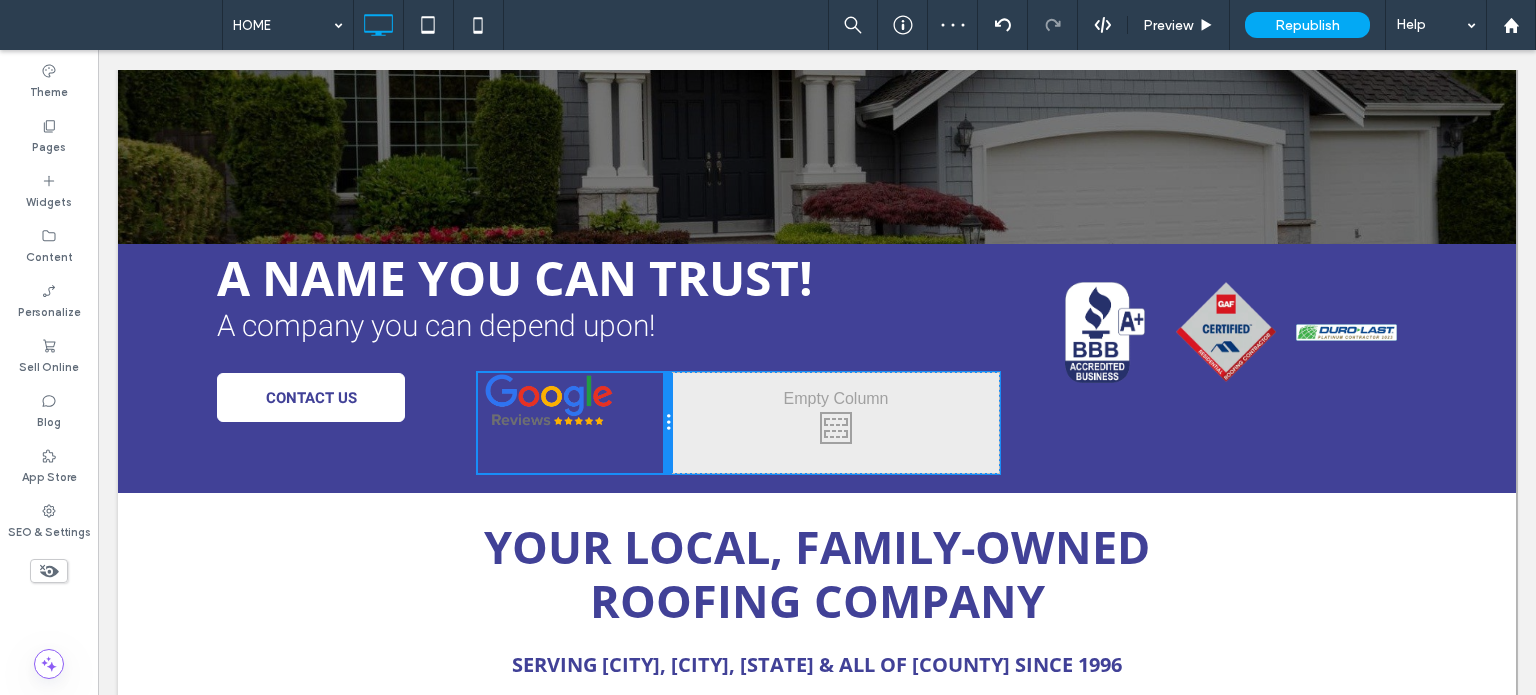 drag, startPoint x: 728, startPoint y: 417, endPoint x: 736, endPoint y: 564, distance: 147.21753 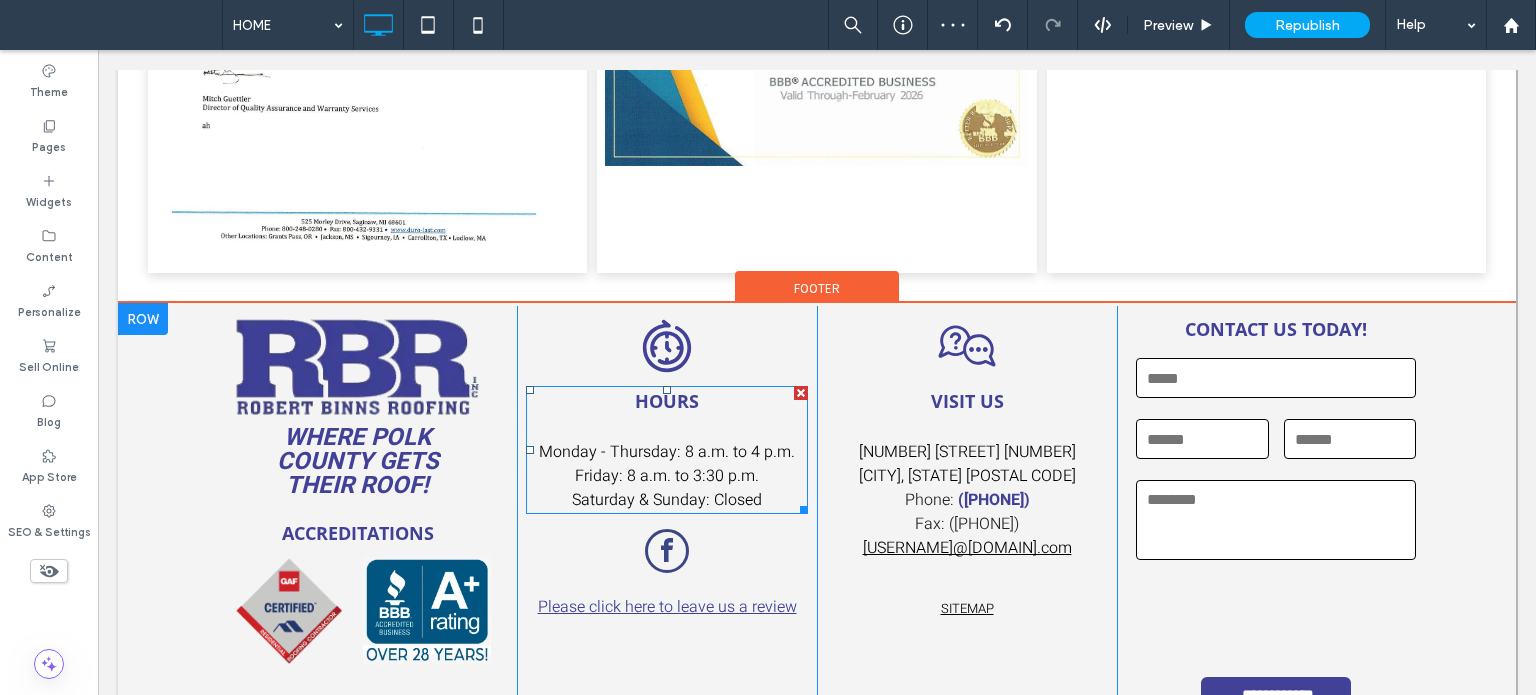scroll, scrollTop: 4371, scrollLeft: 0, axis: vertical 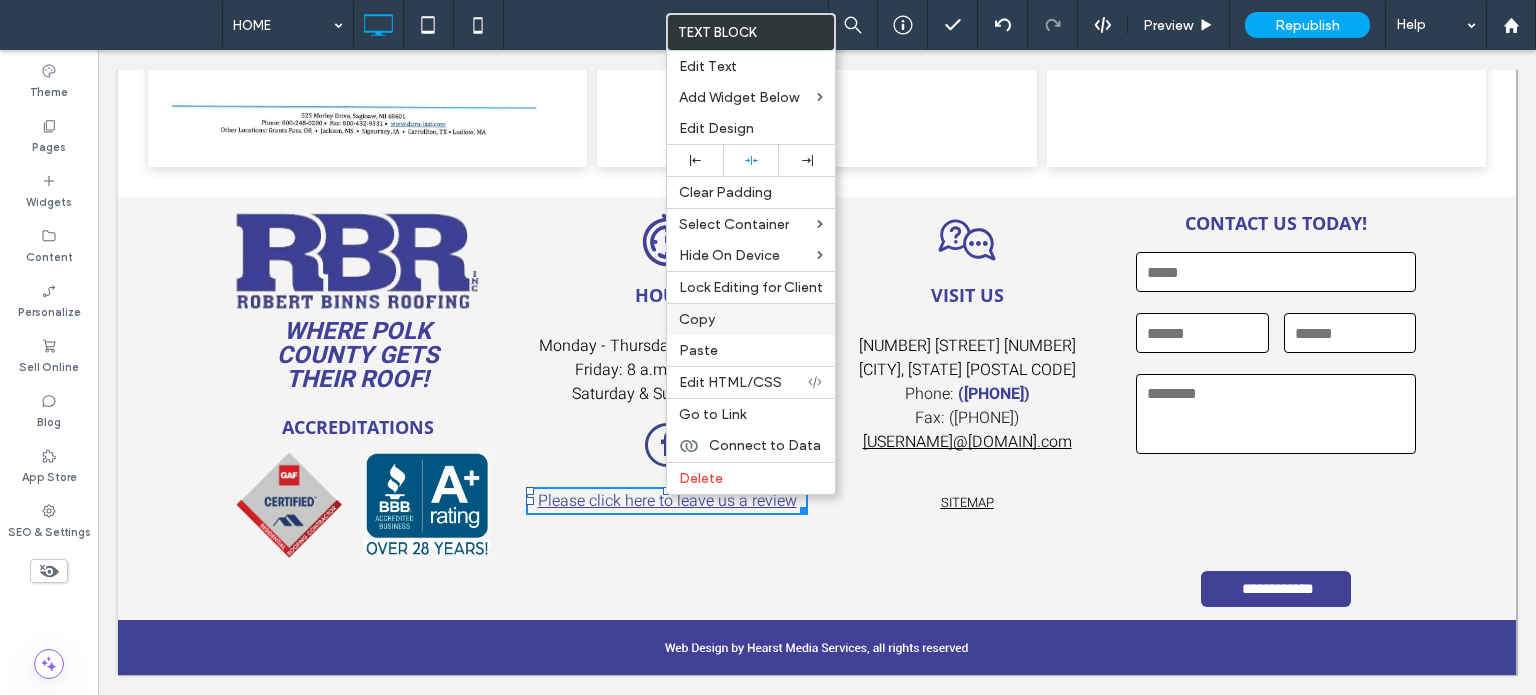 click on "Copy" at bounding box center [697, 319] 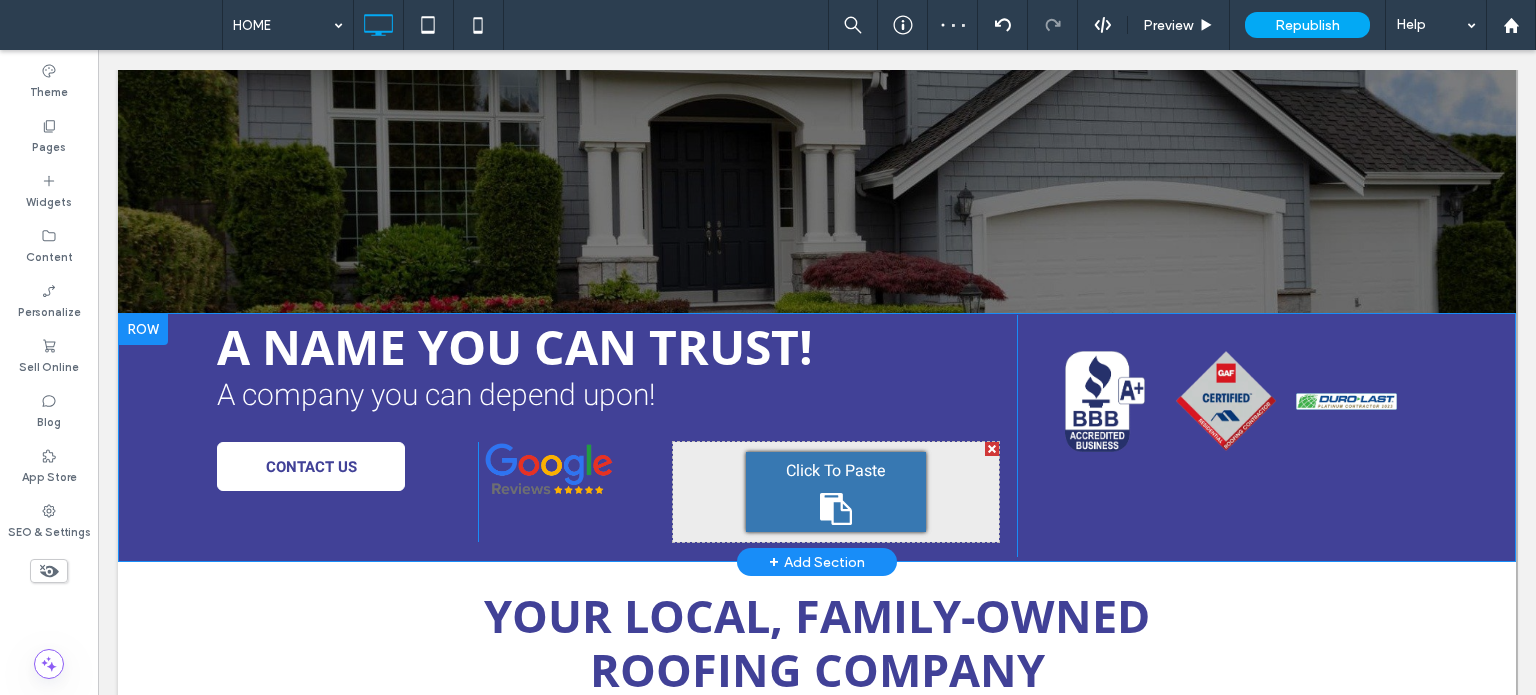 scroll, scrollTop: 571, scrollLeft: 0, axis: vertical 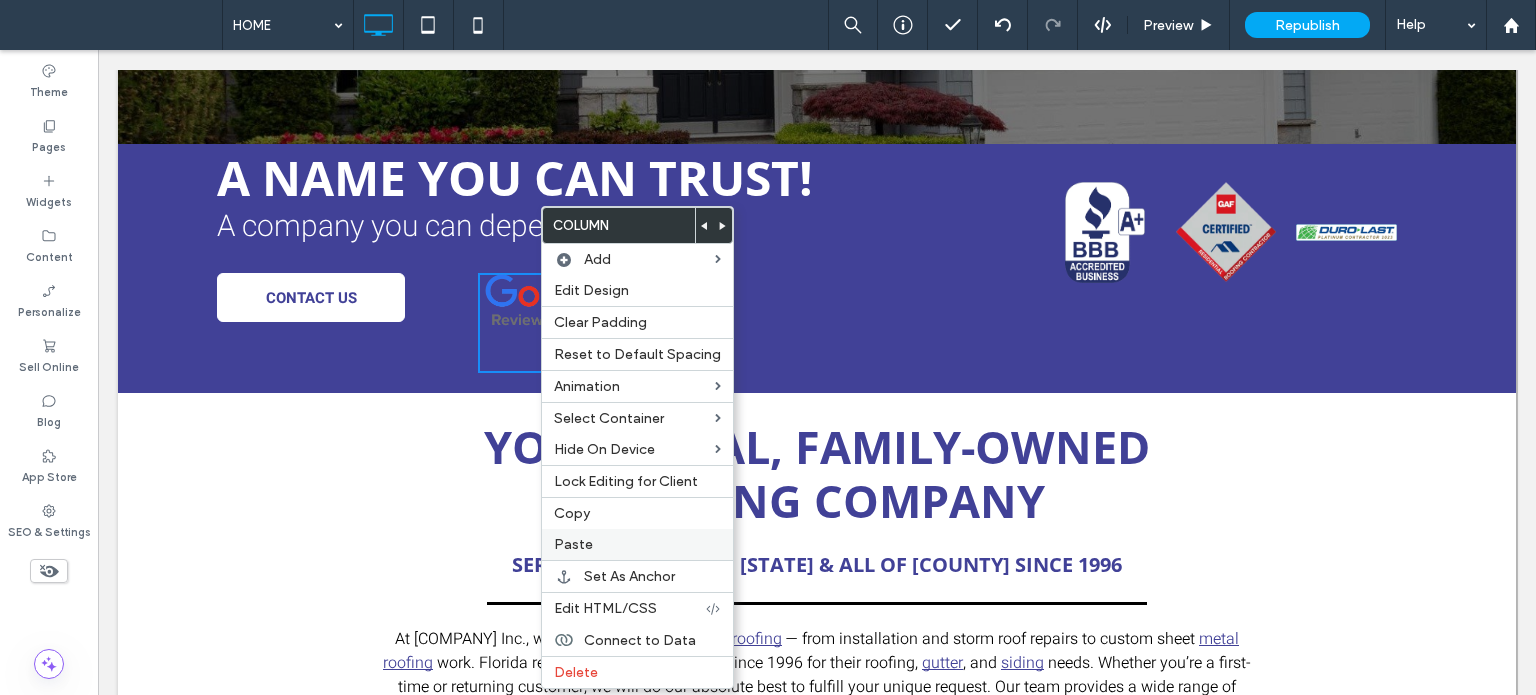 click on "Paste" at bounding box center [637, 544] 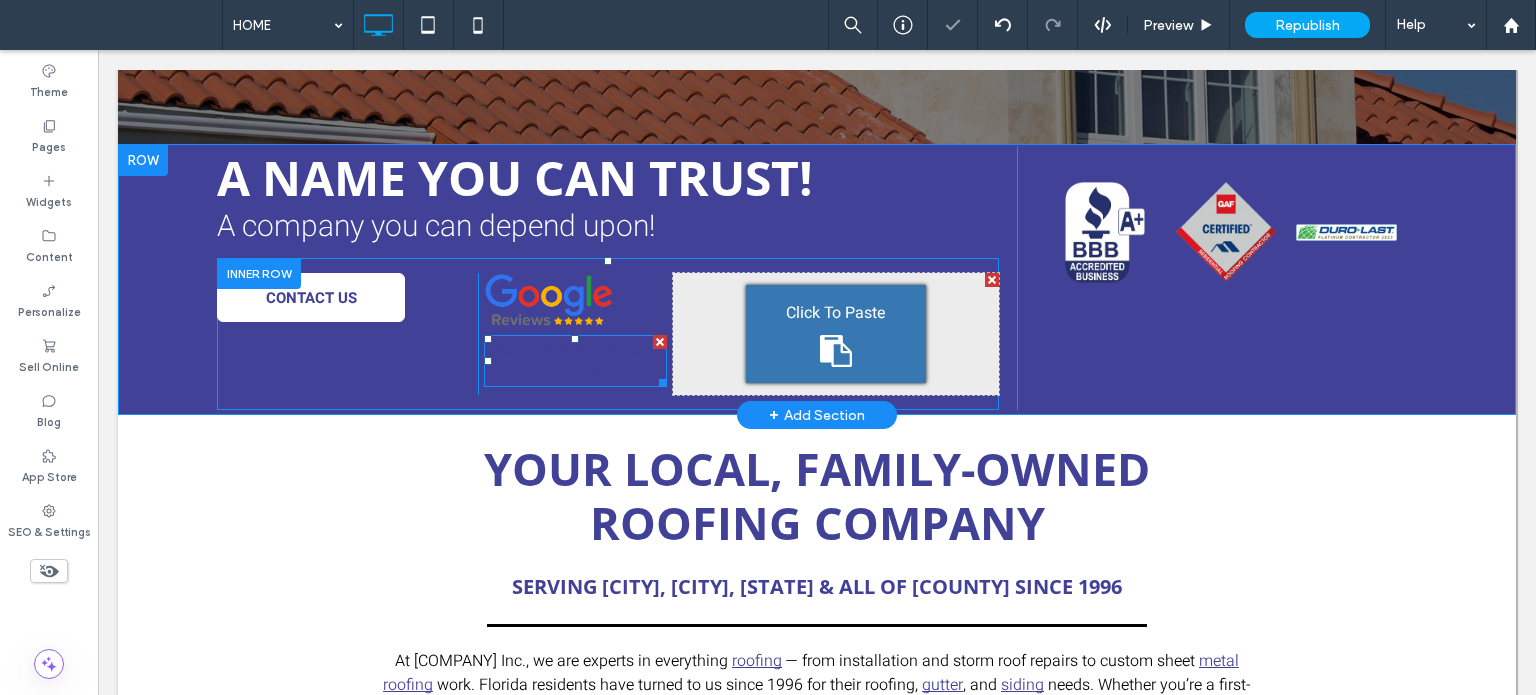 click on "Please click here to leave us a review" at bounding box center (575, 361) 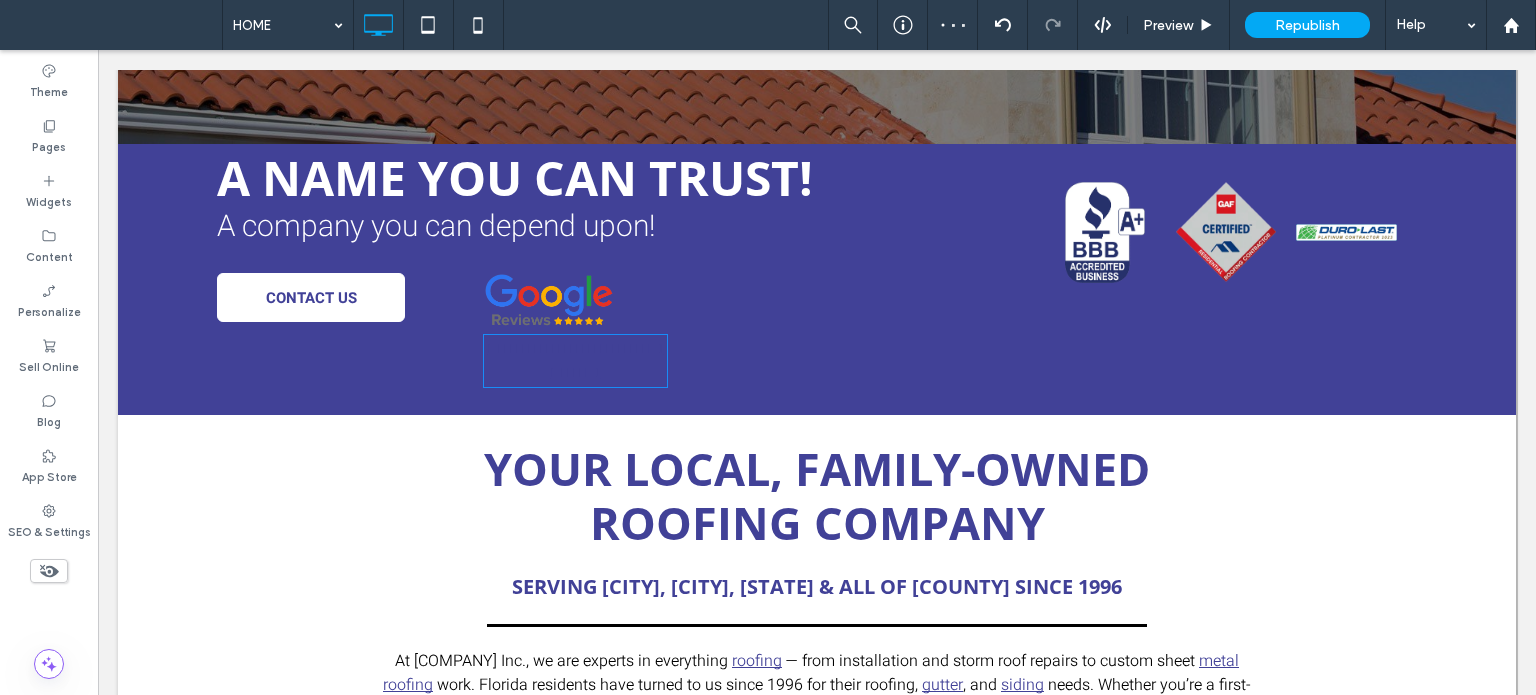 type on "*****" 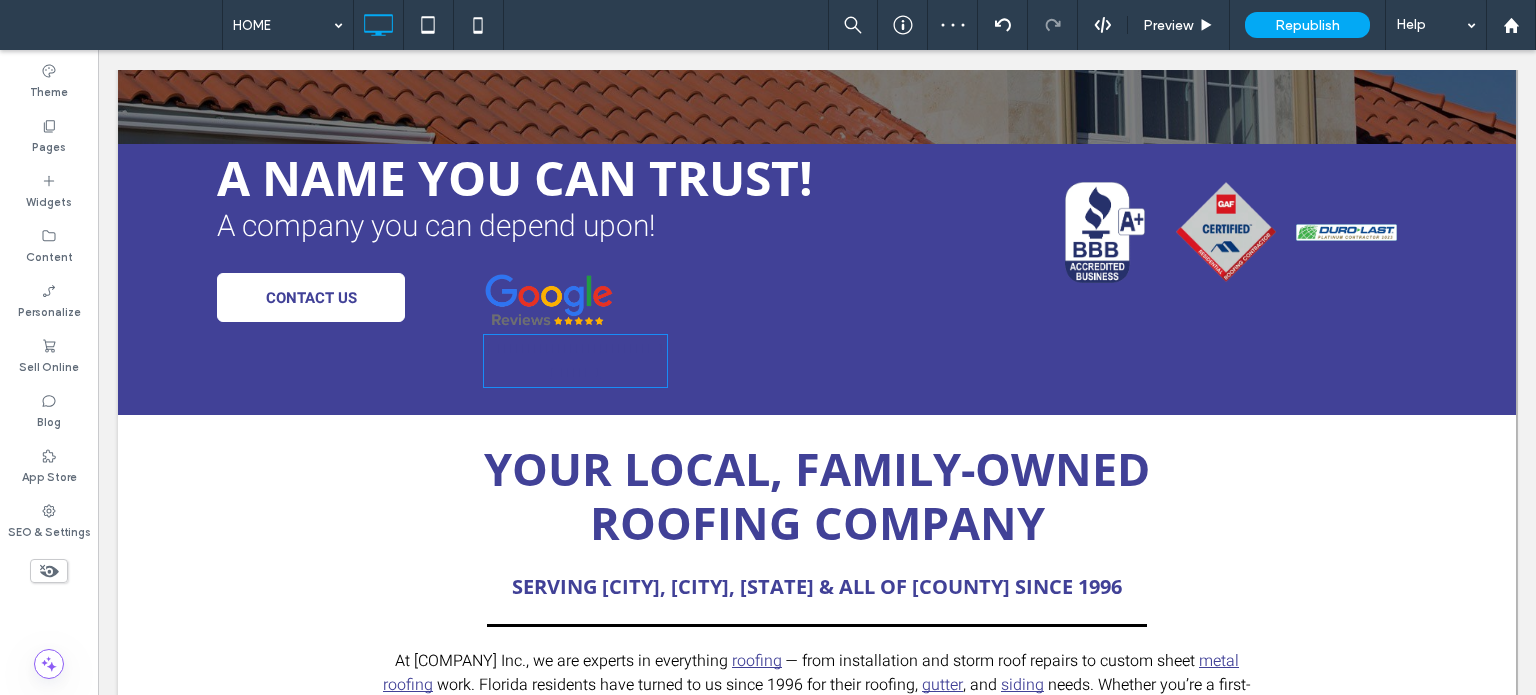 type on "**" 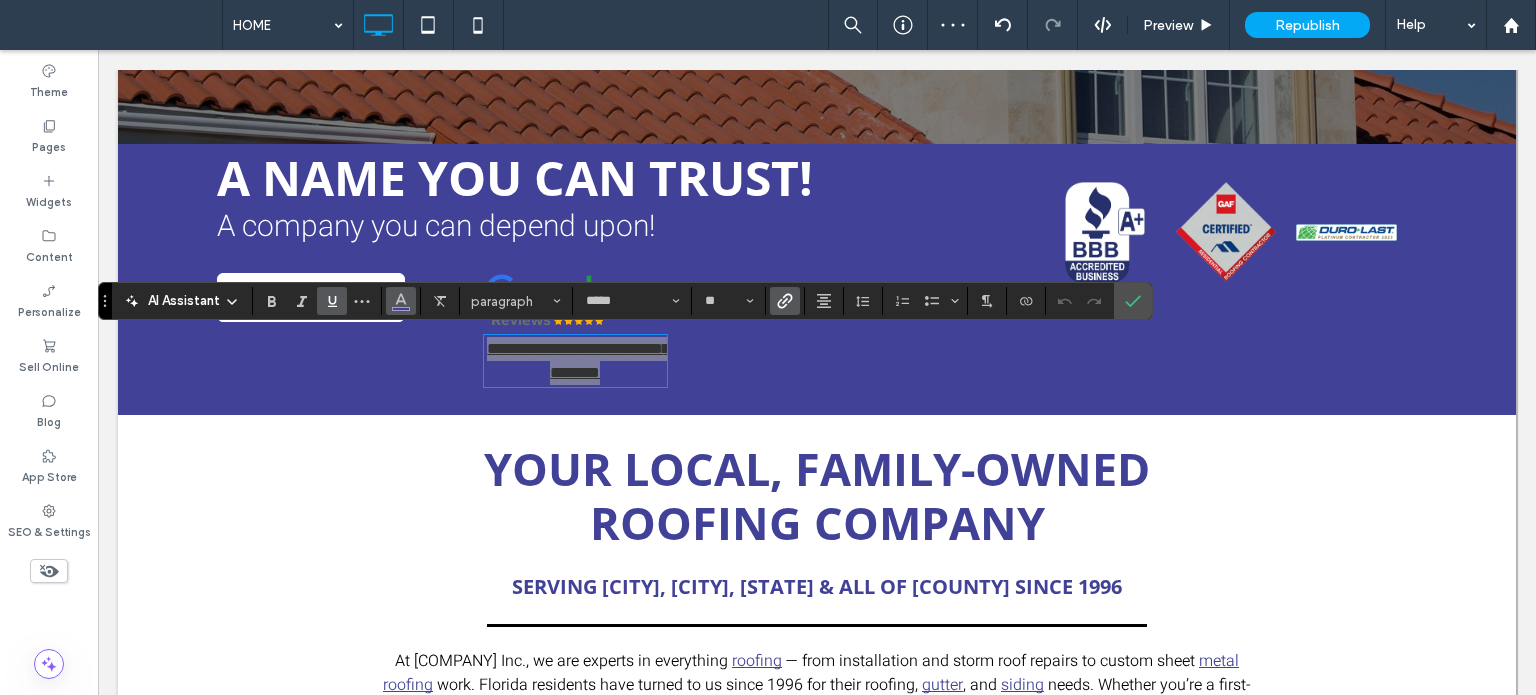 click 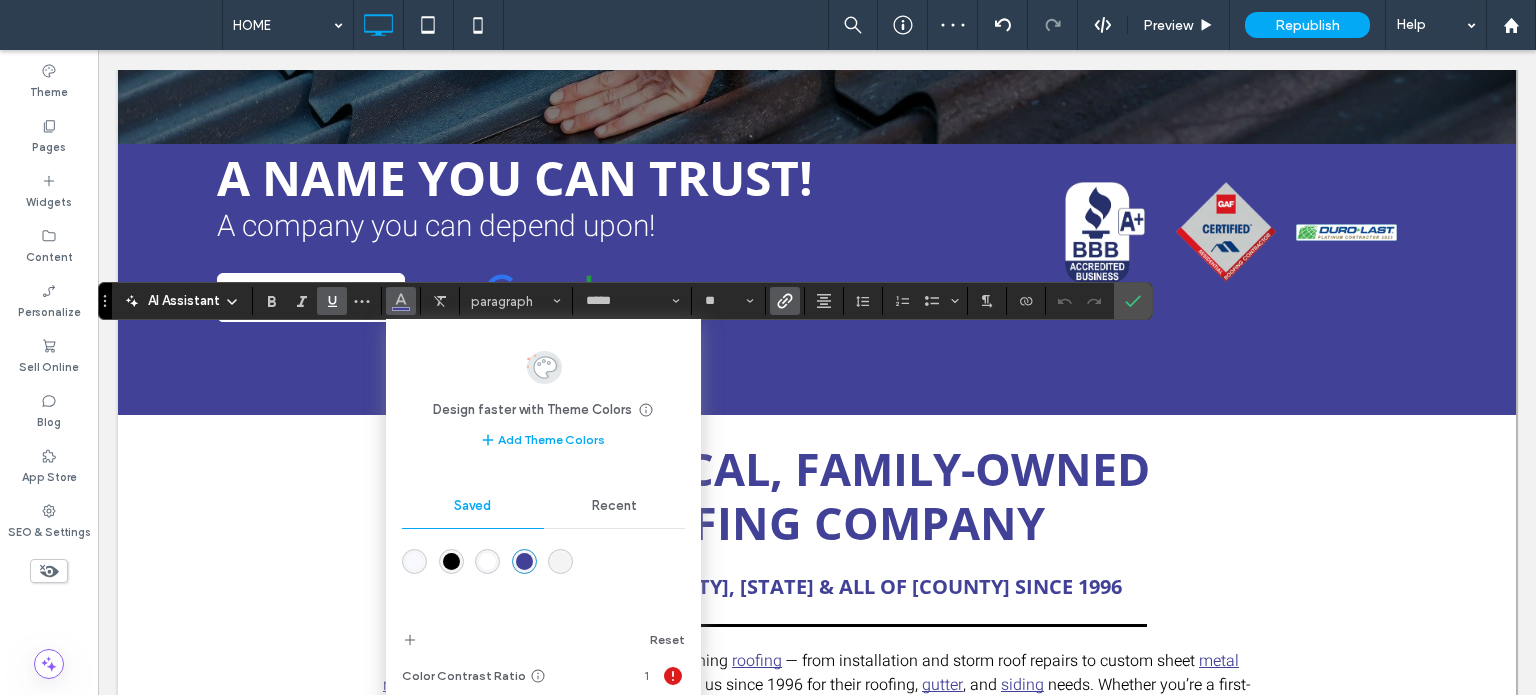 click on "Design faster with Theme Colors Save time with Theme Colors Create a color palette to instantly add or change colors of connected site elements.    Learn more Add Theme Colors Saved Recent Reset Color Contrast Ratio 1 More colors" at bounding box center [543, 536] 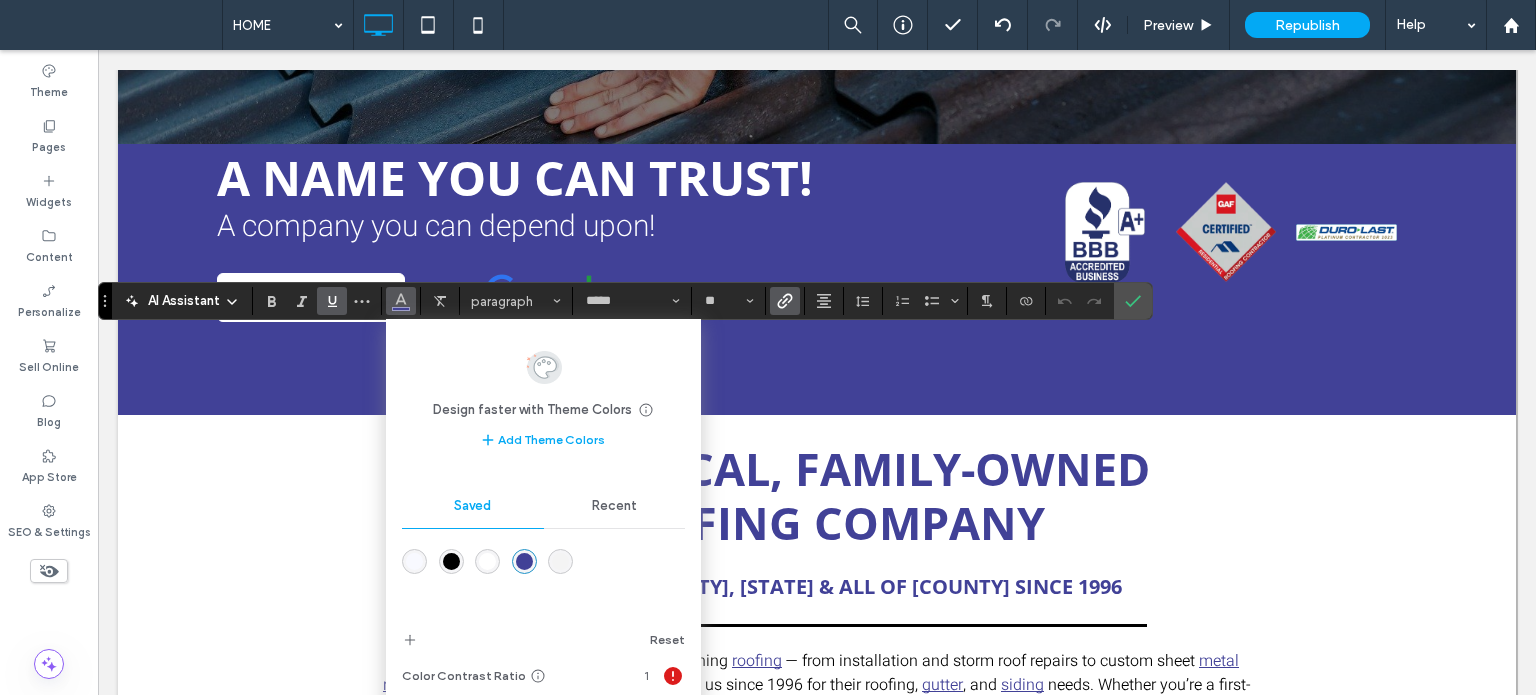 click at bounding box center [414, 561] 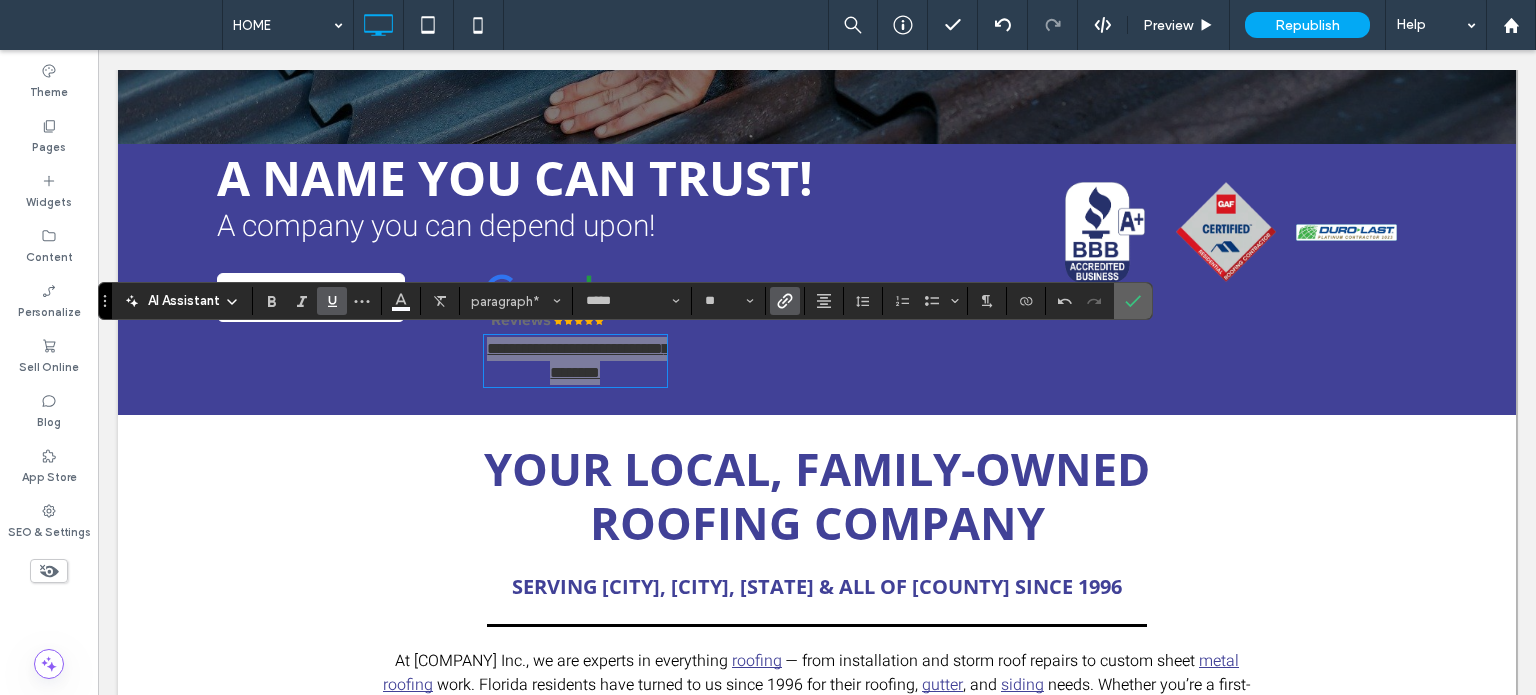 click at bounding box center (1133, 301) 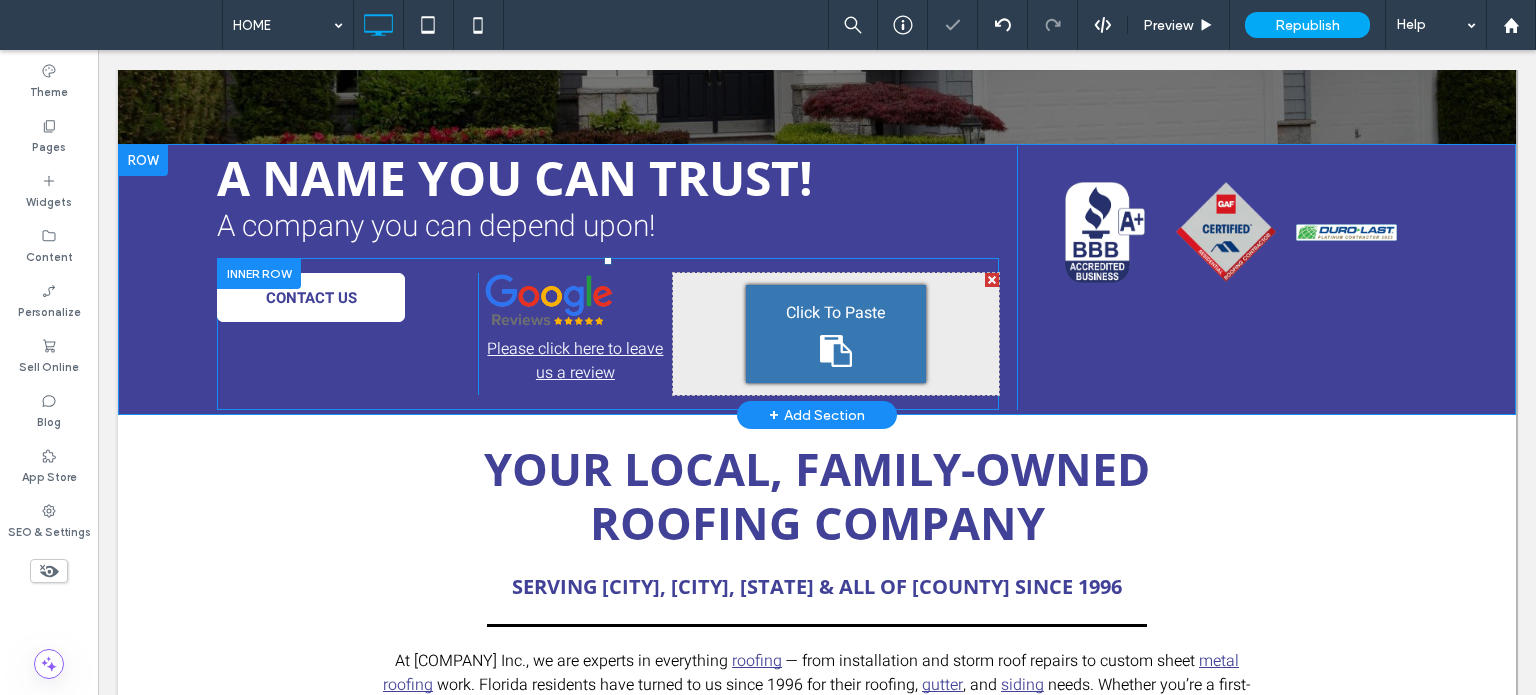 click at bounding box center (992, 280) 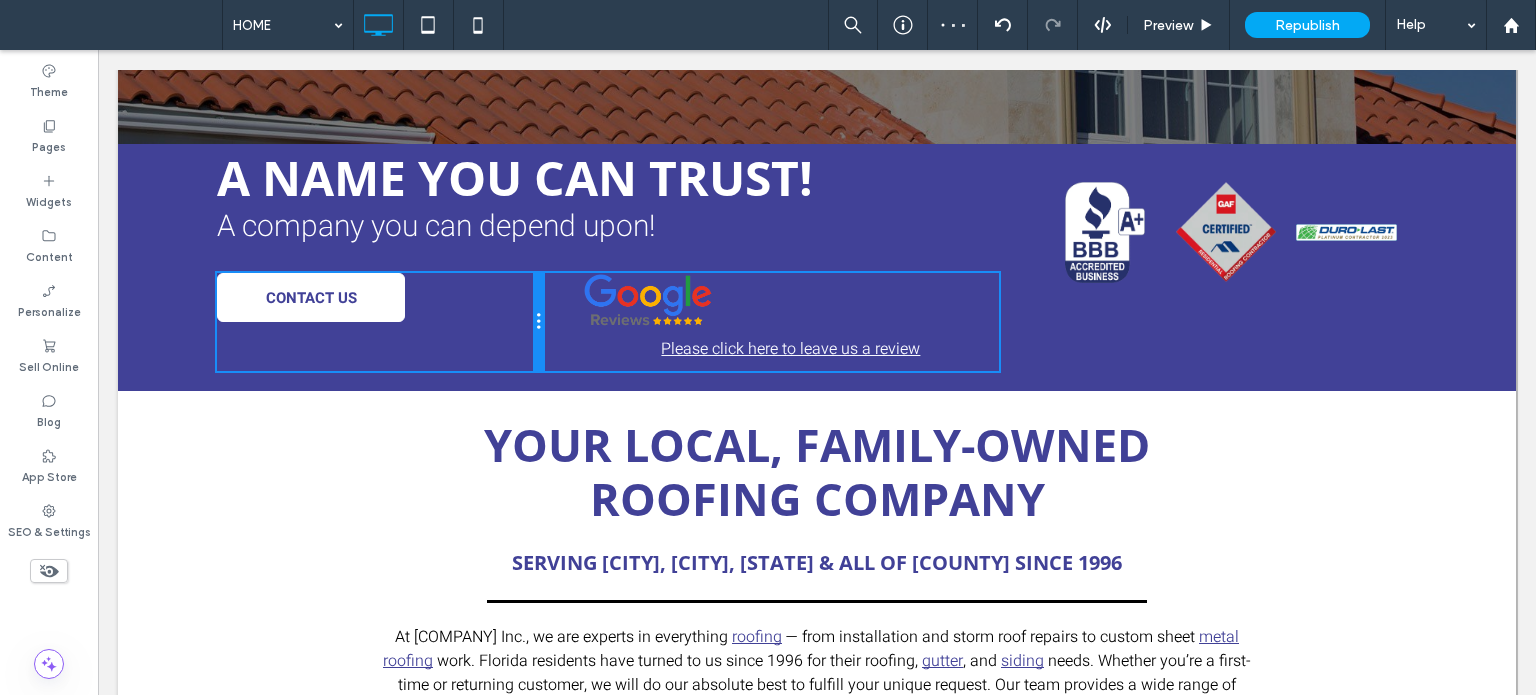 drag, startPoint x: 594, startPoint y: 319, endPoint x: 603, endPoint y: 367, distance: 48.83646 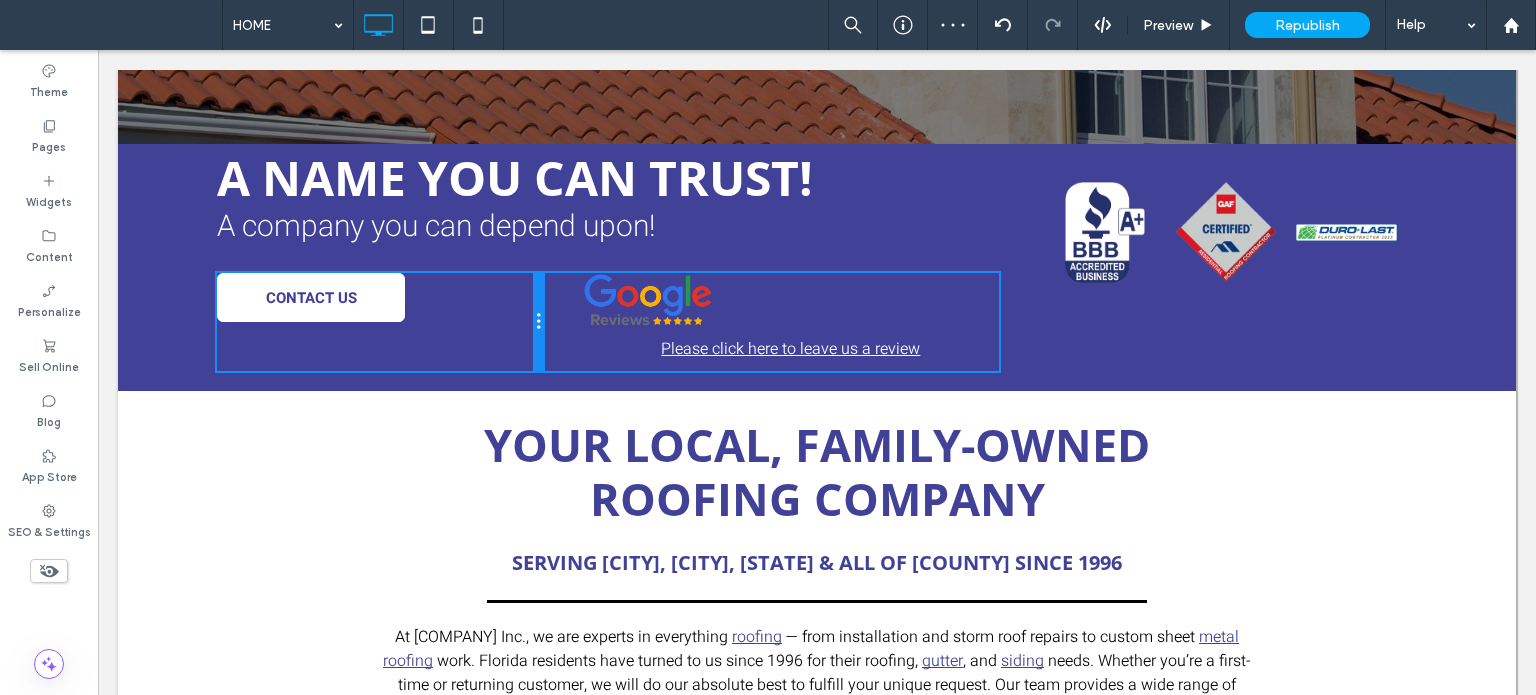 click on "CONTACT US
Click To Paste" at bounding box center [380, 322] 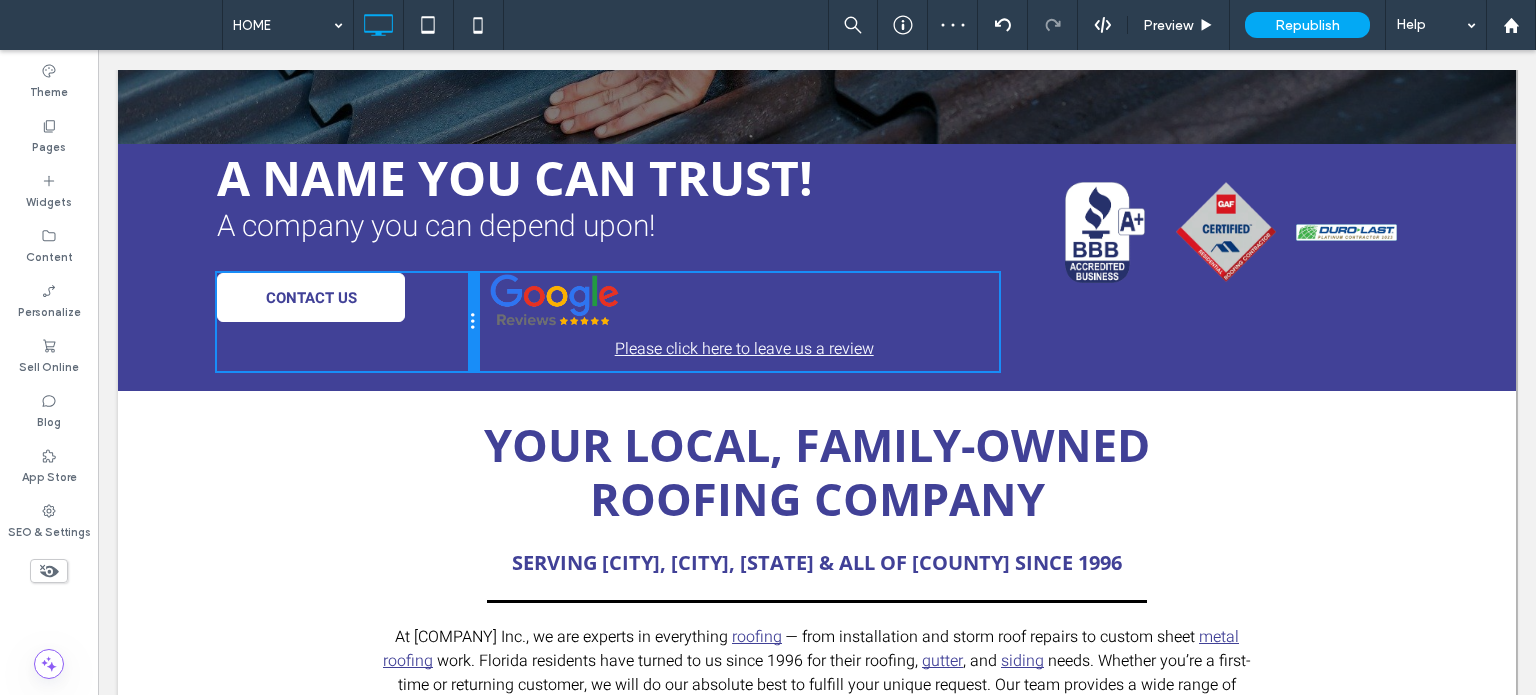 drag, startPoint x: 535, startPoint y: 319, endPoint x: 584, endPoint y: 369, distance: 70.00714 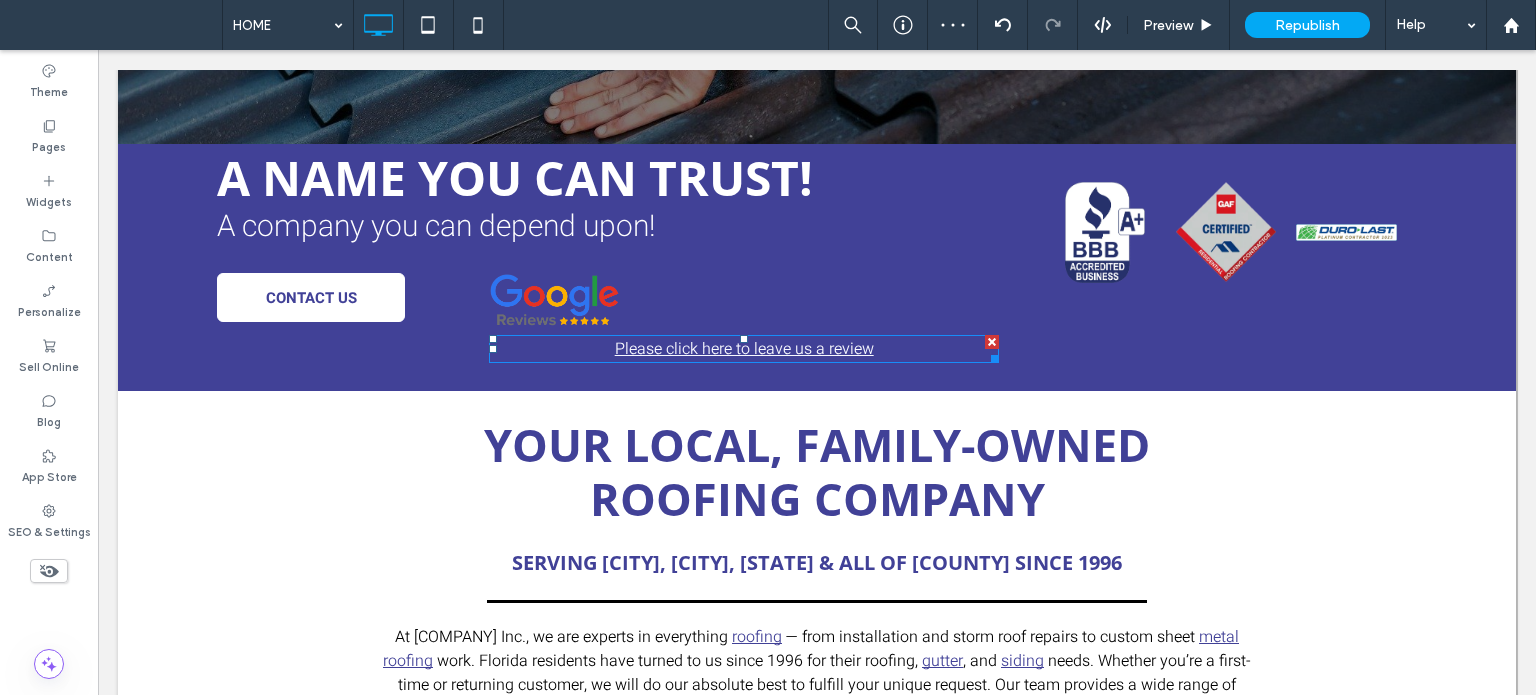 click on "Please click here to leave us a review" at bounding box center (744, 349) 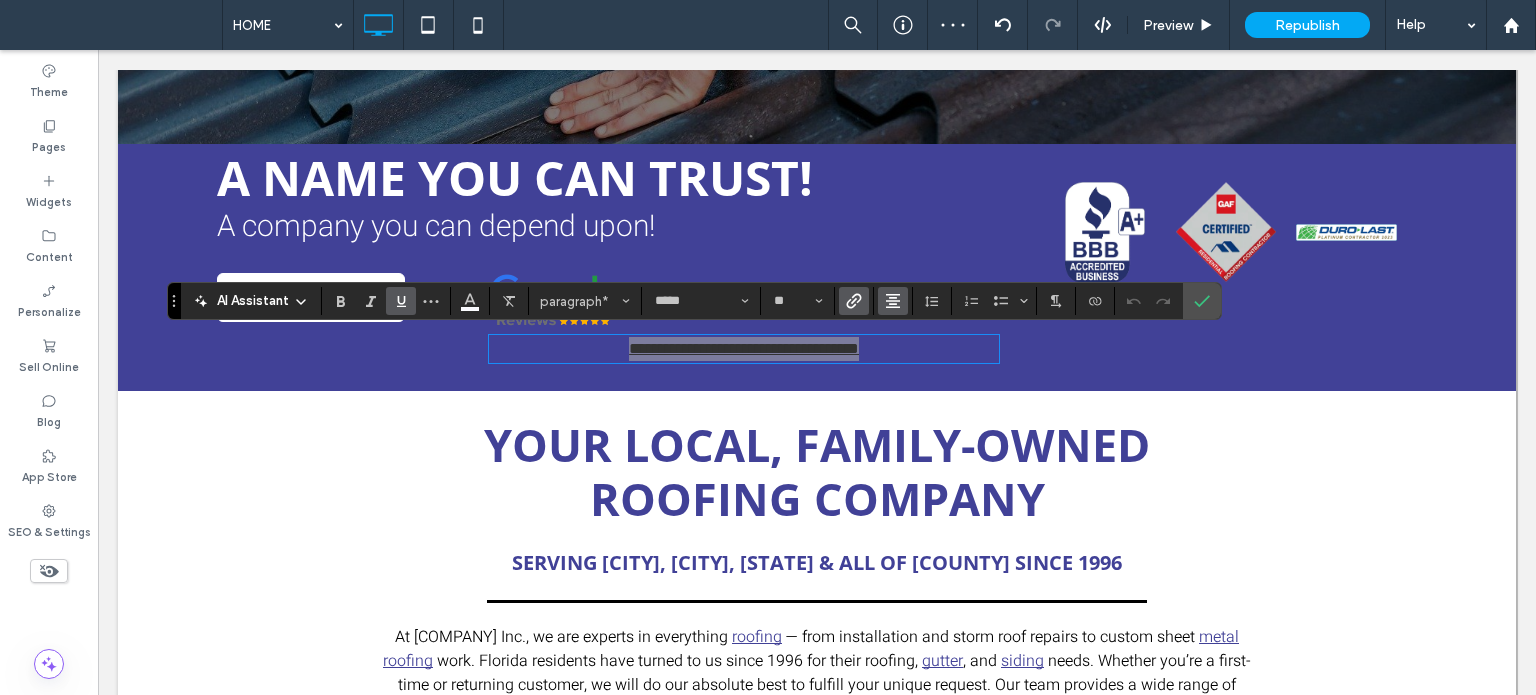 click 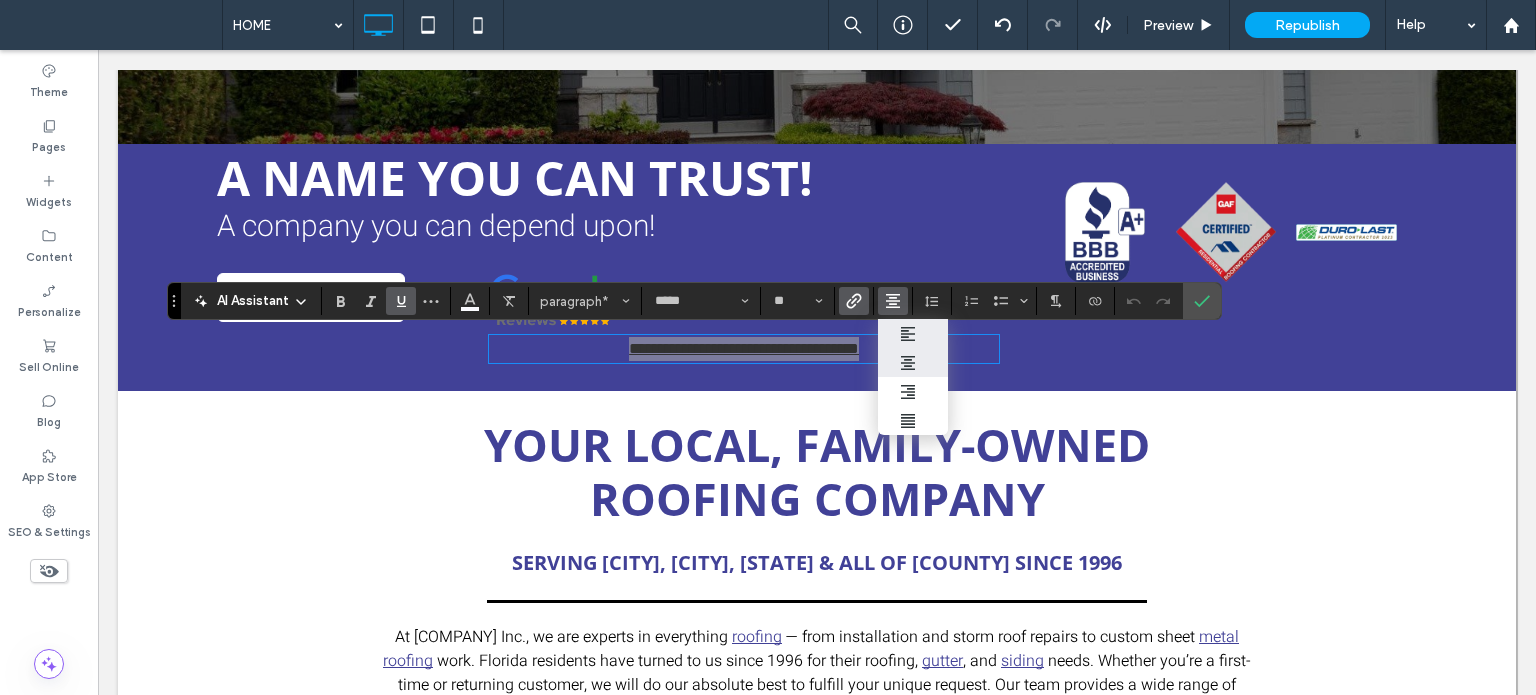 click at bounding box center (913, 333) 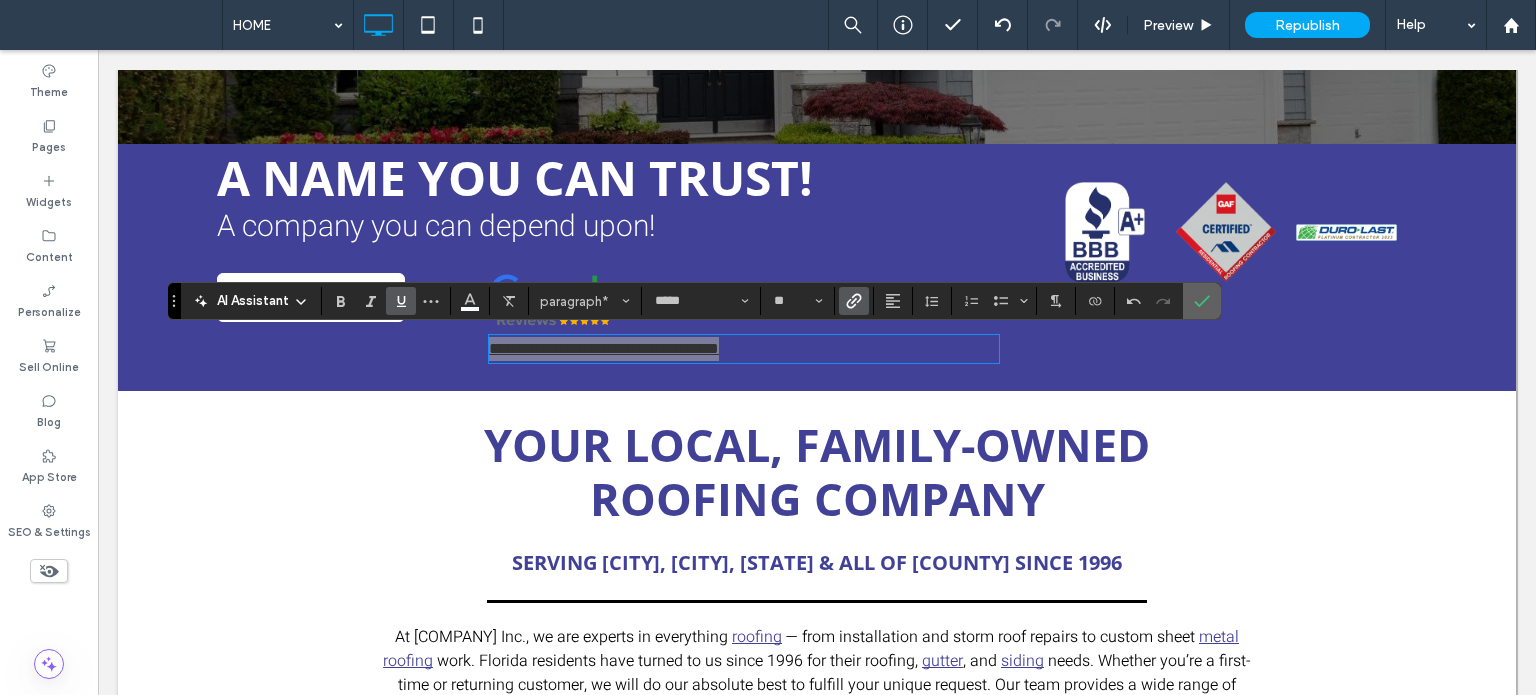 click at bounding box center (1202, 301) 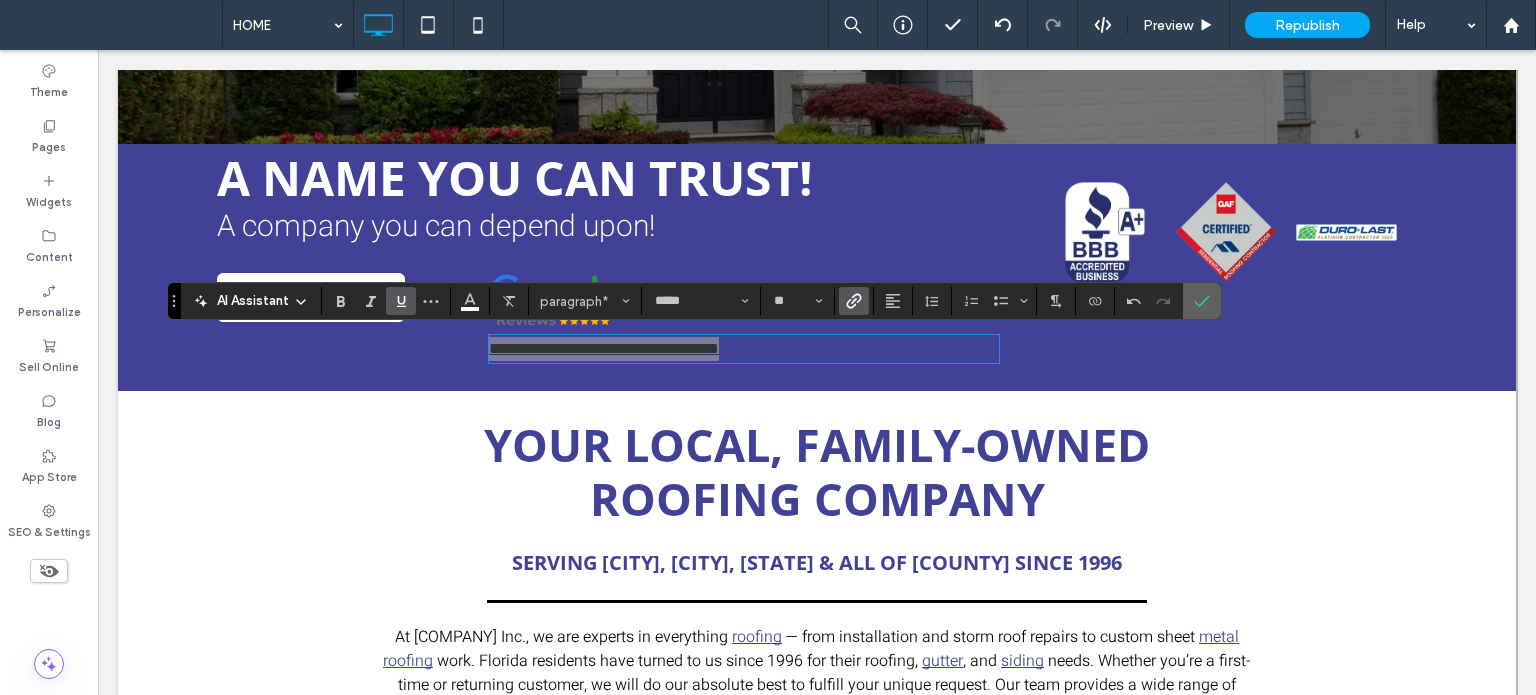 click at bounding box center (1202, 301) 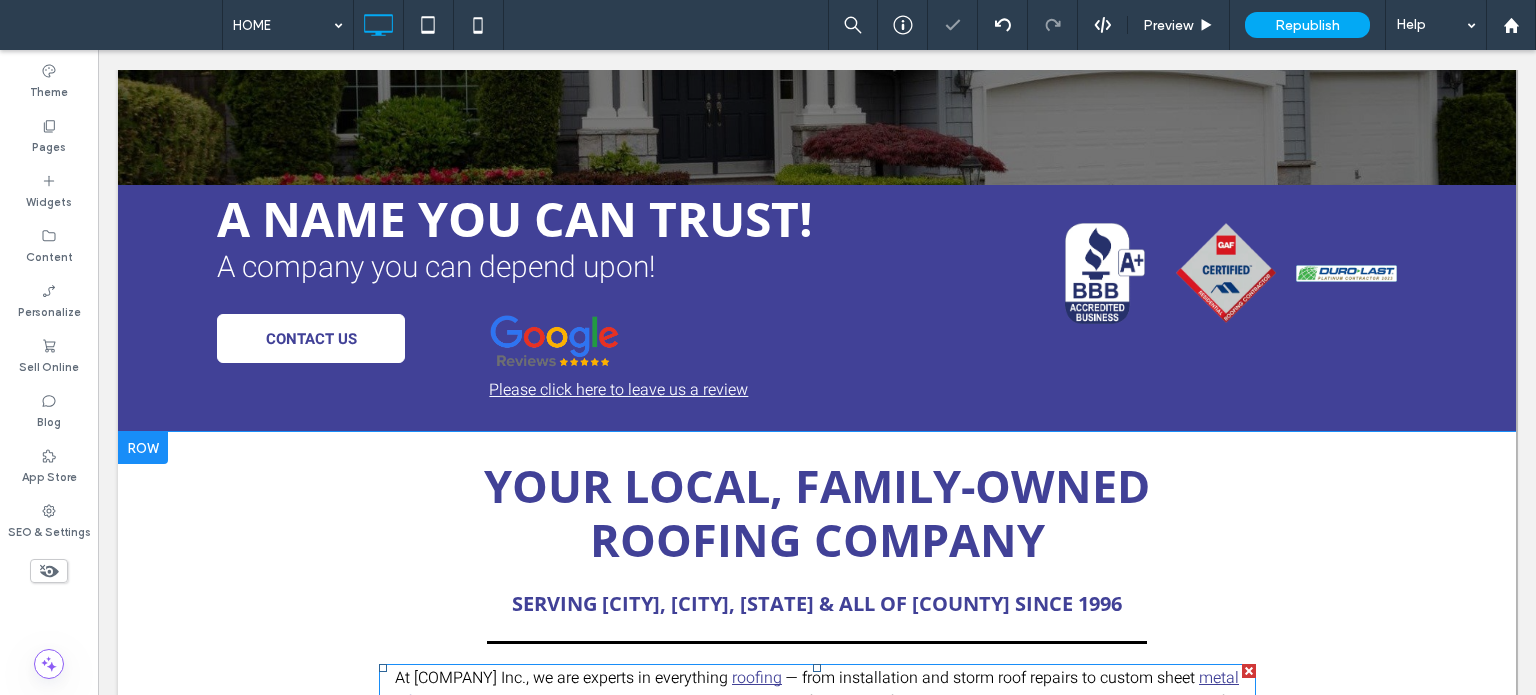 scroll, scrollTop: 471, scrollLeft: 0, axis: vertical 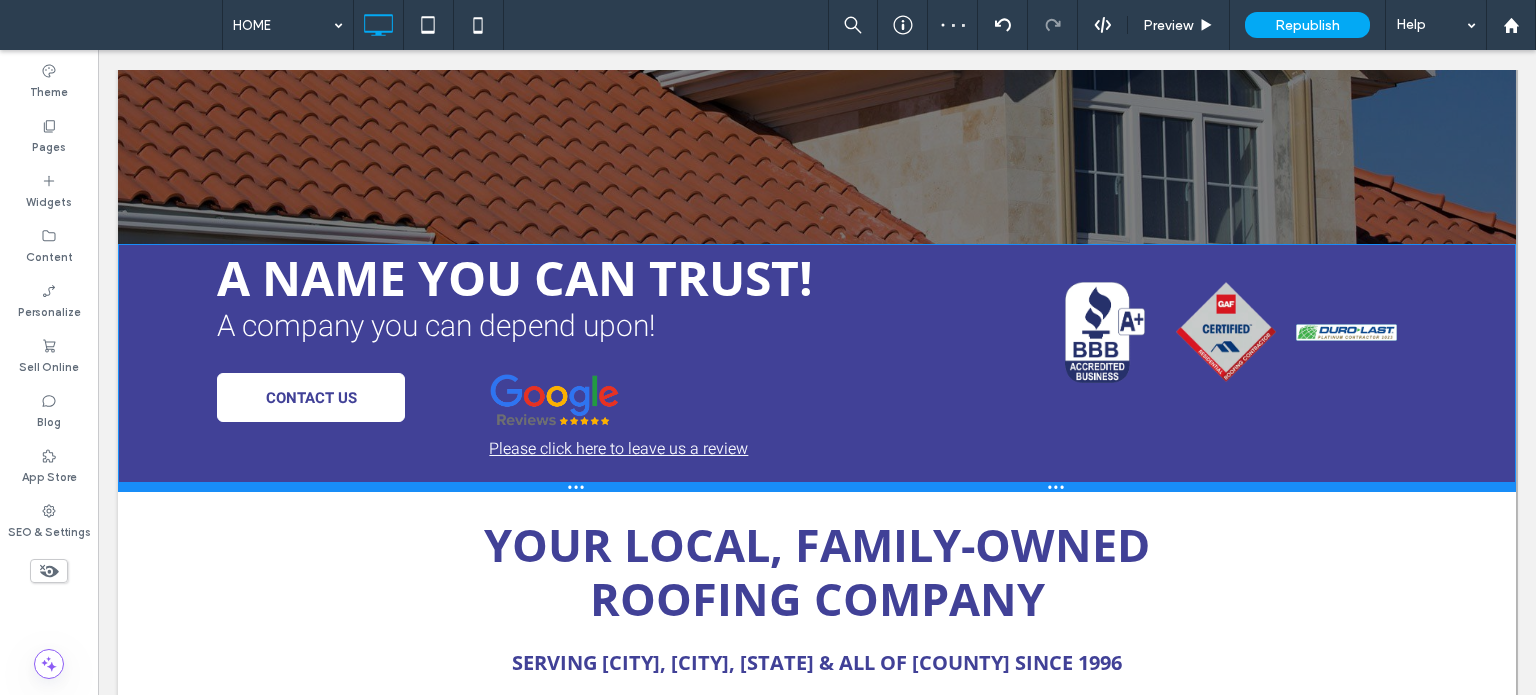 click at bounding box center [817, 487] 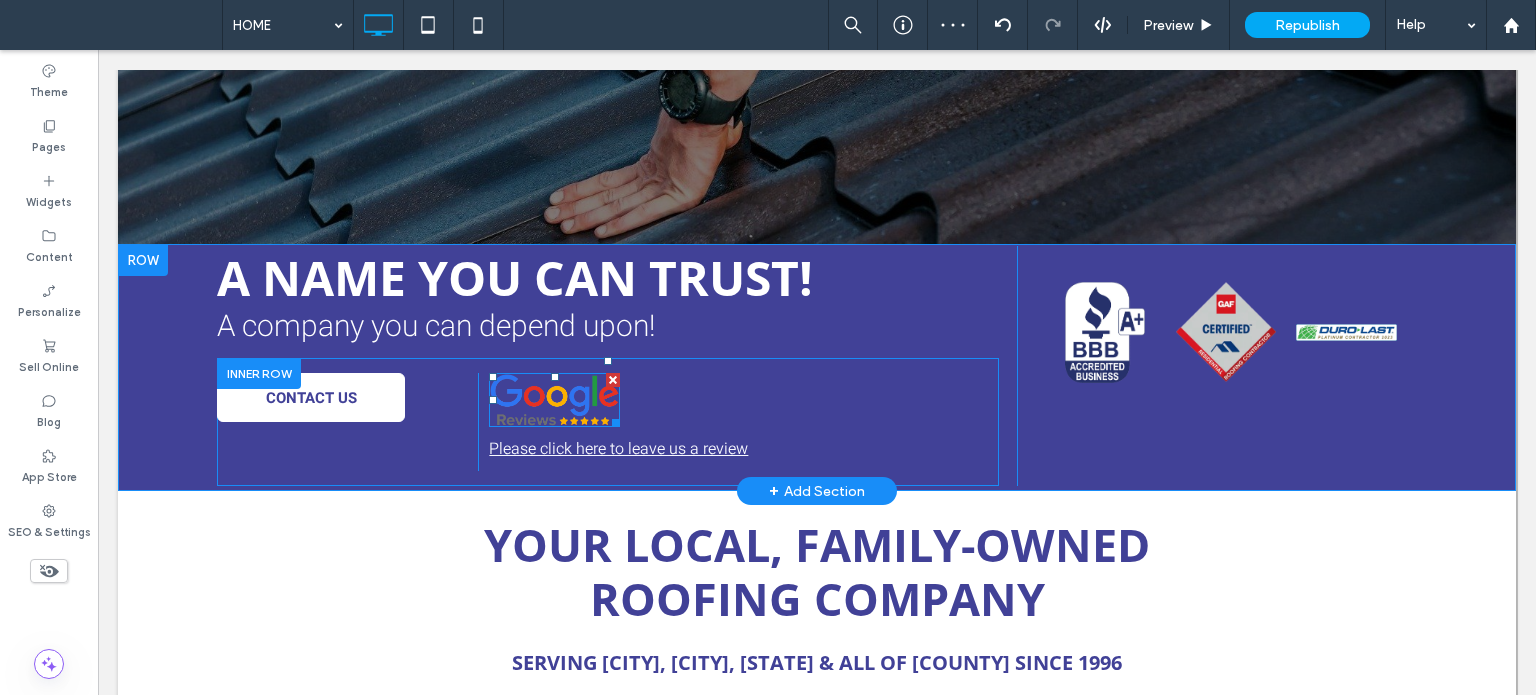 click at bounding box center [554, 400] 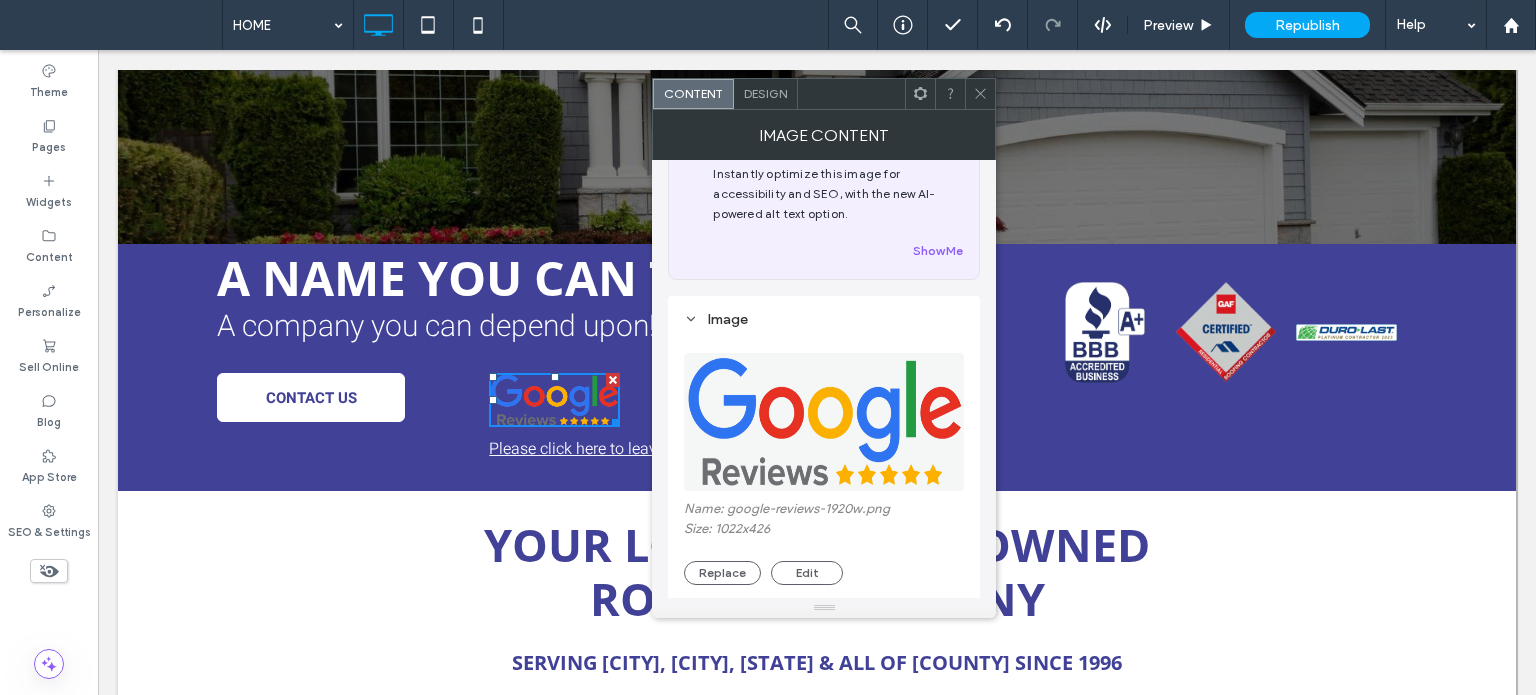 scroll, scrollTop: 100, scrollLeft: 0, axis: vertical 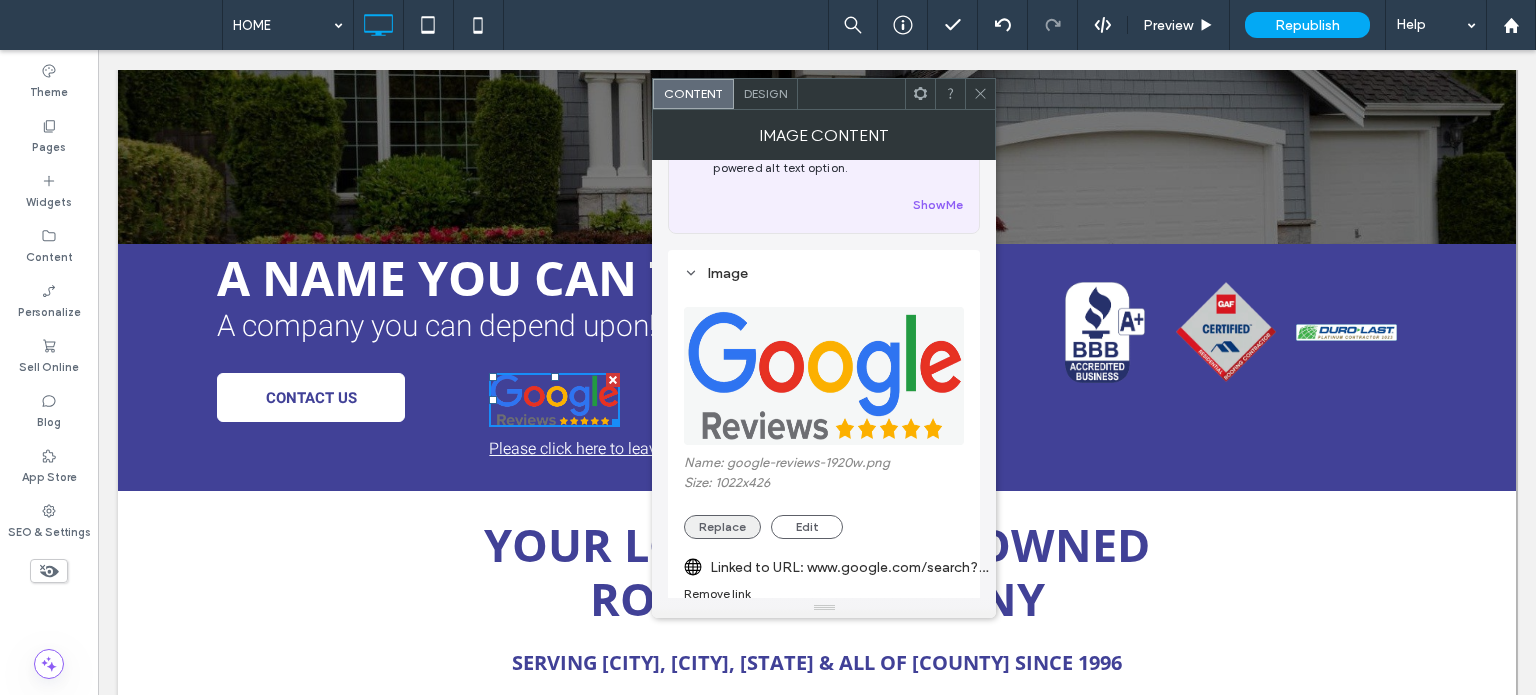 click on "Replace" at bounding box center [722, 527] 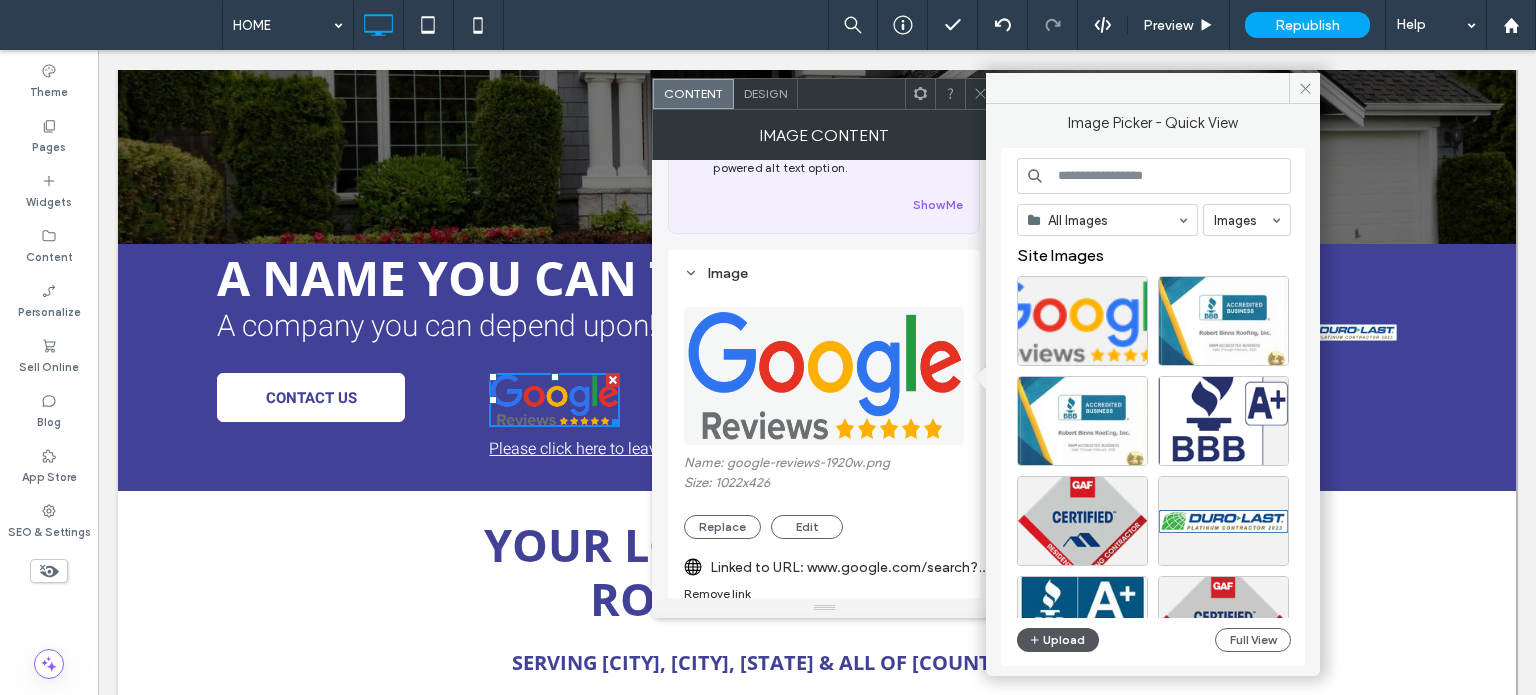 click on "Upload" at bounding box center (1058, 640) 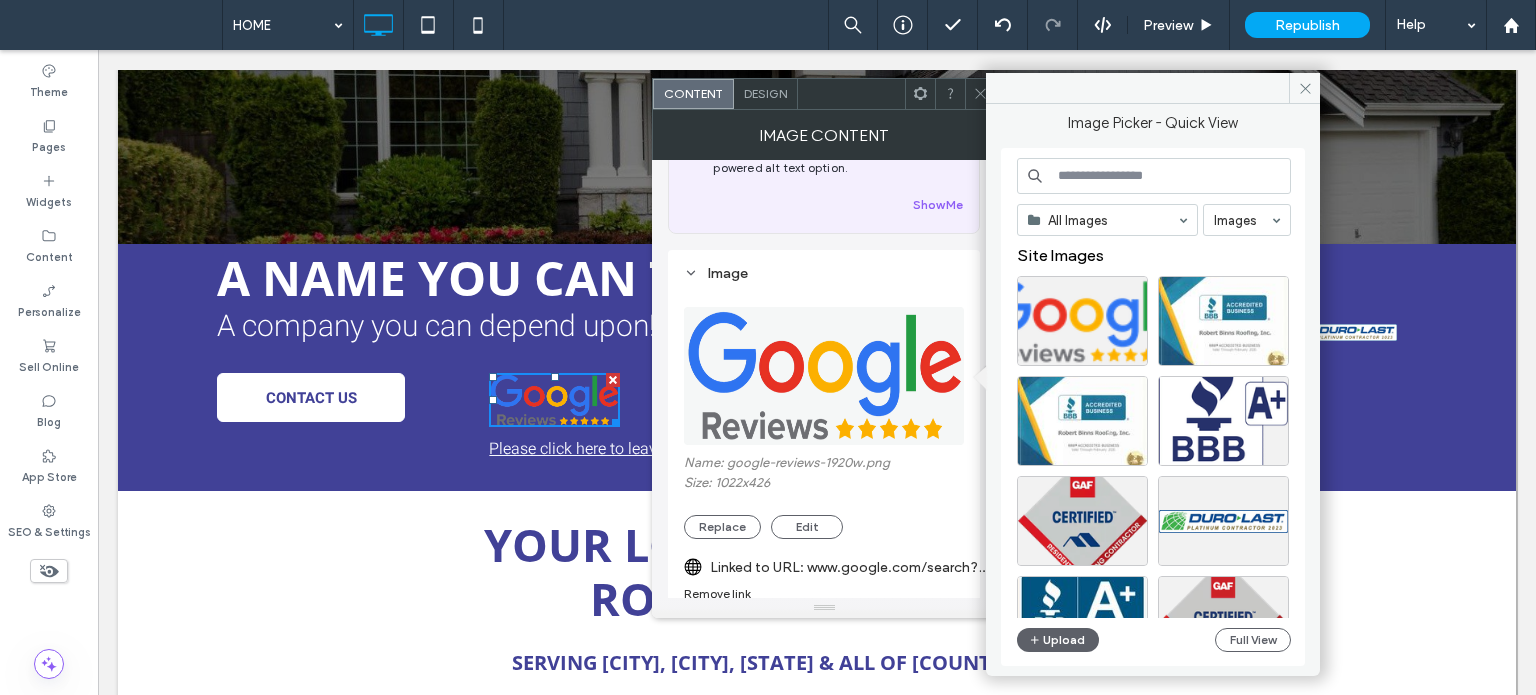 click 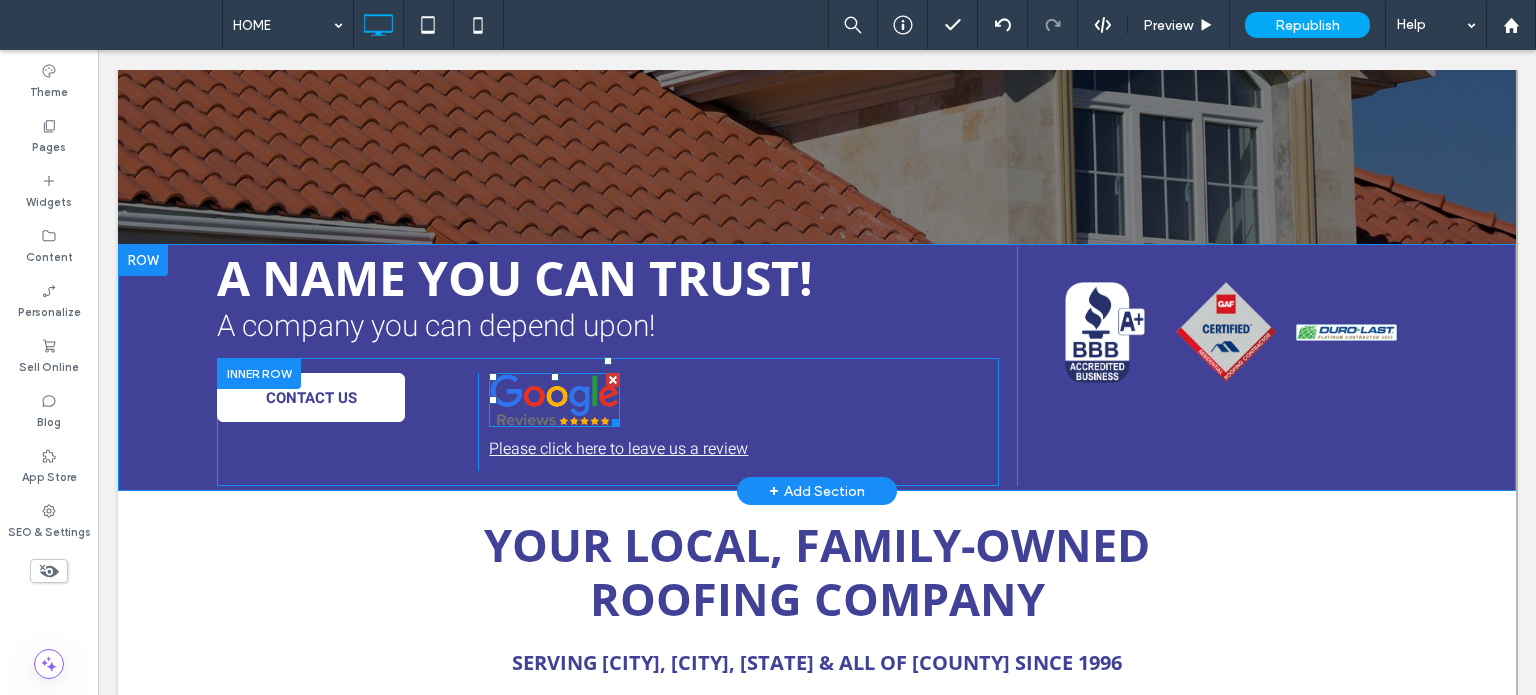 click at bounding box center [554, 400] 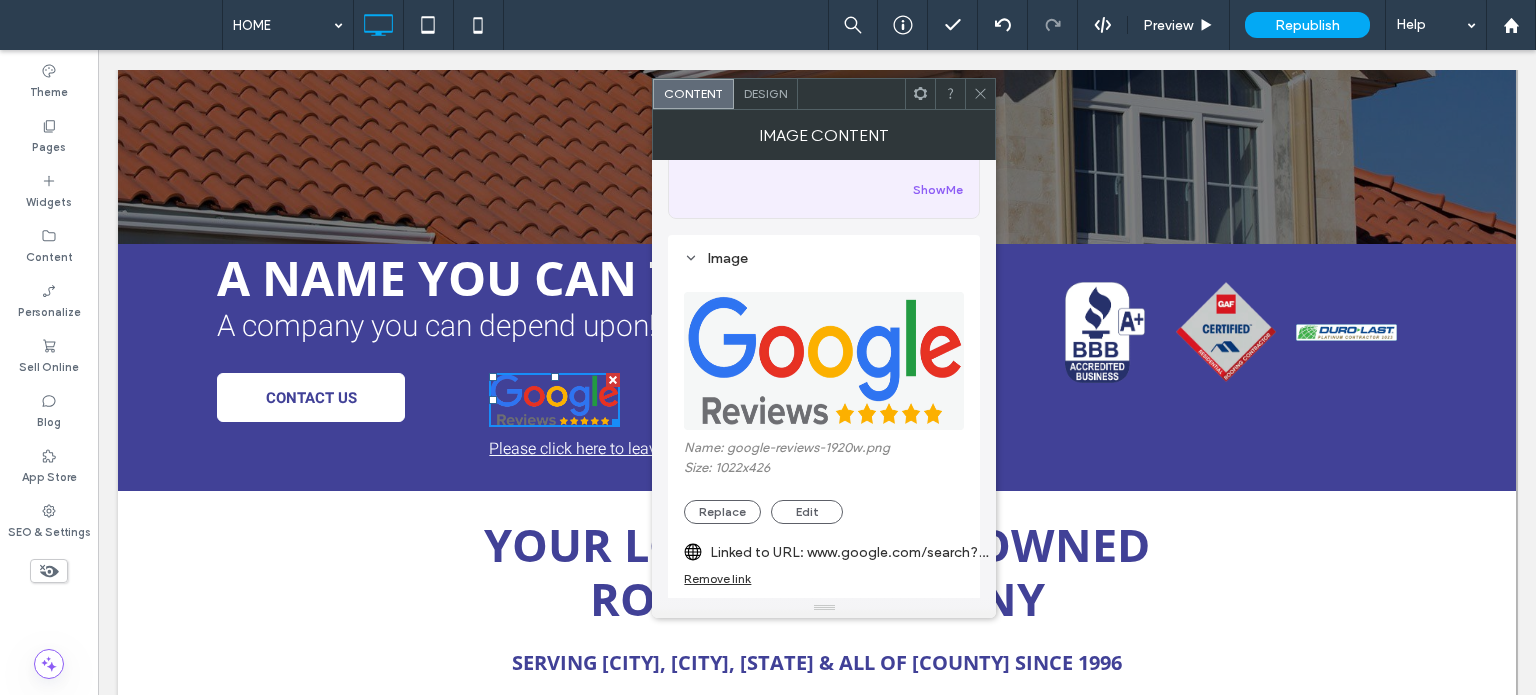 scroll, scrollTop: 300, scrollLeft: 0, axis: vertical 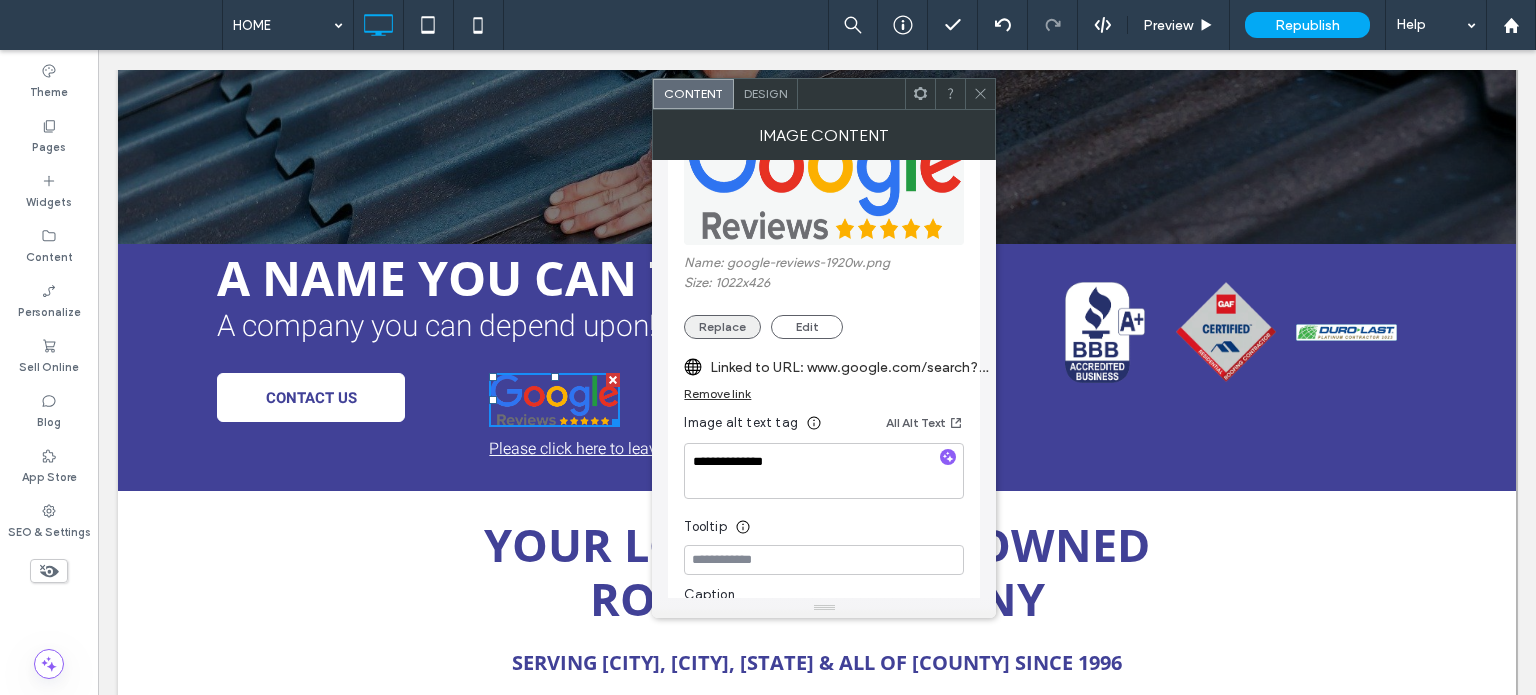 click on "Replace" at bounding box center (722, 327) 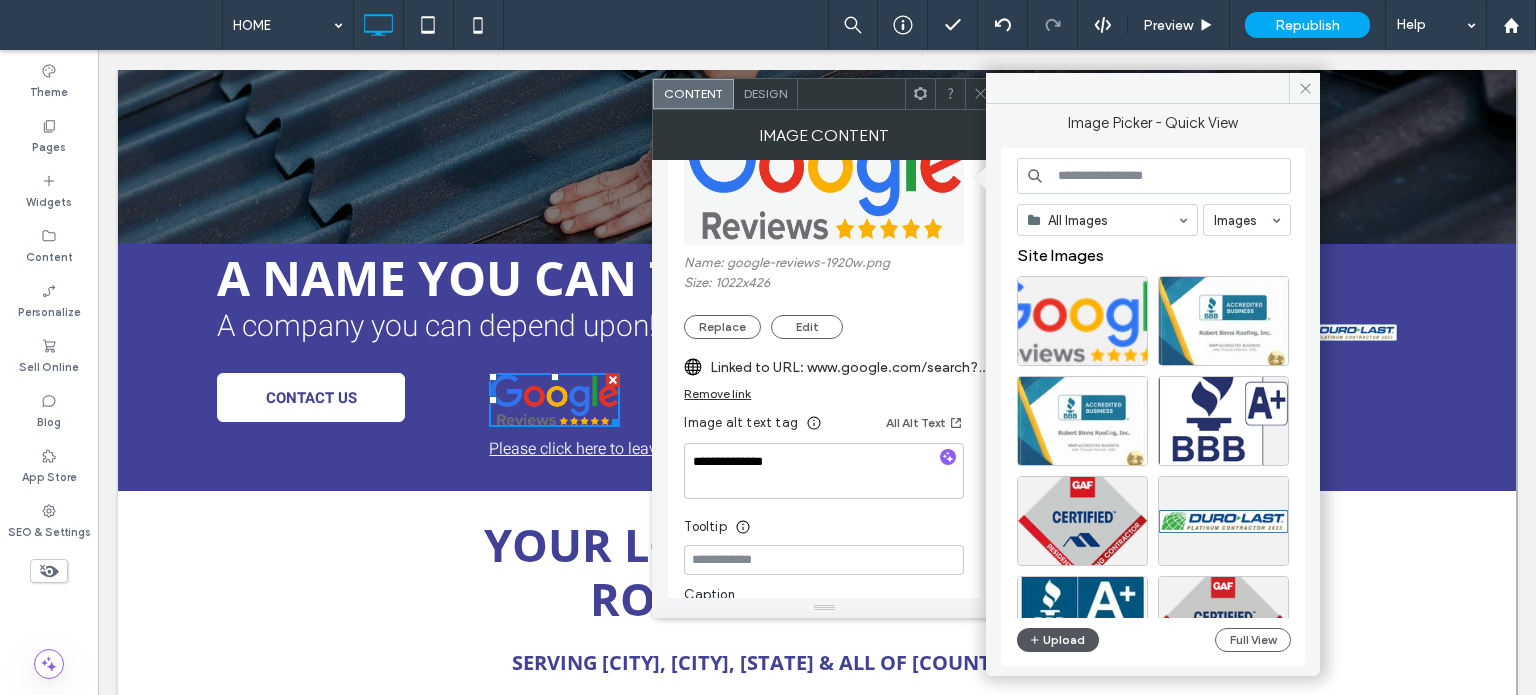 click on "Upload" at bounding box center [1058, 640] 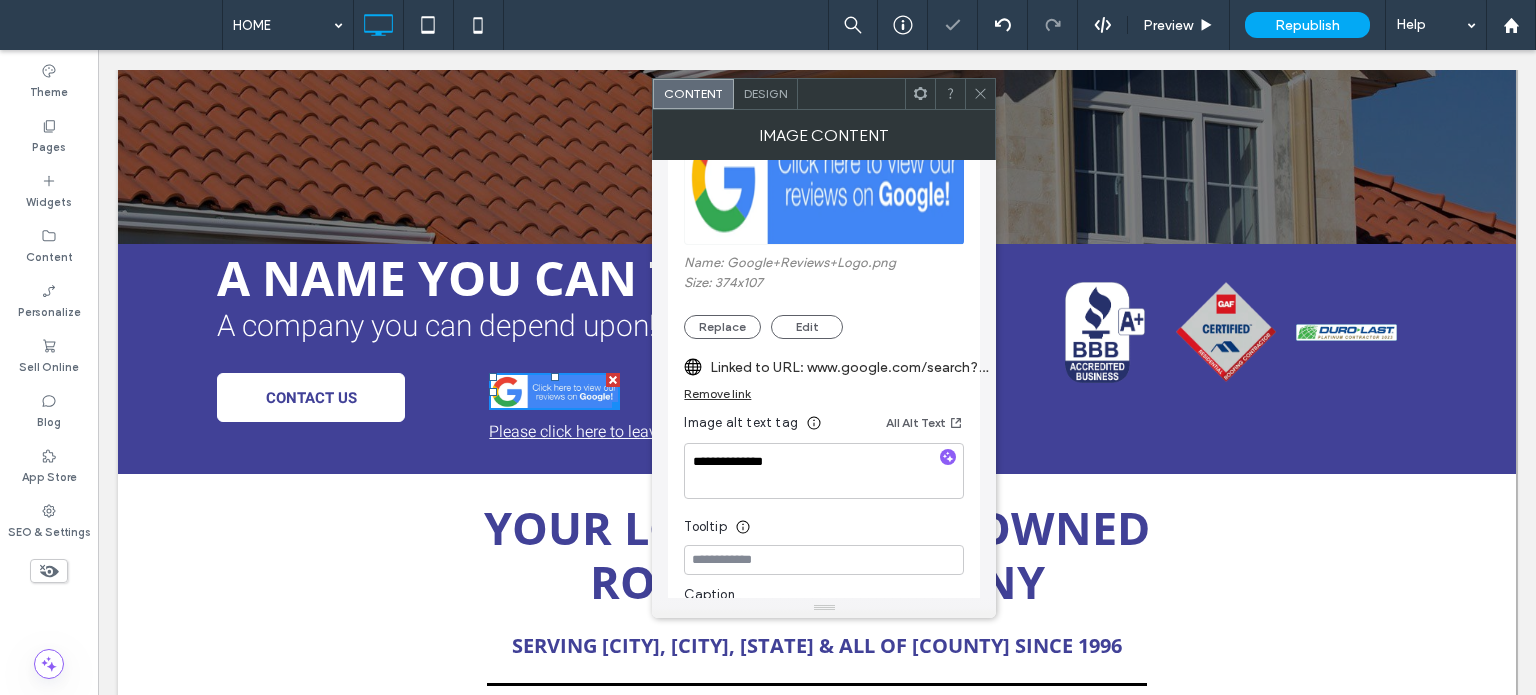 click 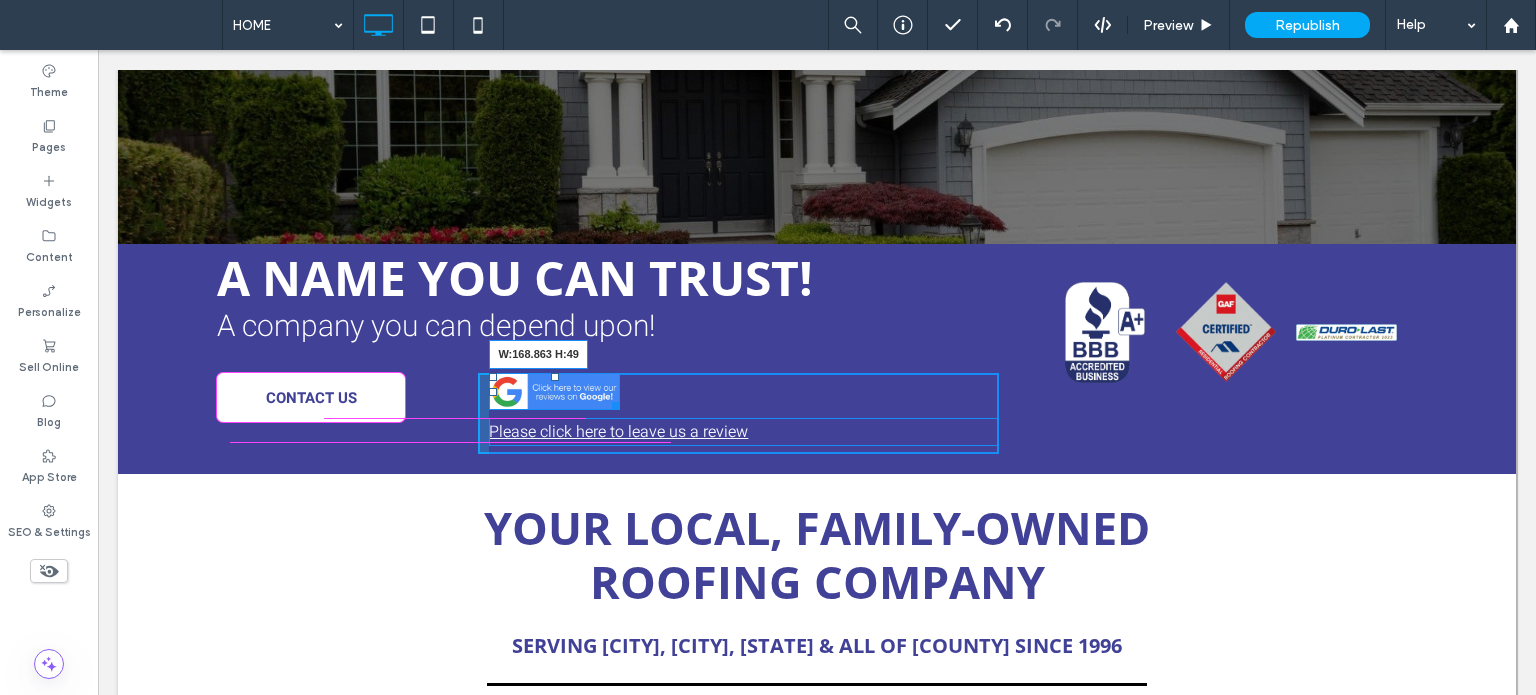 drag, startPoint x: 607, startPoint y: 403, endPoint x: 734, endPoint y: 464, distance: 140.89003 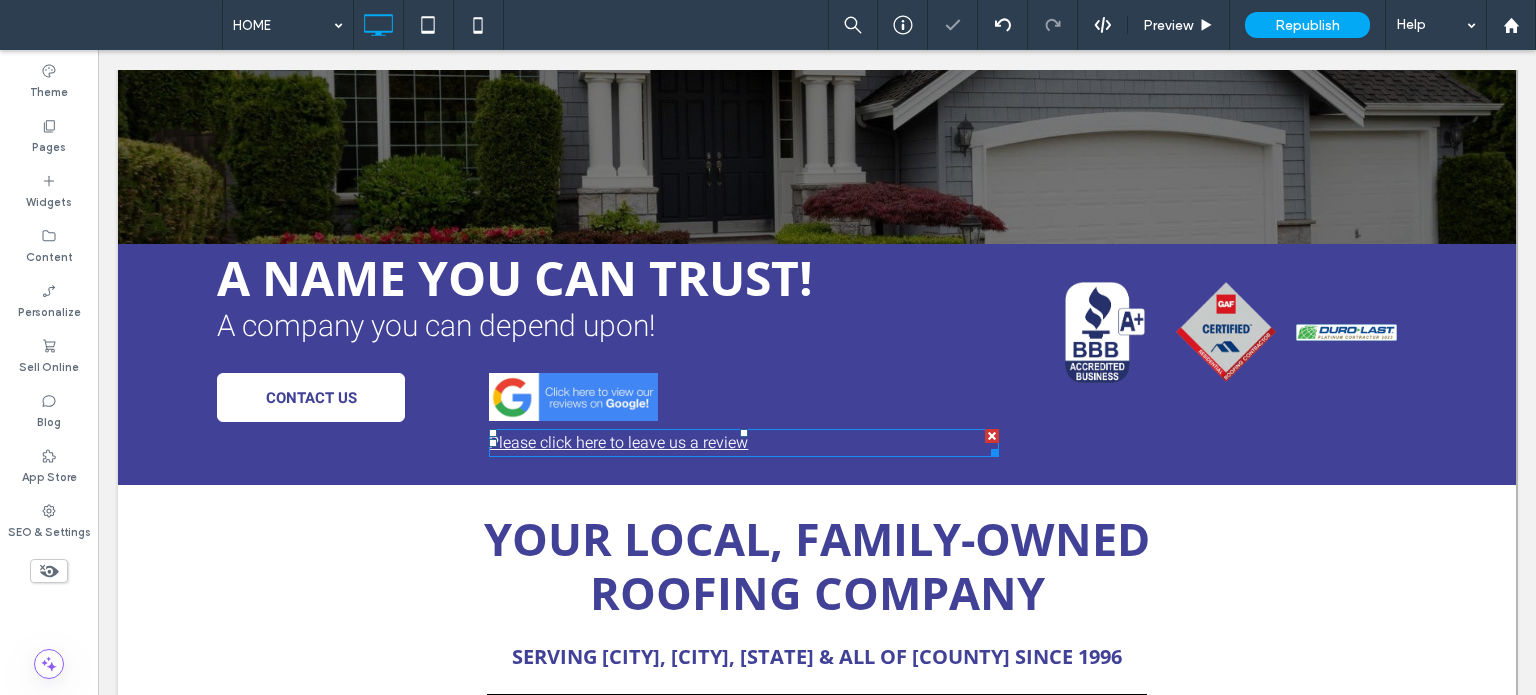 click at bounding box center [992, 436] 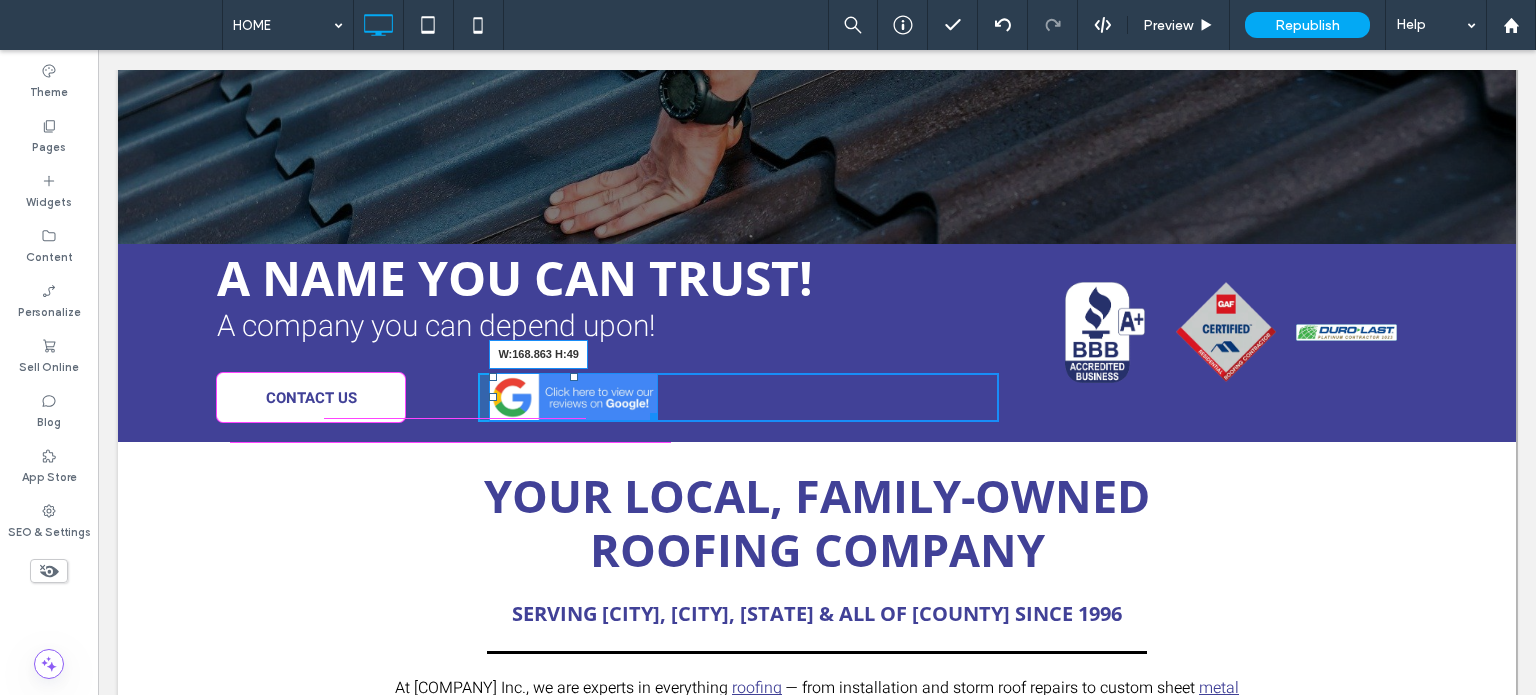 drag, startPoint x: 648, startPoint y: 416, endPoint x: 743, endPoint y: 477, distance: 112.898186 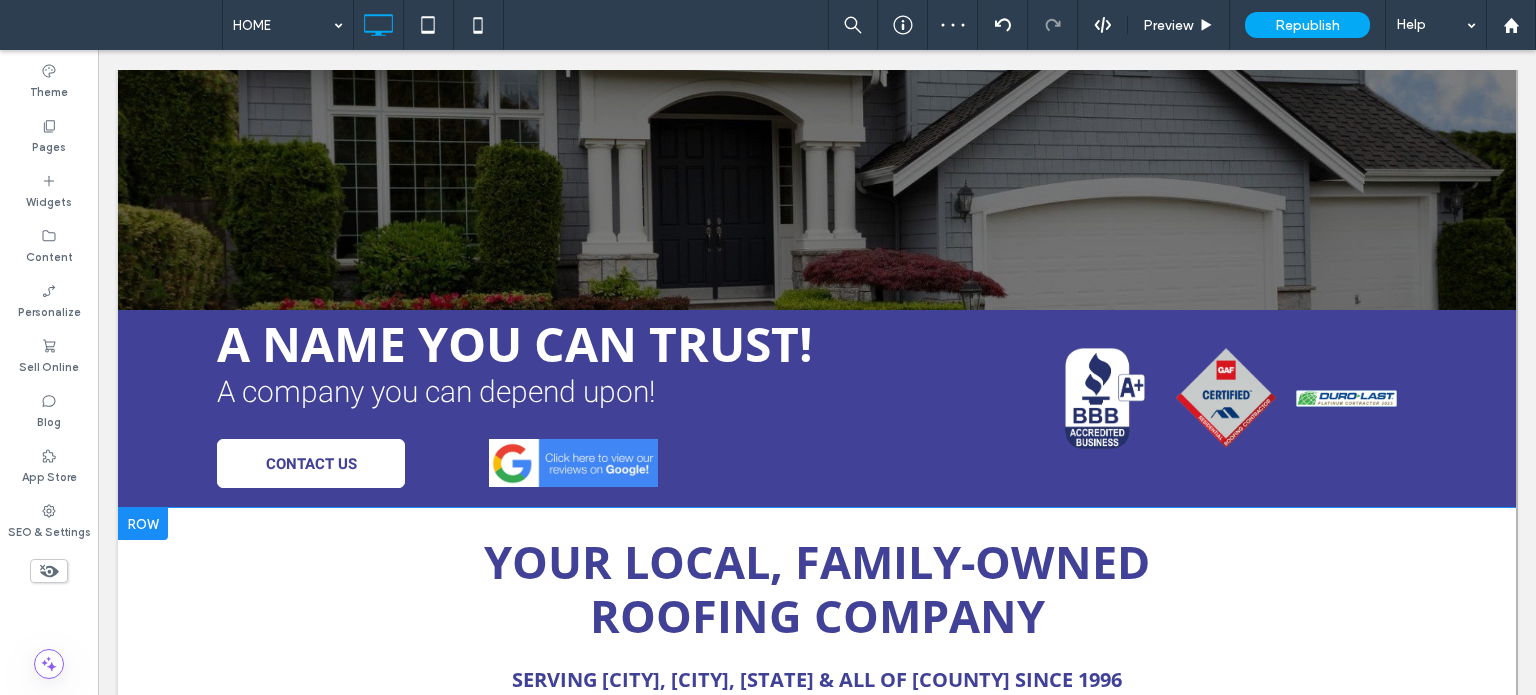 scroll, scrollTop: 371, scrollLeft: 0, axis: vertical 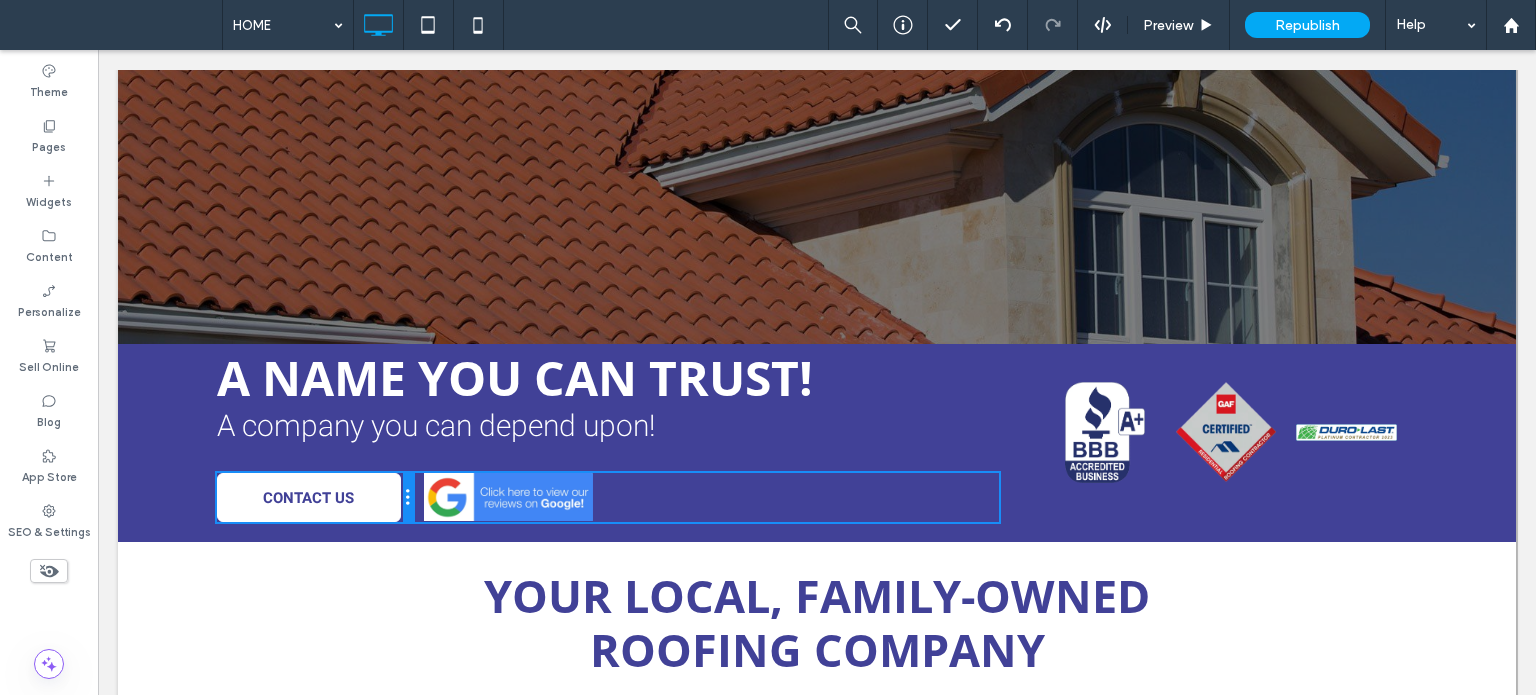 drag, startPoint x: 467, startPoint y: 498, endPoint x: 607, endPoint y: 741, distance: 280.4443 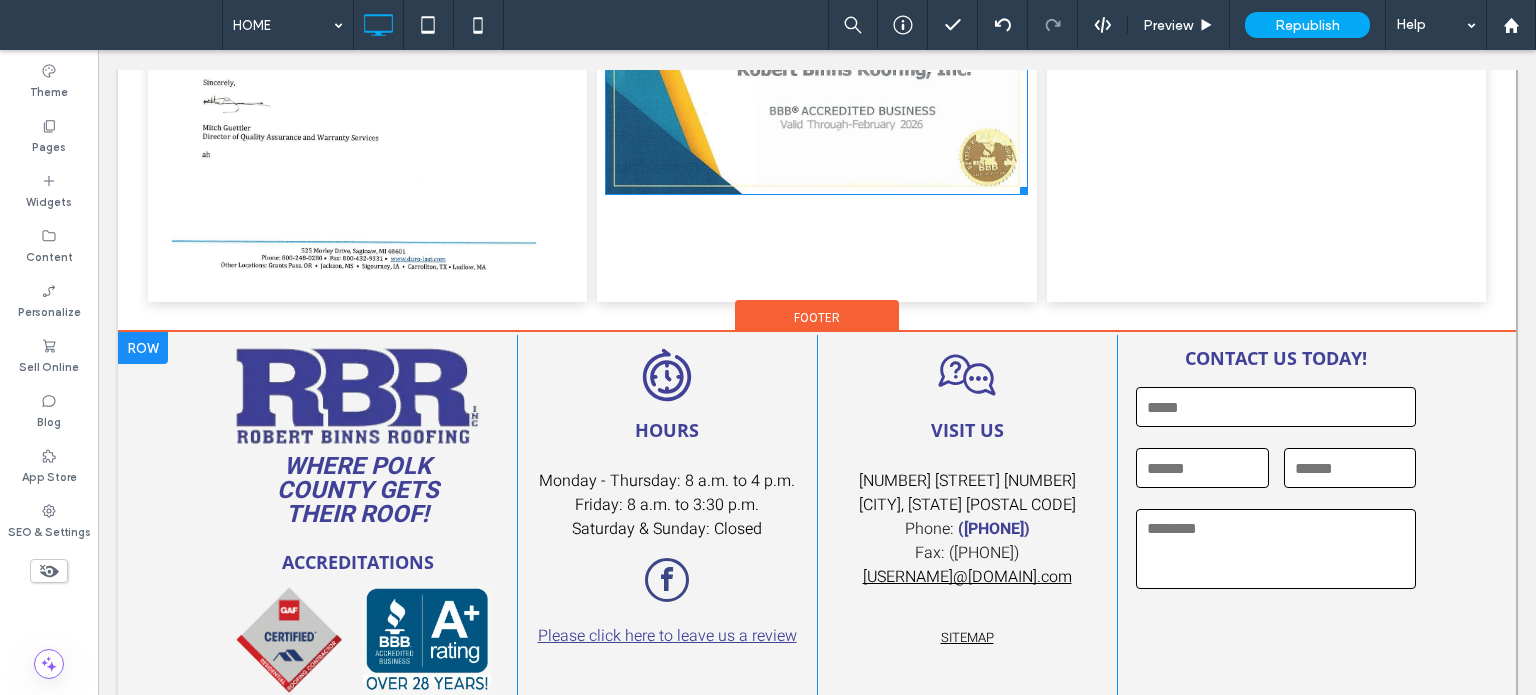 scroll, scrollTop: 4320, scrollLeft: 0, axis: vertical 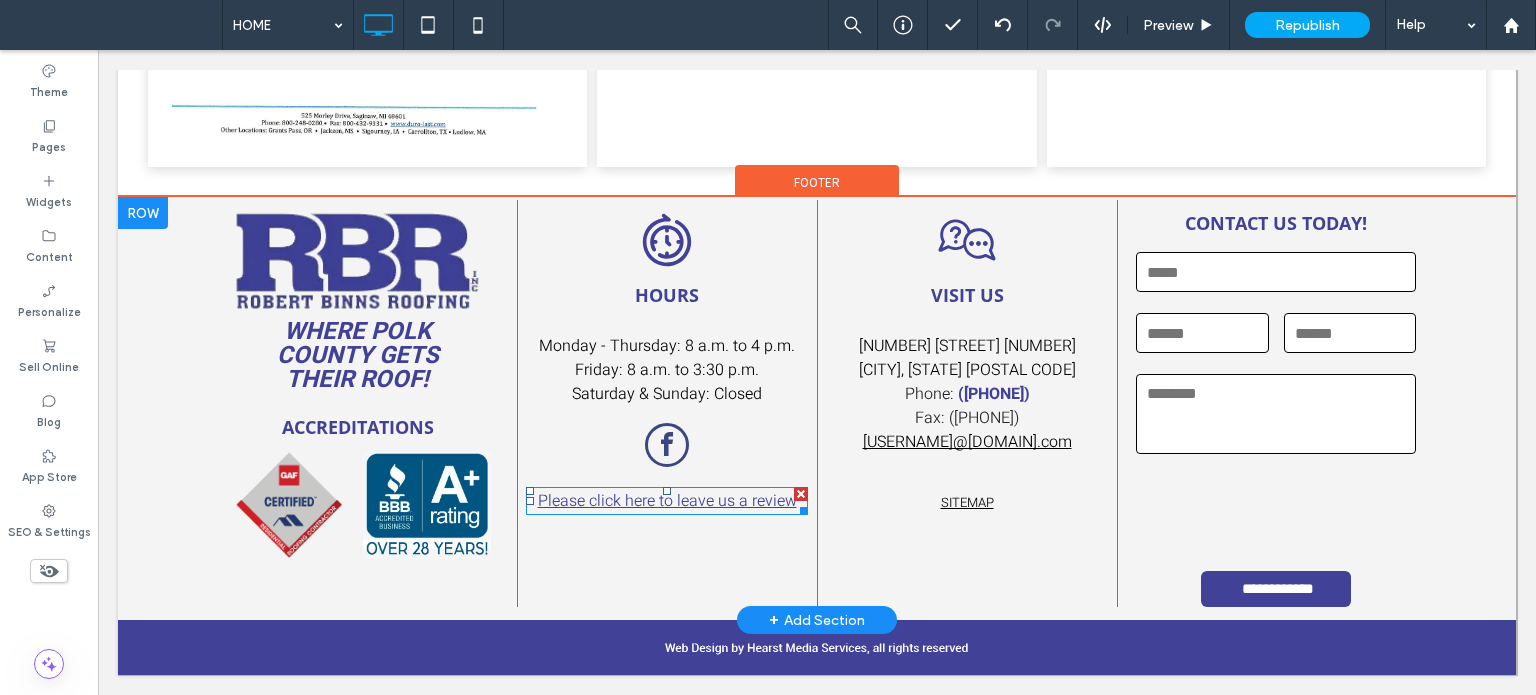 click at bounding box center [801, 494] 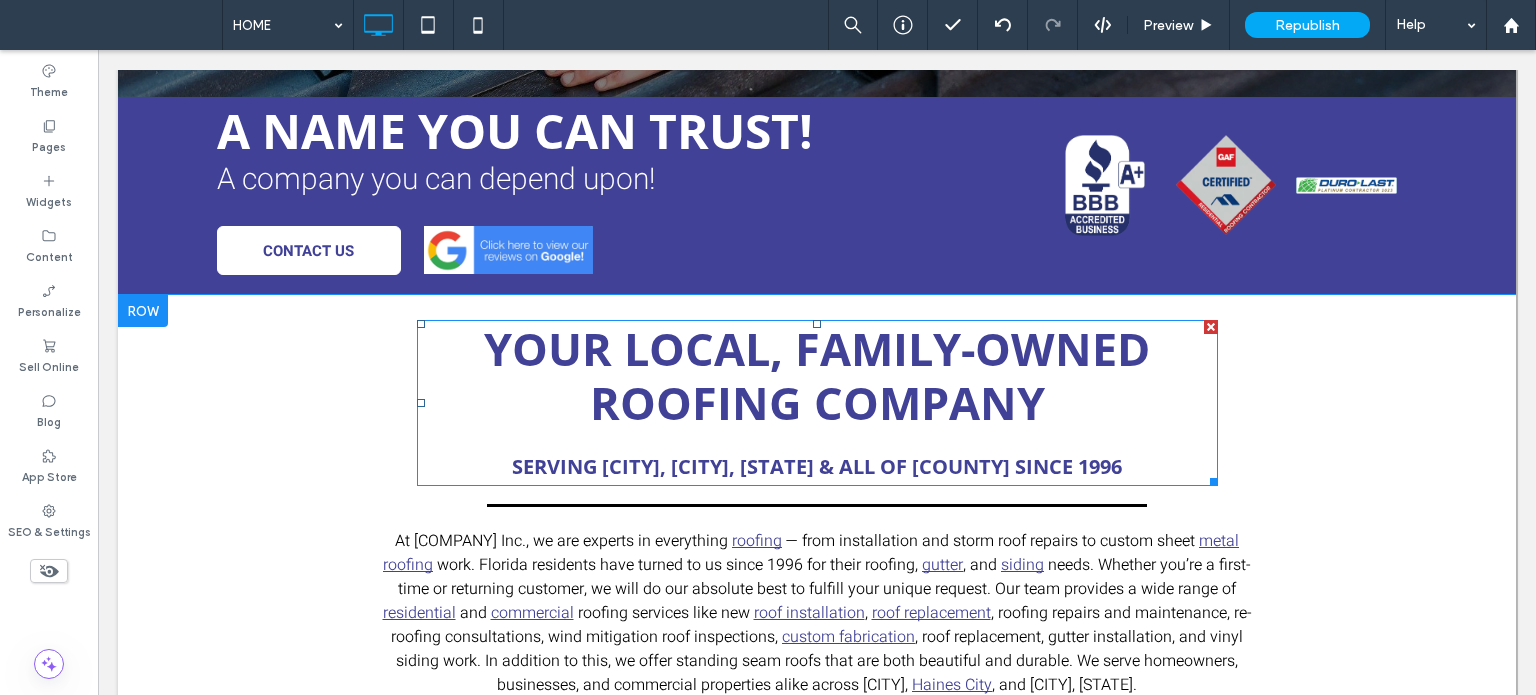 scroll, scrollTop: 520, scrollLeft: 0, axis: vertical 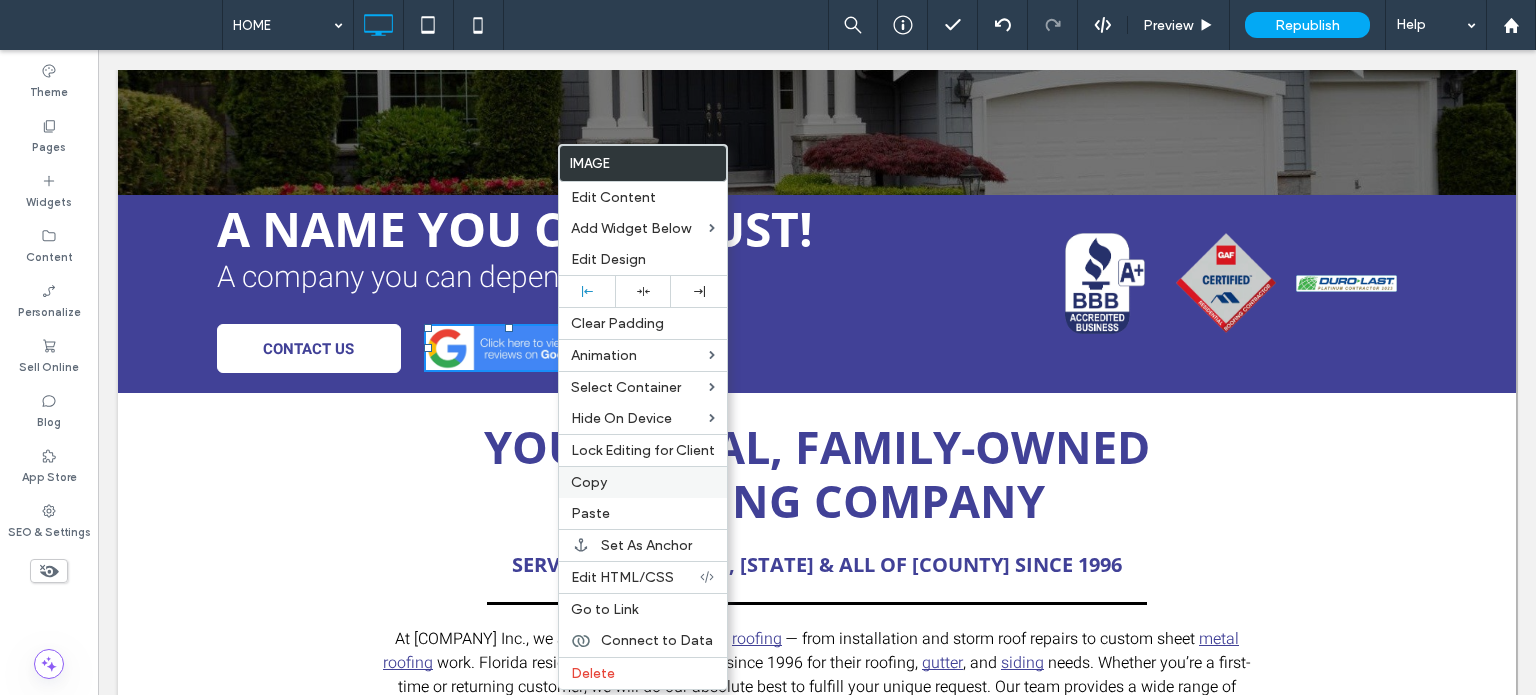 click on "Copy" at bounding box center [643, 482] 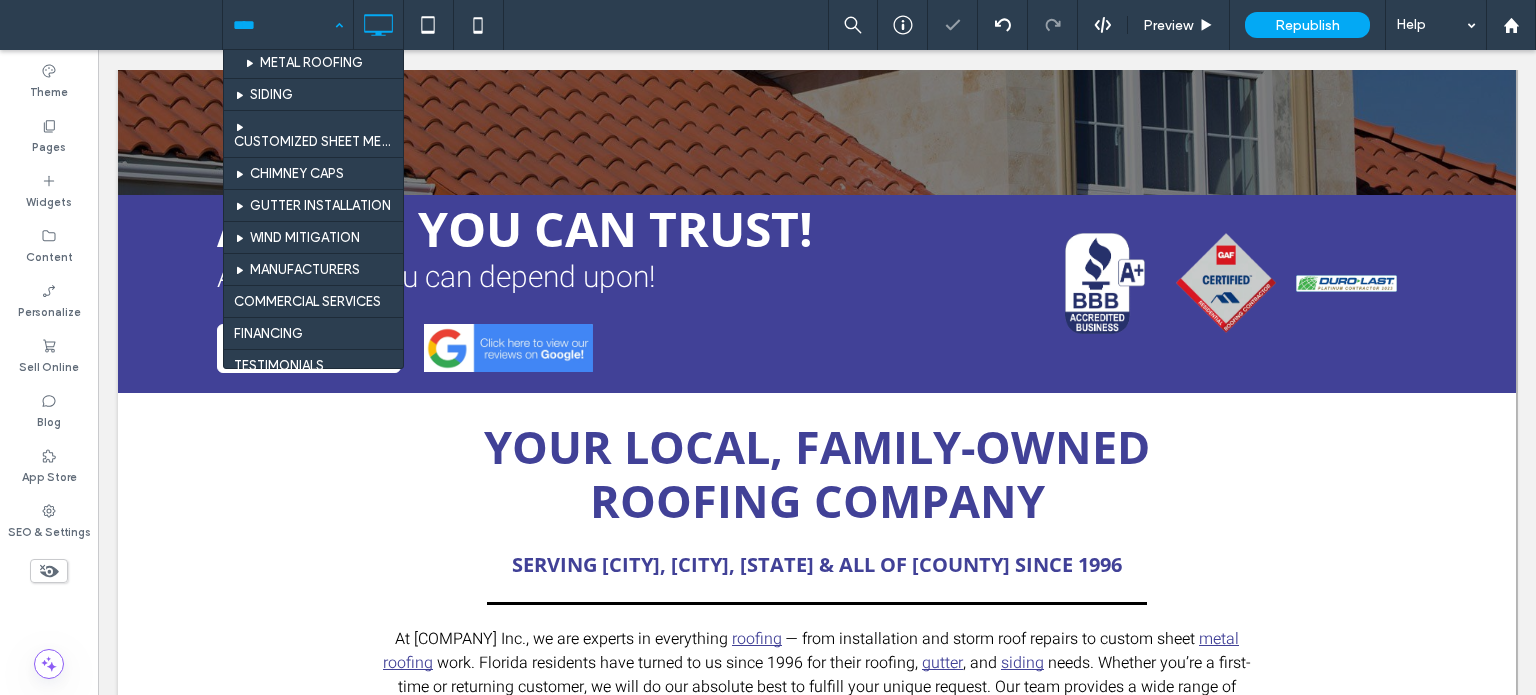 scroll, scrollTop: 500, scrollLeft: 0, axis: vertical 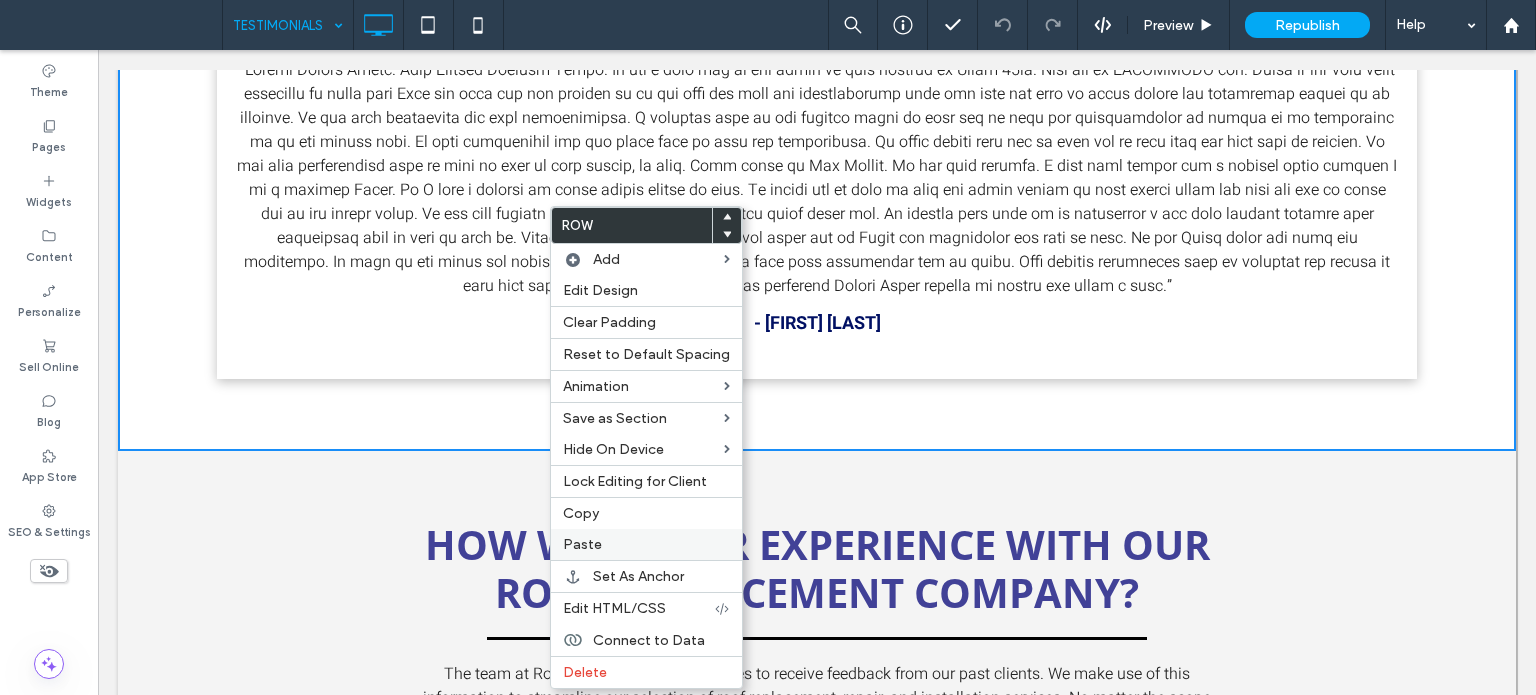 click on "Paste" at bounding box center (646, 544) 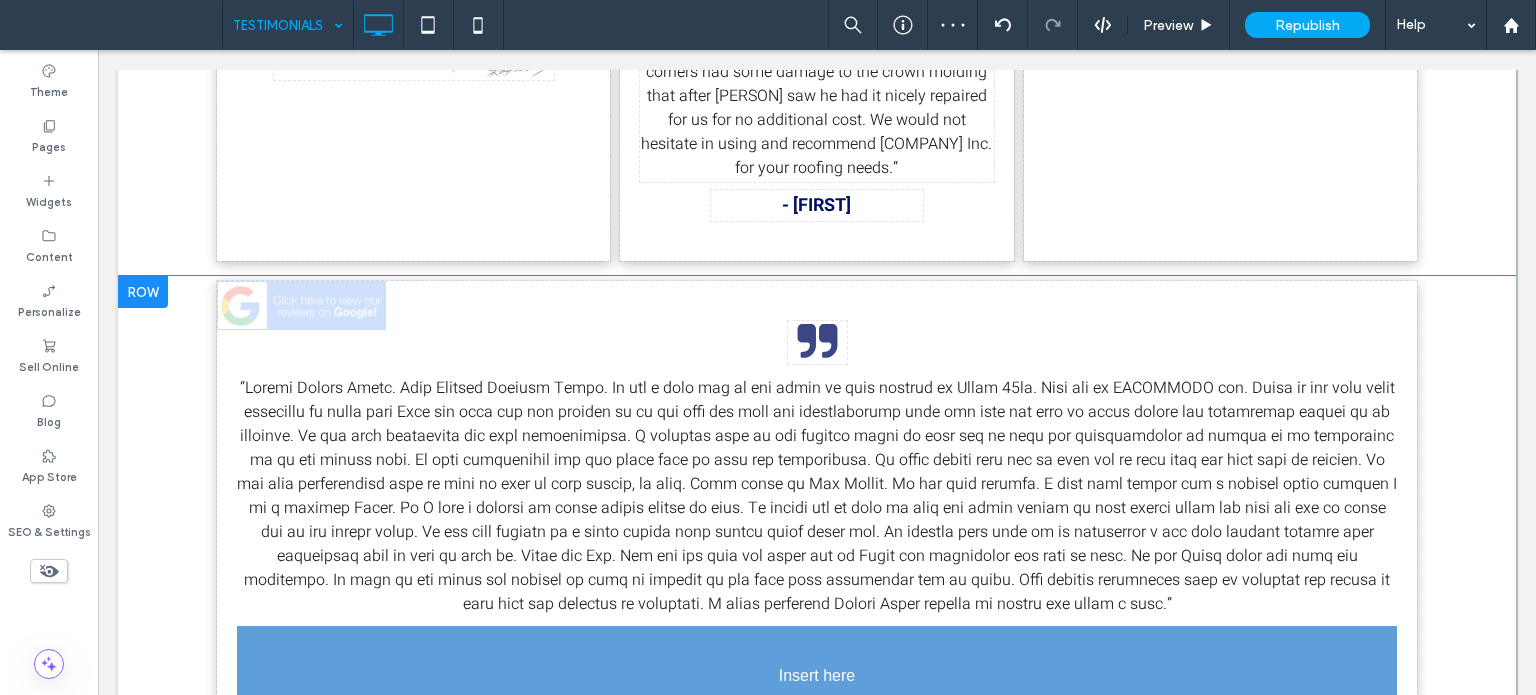scroll, scrollTop: 5182, scrollLeft: 0, axis: vertical 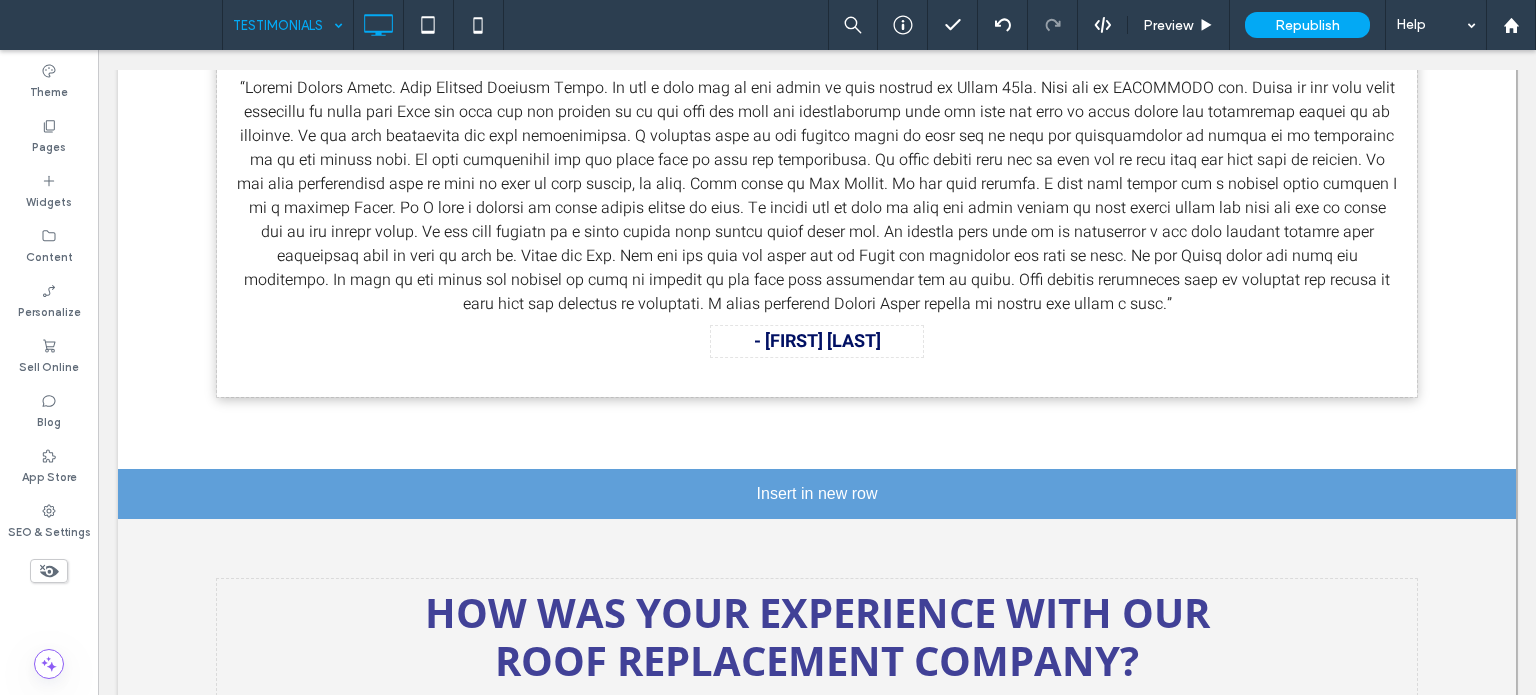 drag, startPoint x: 803, startPoint y: 335, endPoint x: 748, endPoint y: 499, distance: 172.97688 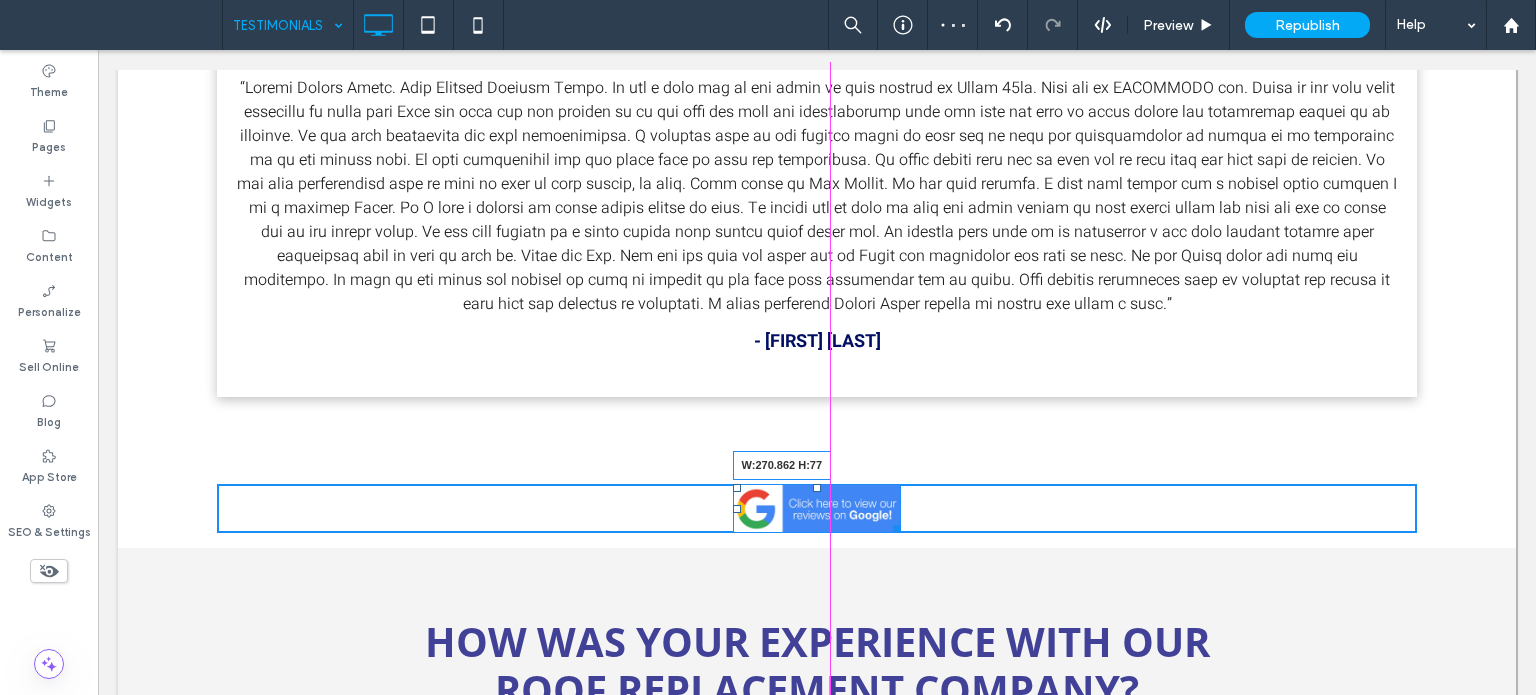 drag, startPoint x: 888, startPoint y: 522, endPoint x: 1030, endPoint y: 589, distance: 157.01274 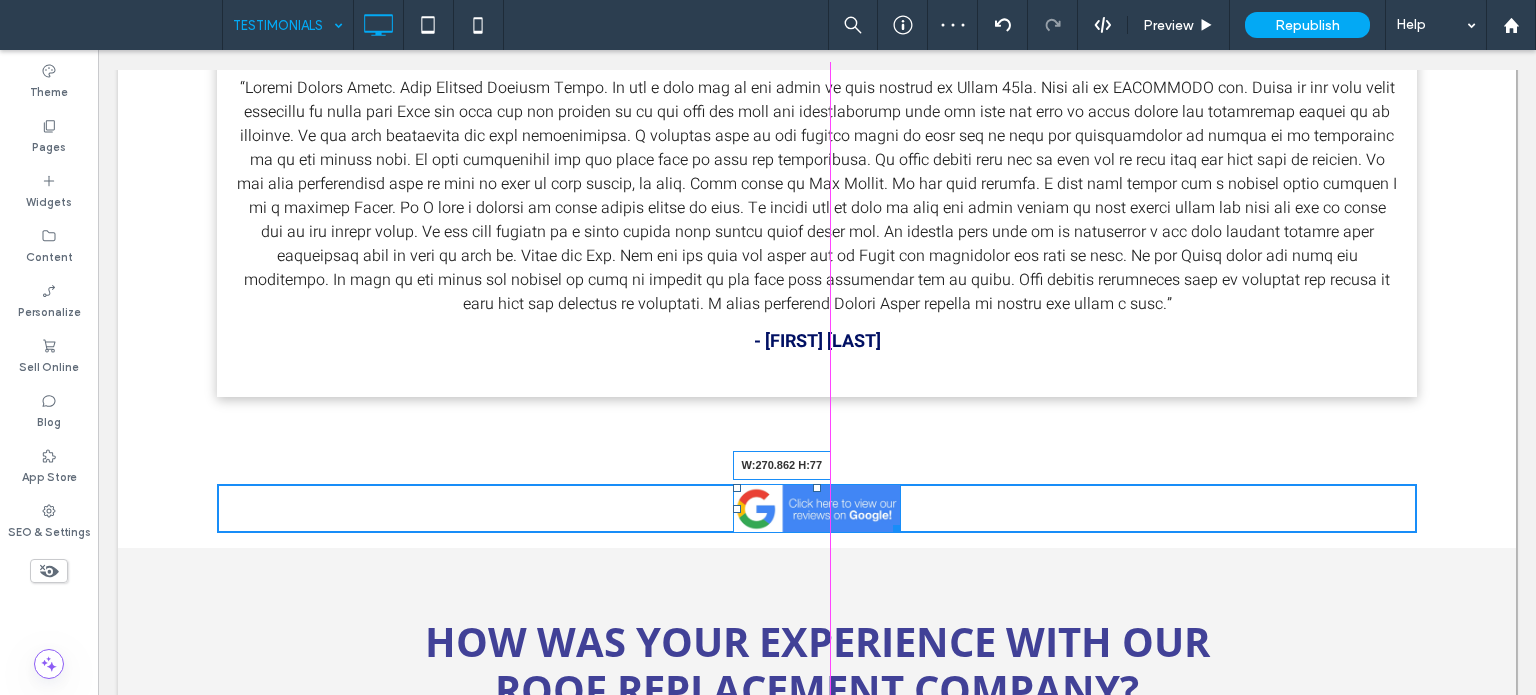 click on "W:270.862 H:77" at bounding box center [817, 508] 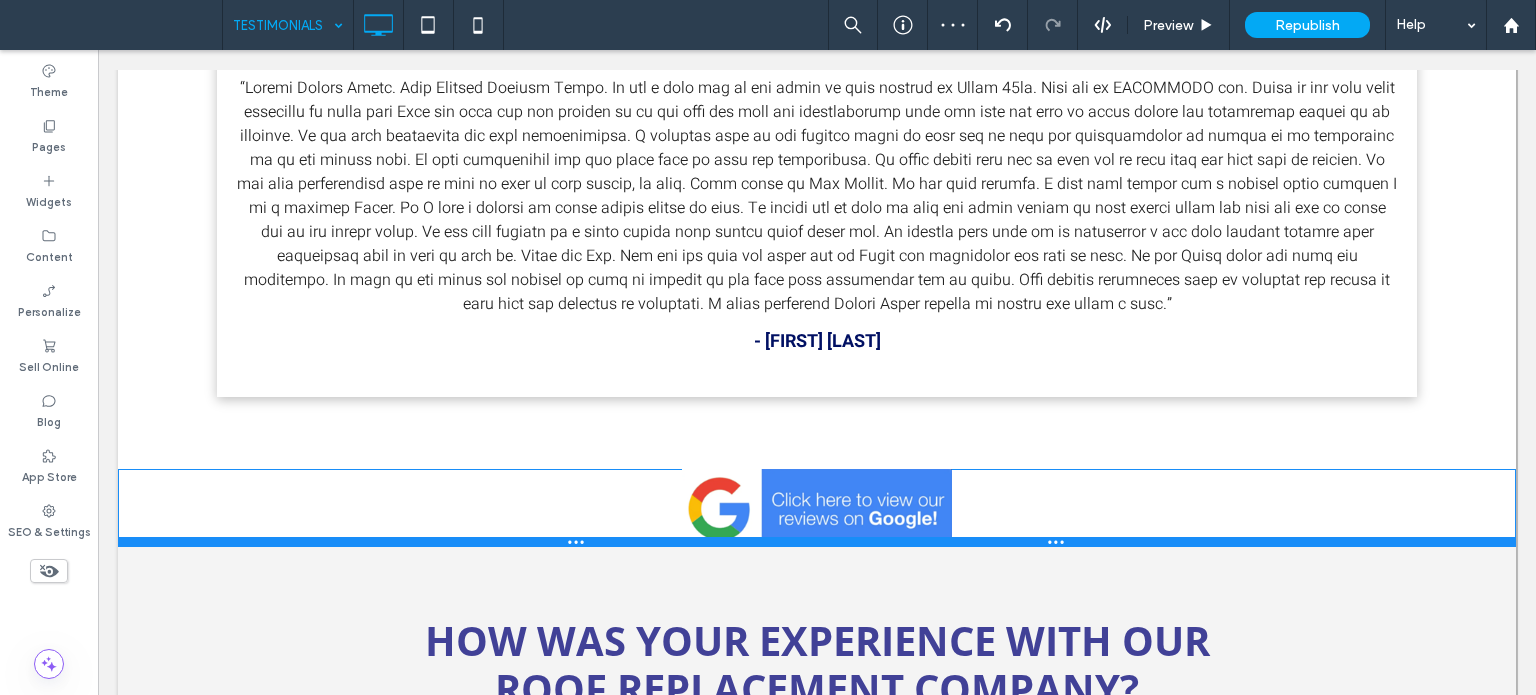 drag, startPoint x: 375, startPoint y: 572, endPoint x: 388, endPoint y: 515, distance: 58.463665 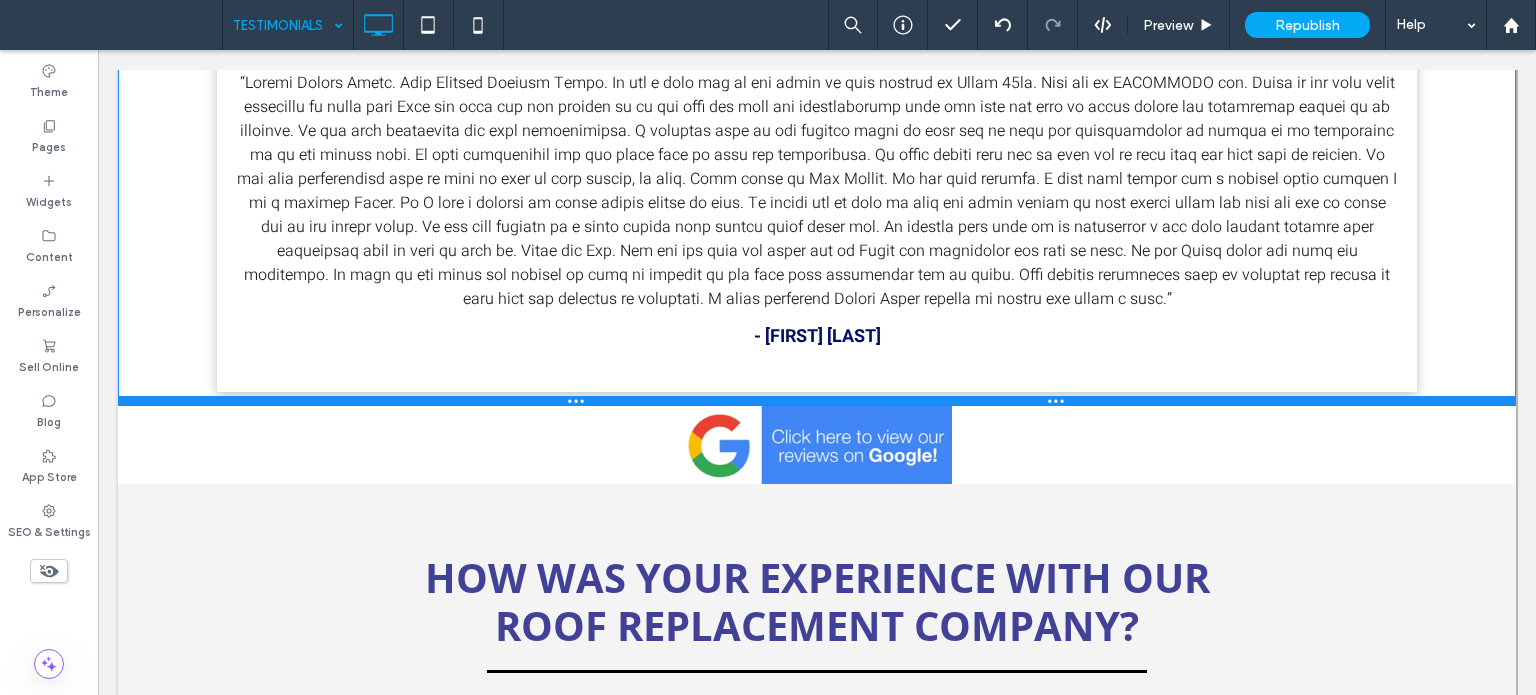 drag, startPoint x: 400, startPoint y: 462, endPoint x: 502, endPoint y: 449, distance: 102.825096 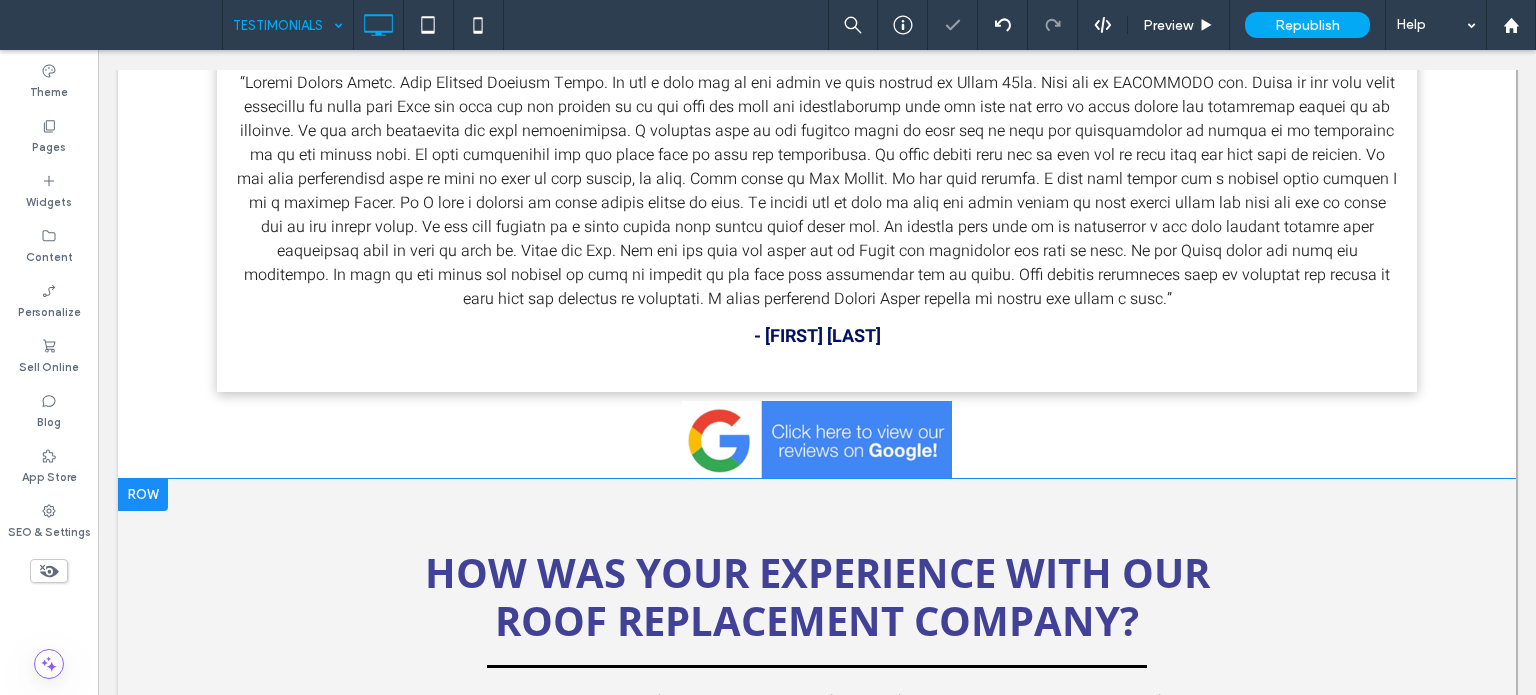 scroll, scrollTop: 5382, scrollLeft: 0, axis: vertical 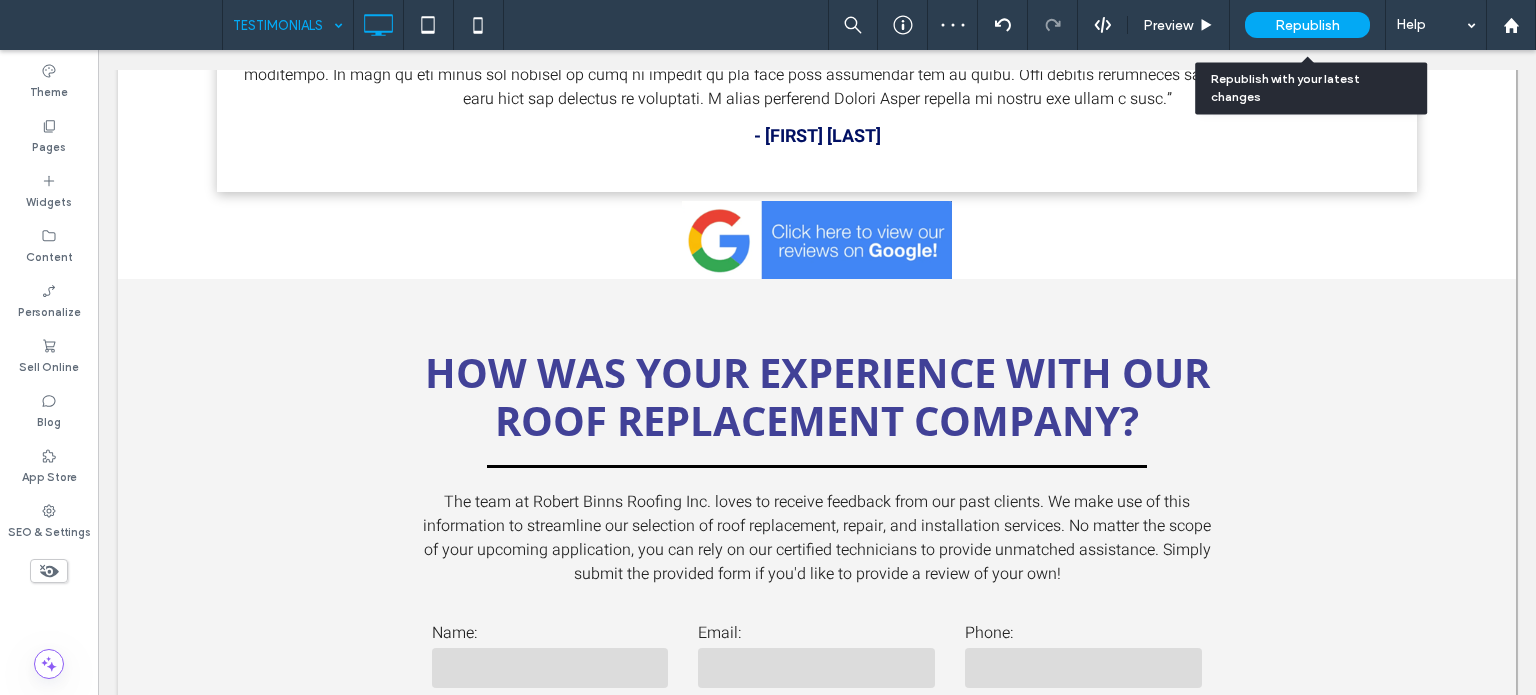 click on "Republish" at bounding box center (1307, 25) 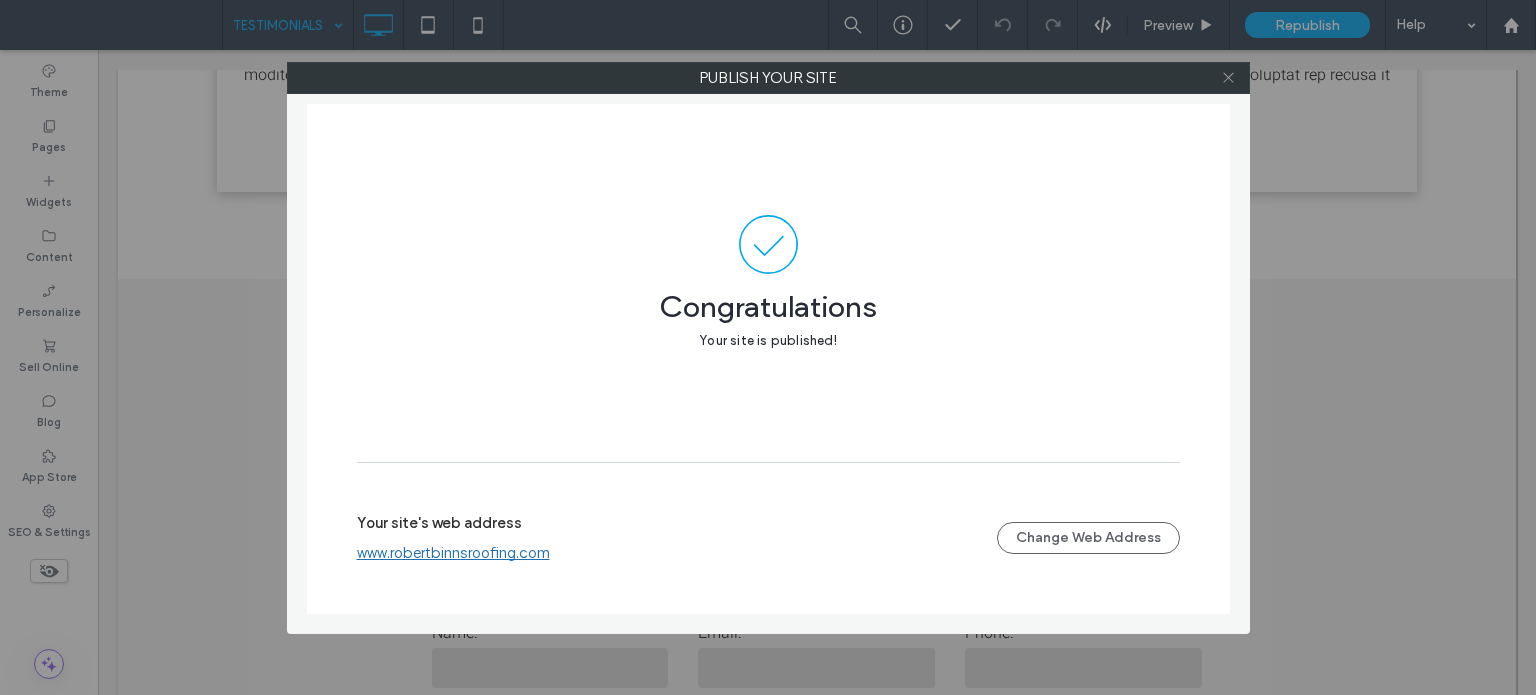 click at bounding box center (1228, 78) 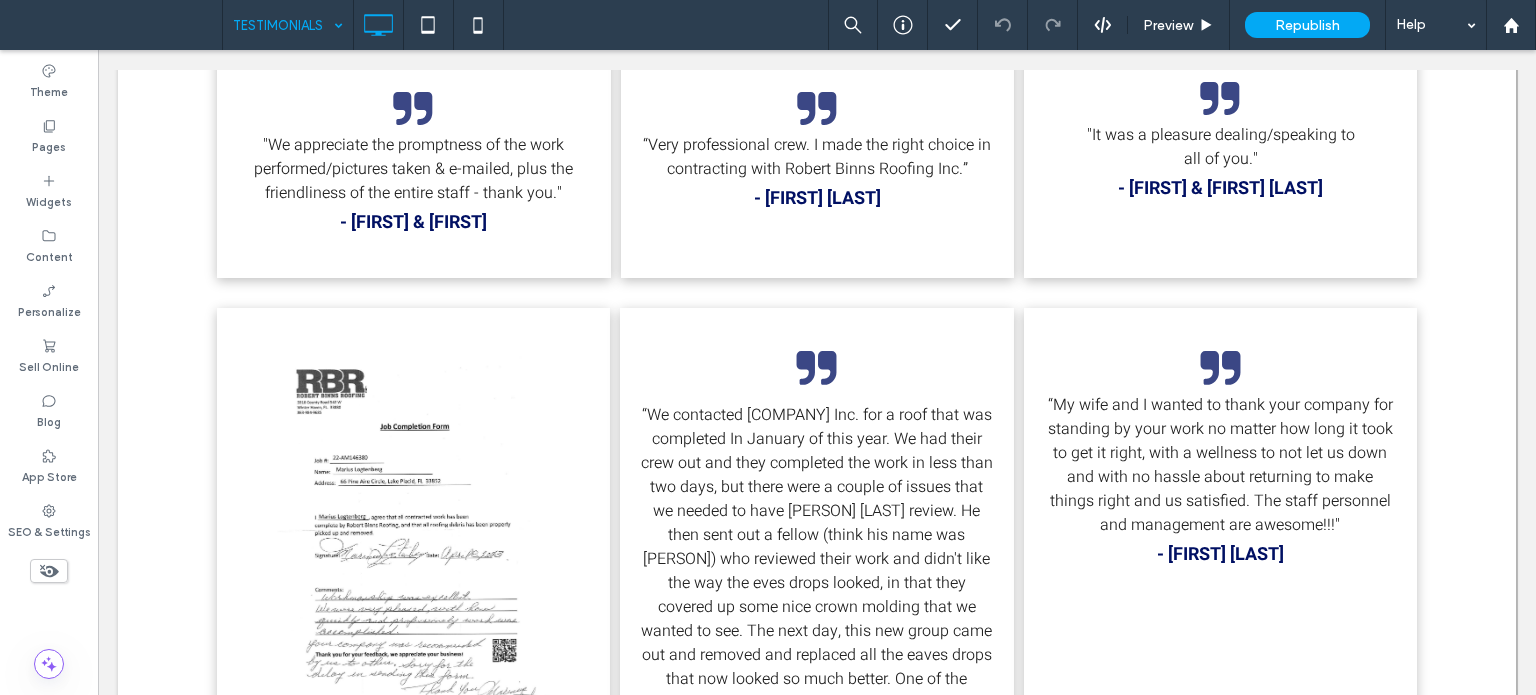 scroll, scrollTop: 4082, scrollLeft: 0, axis: vertical 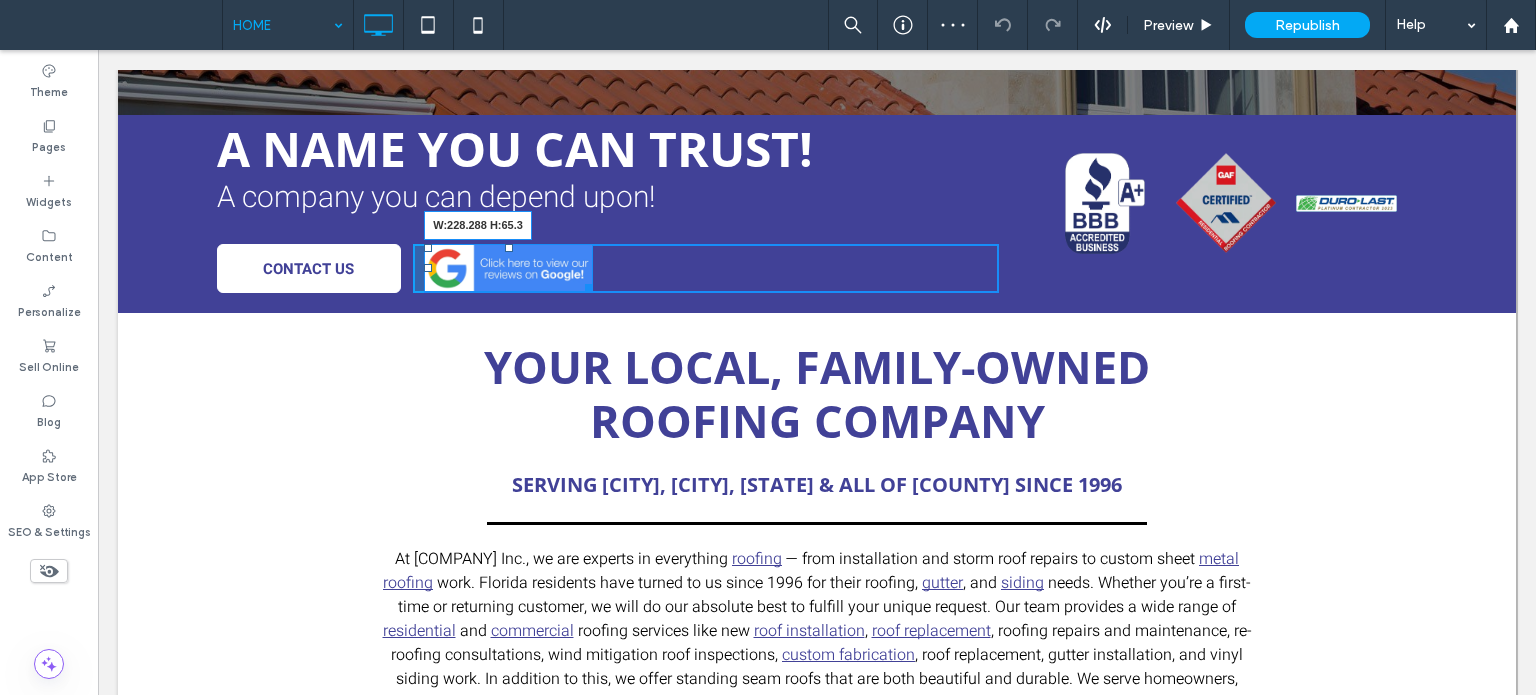 drag, startPoint x: 576, startPoint y: 286, endPoint x: 613, endPoint y: 304, distance: 41.14608 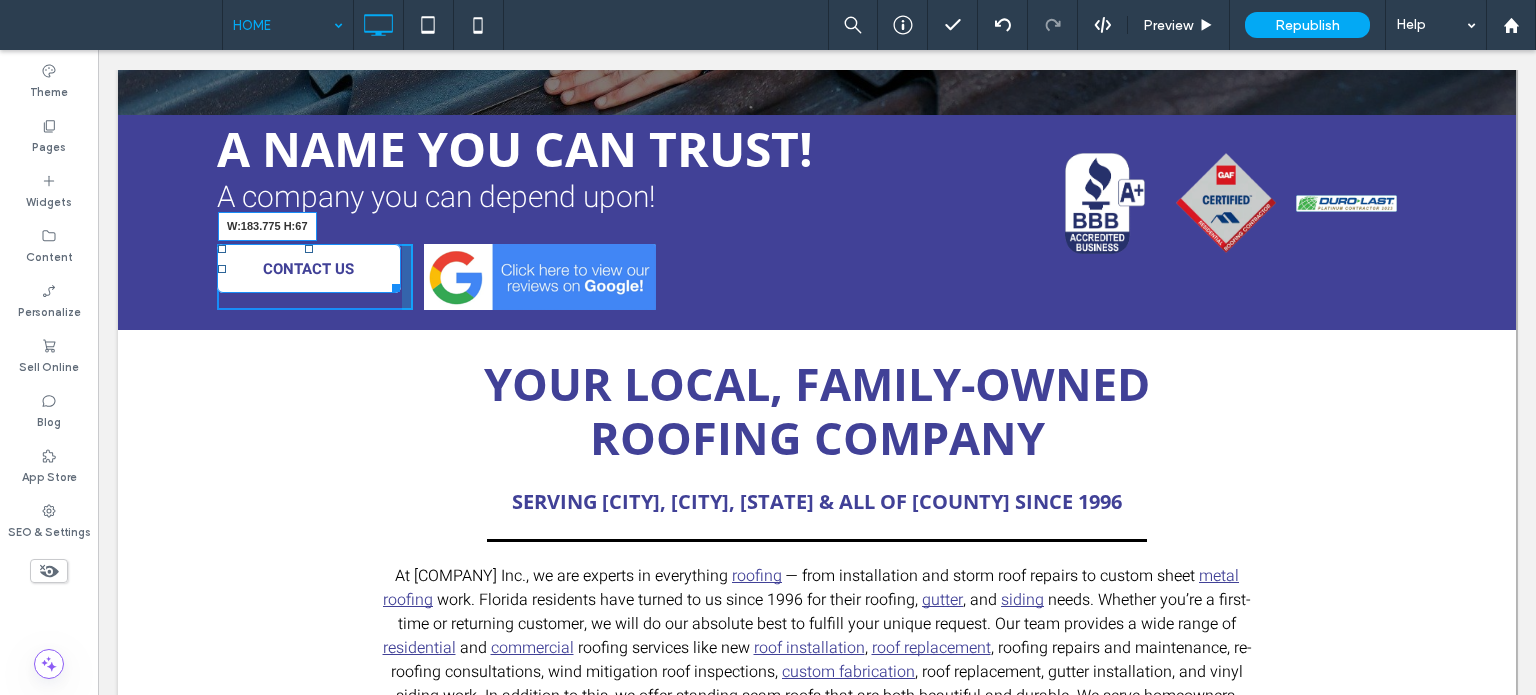 drag, startPoint x: 388, startPoint y: 290, endPoint x: 492, endPoint y: 345, distance: 117.64778 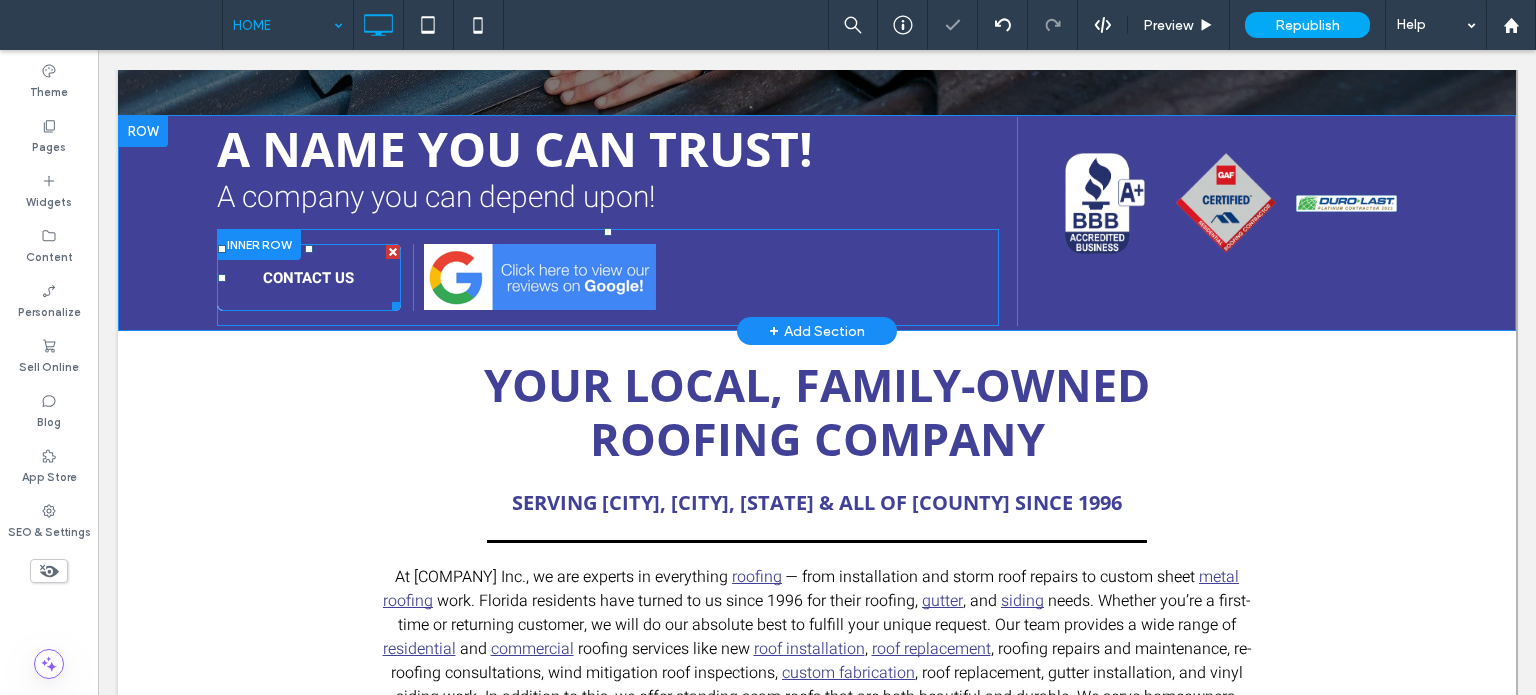 click on "CONTACT US" at bounding box center (308, 278) 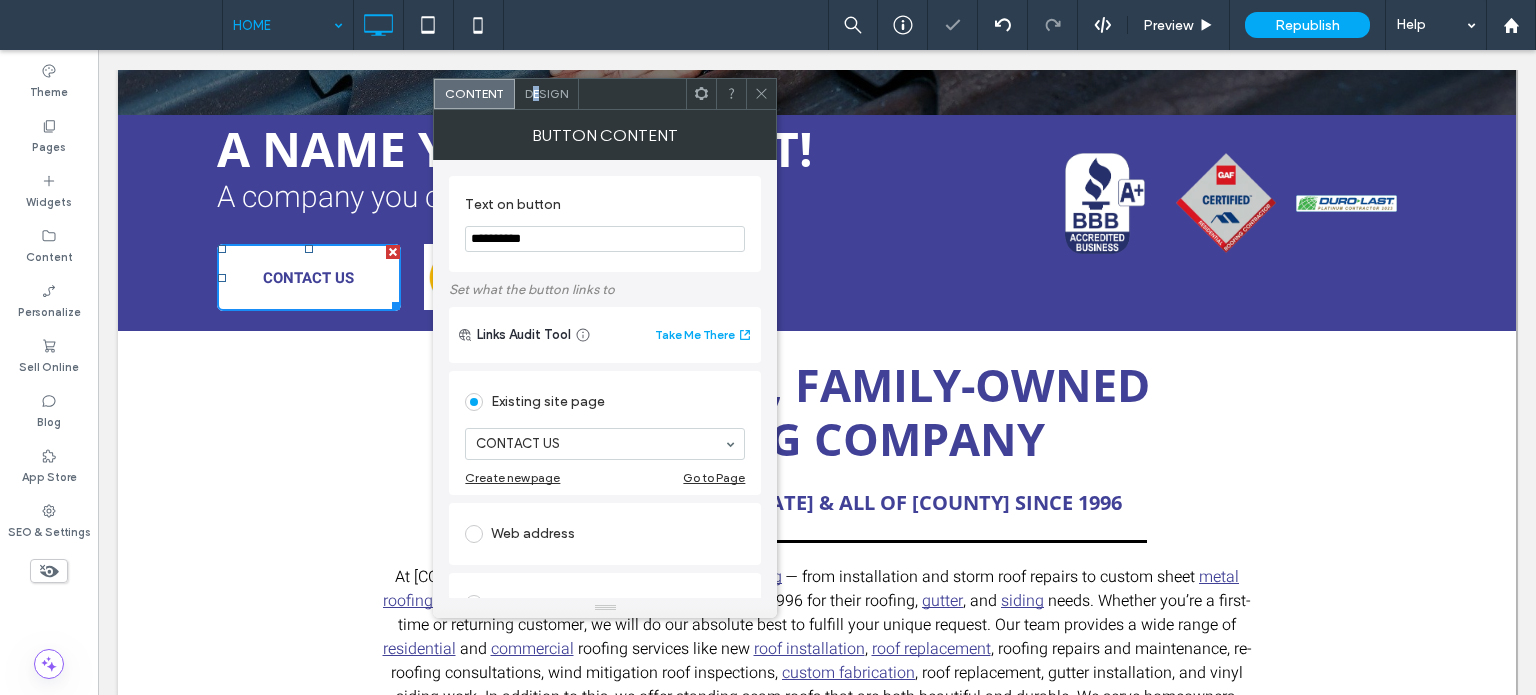 click on "Design" at bounding box center [546, 93] 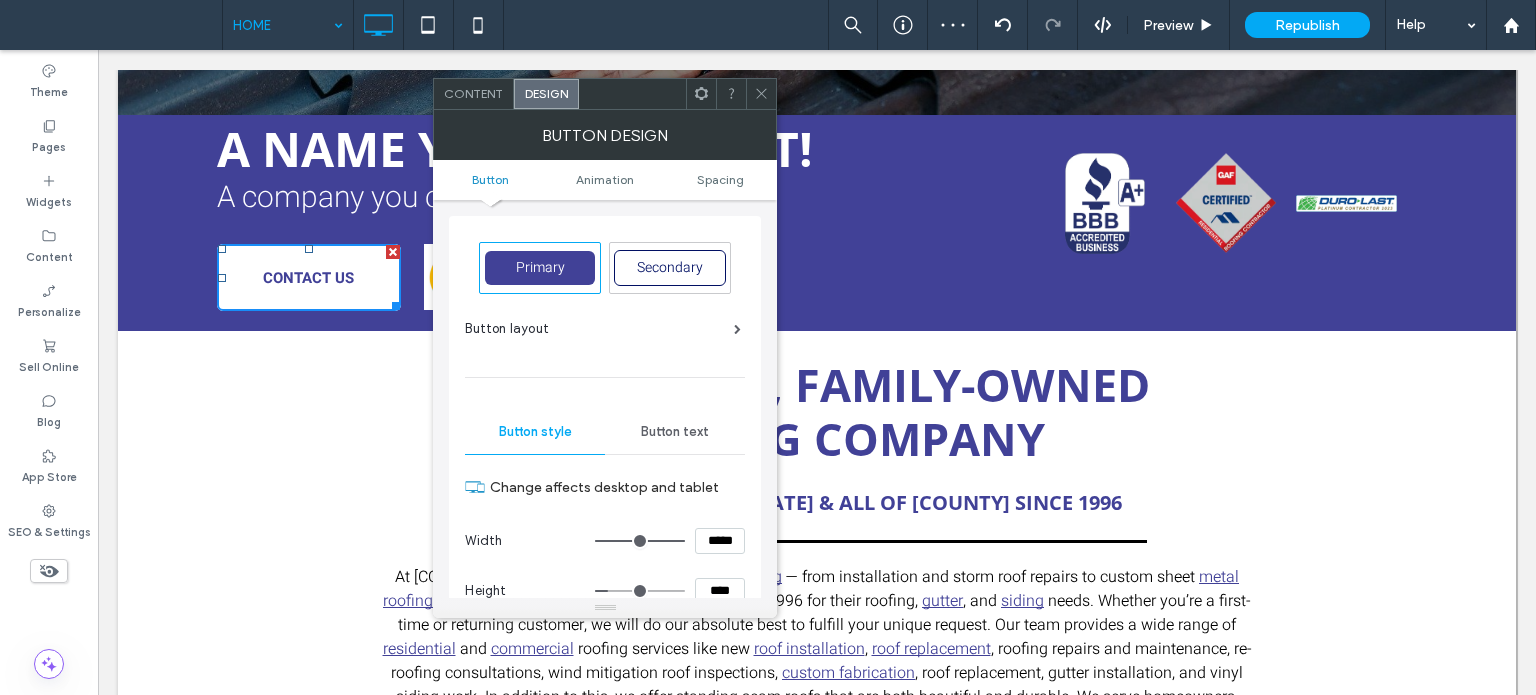 click on "Button text" at bounding box center [675, 432] 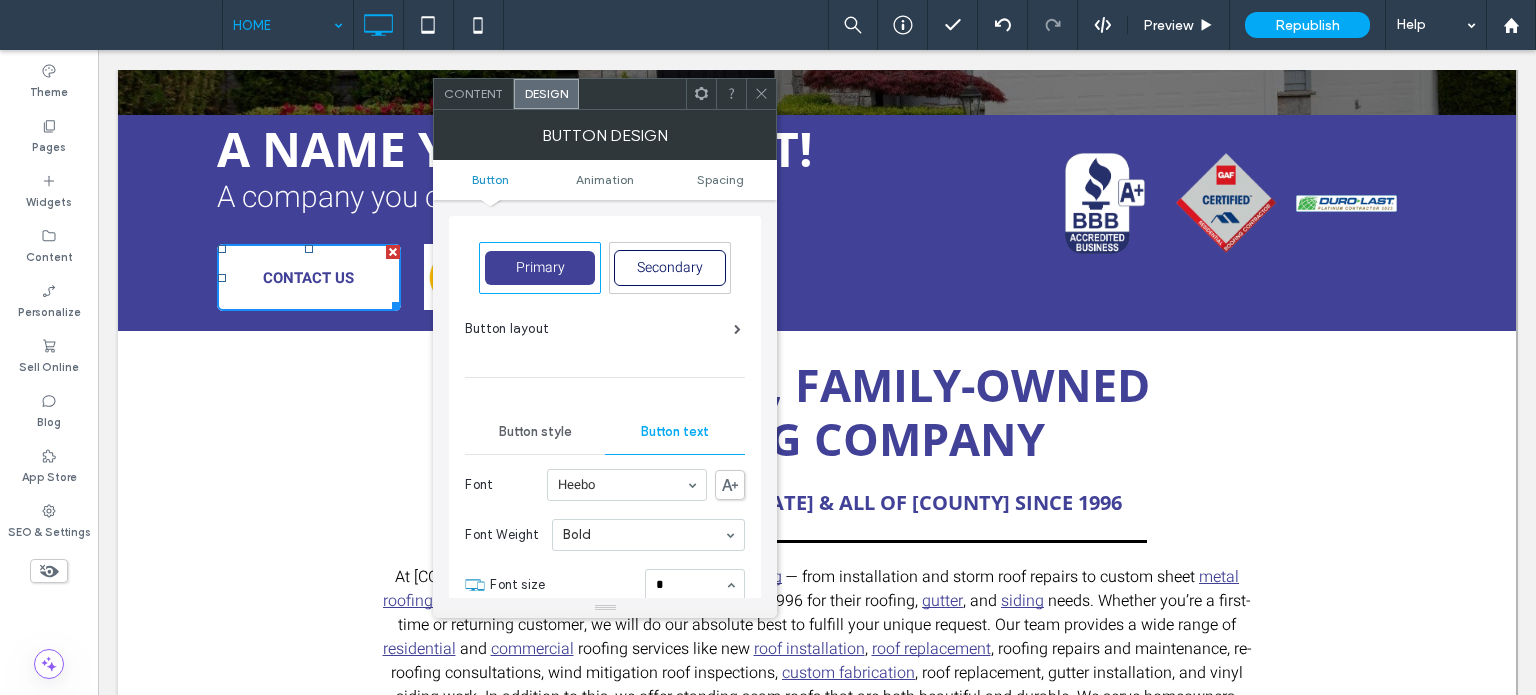 scroll, scrollTop: 0, scrollLeft: 0, axis: both 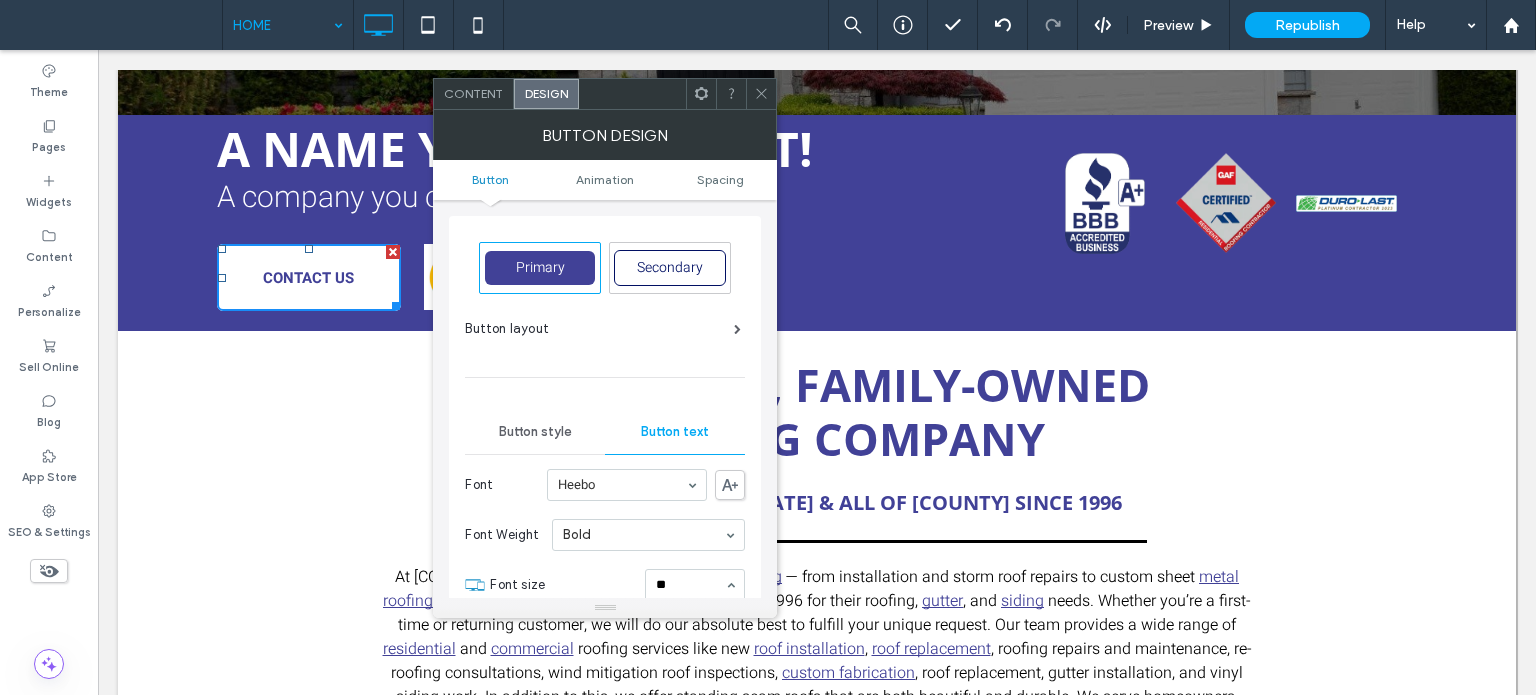 type 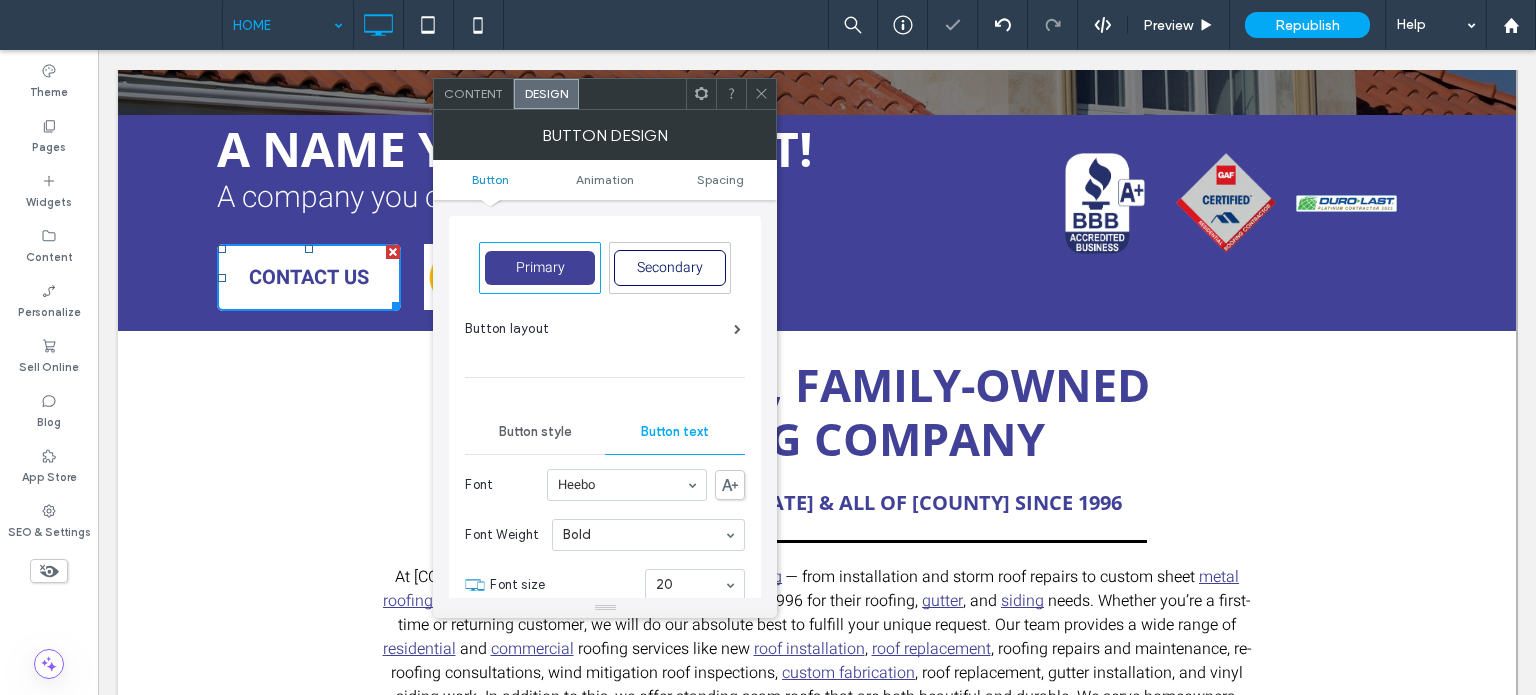 click 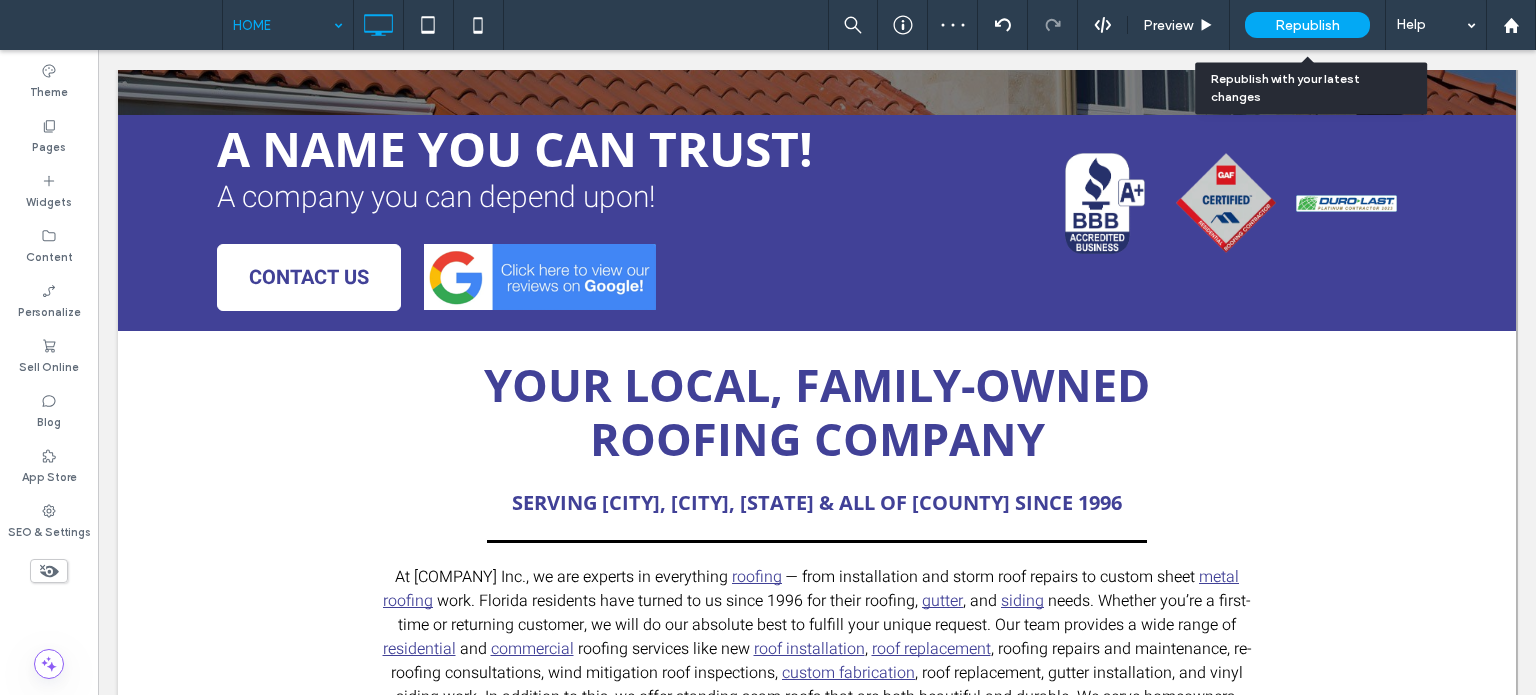 click on "Republish" at bounding box center (1307, 25) 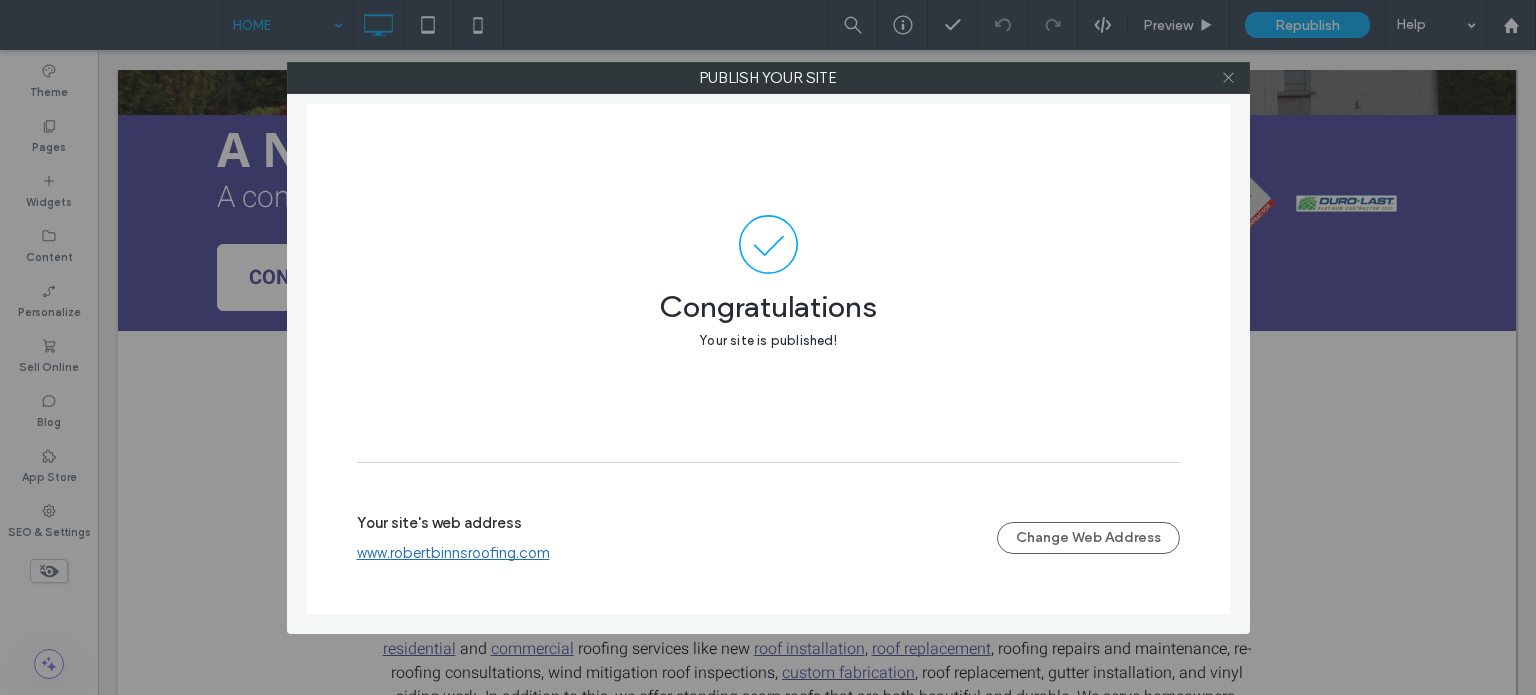 click 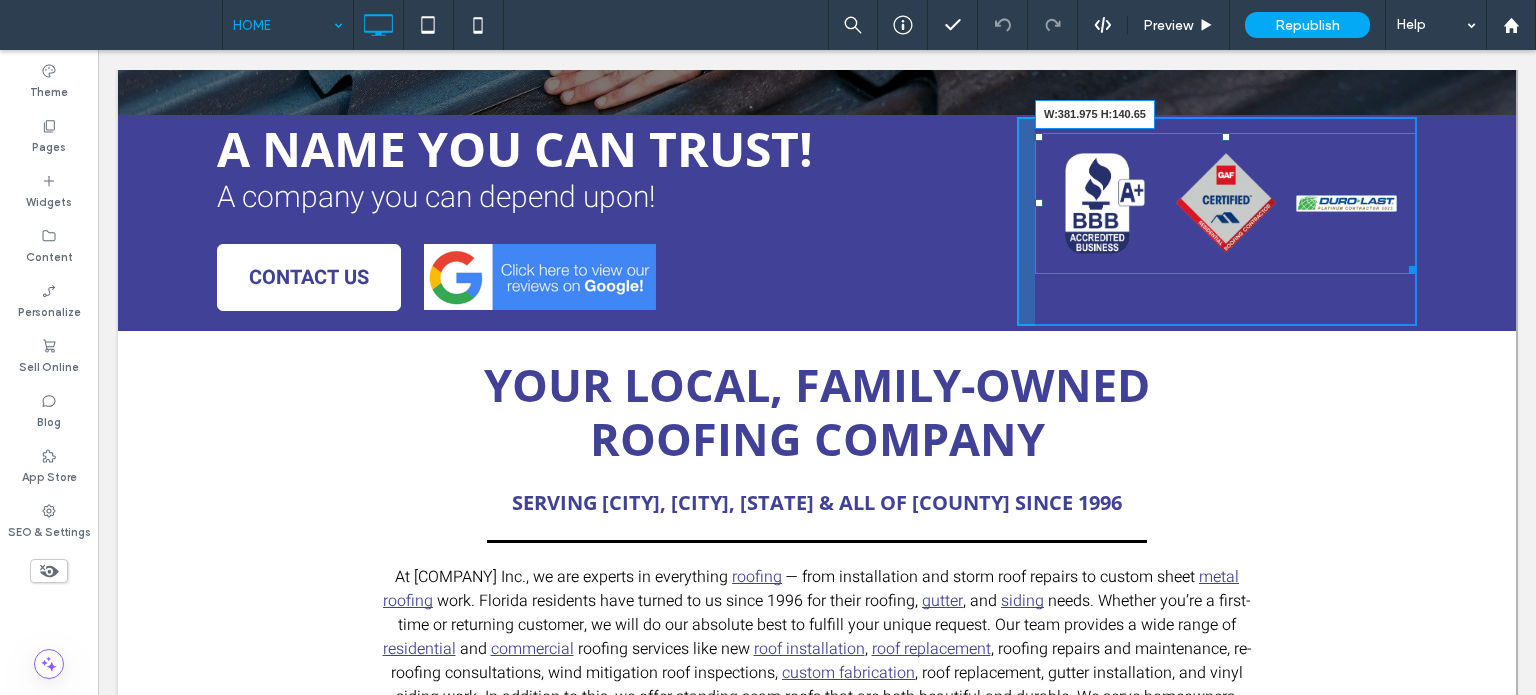 drag, startPoint x: 1404, startPoint y: 267, endPoint x: 1512, endPoint y: 273, distance: 108.16654 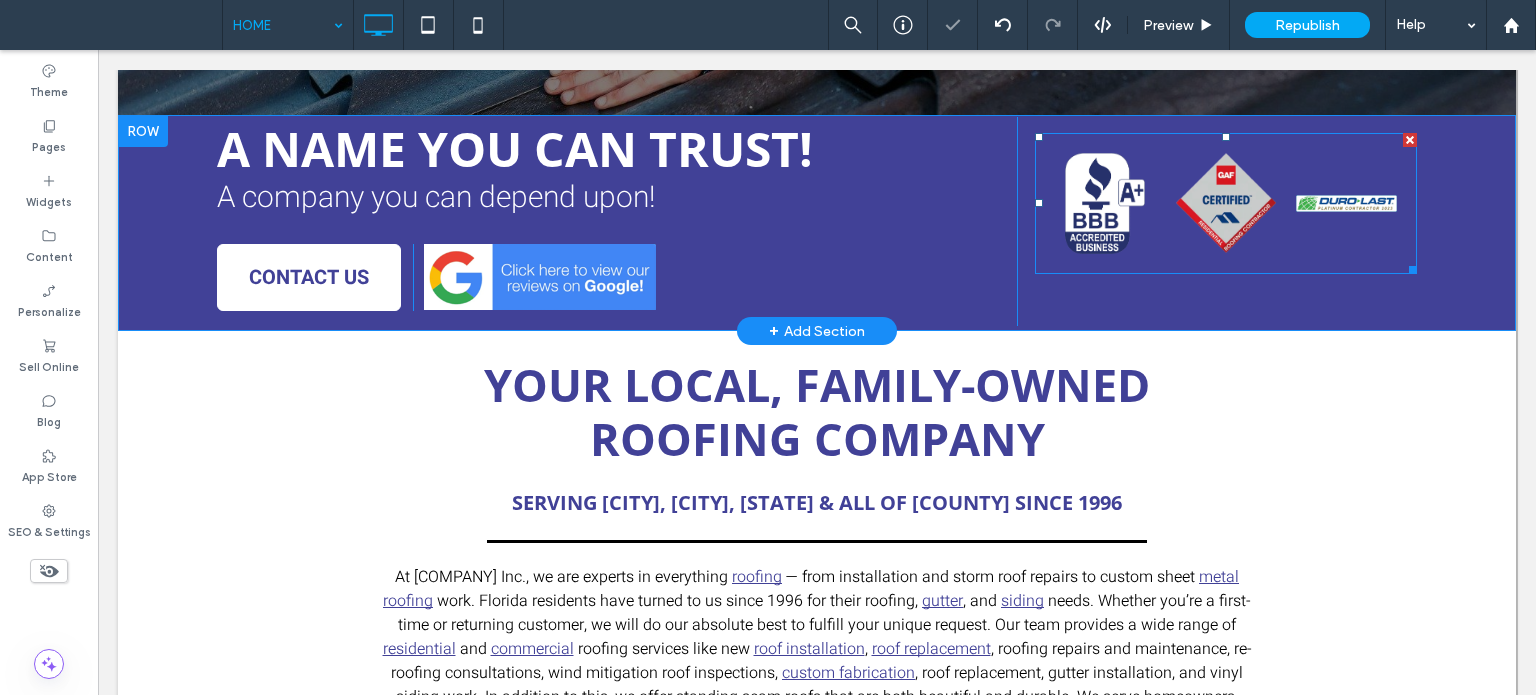 click on "BBB Accredited Business
Button
GAF Certified
Button
Duro-Last
Button" at bounding box center [1226, 203] 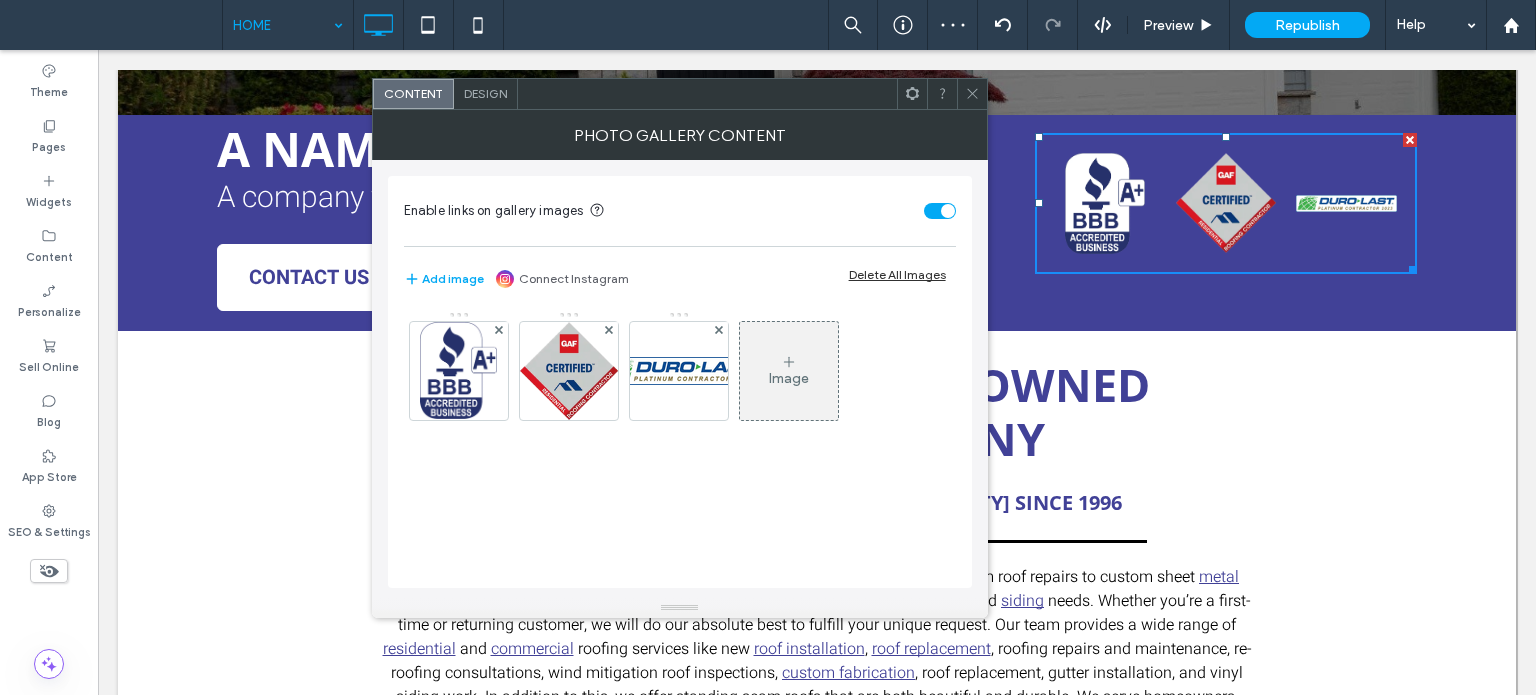 click on "Design" at bounding box center [485, 93] 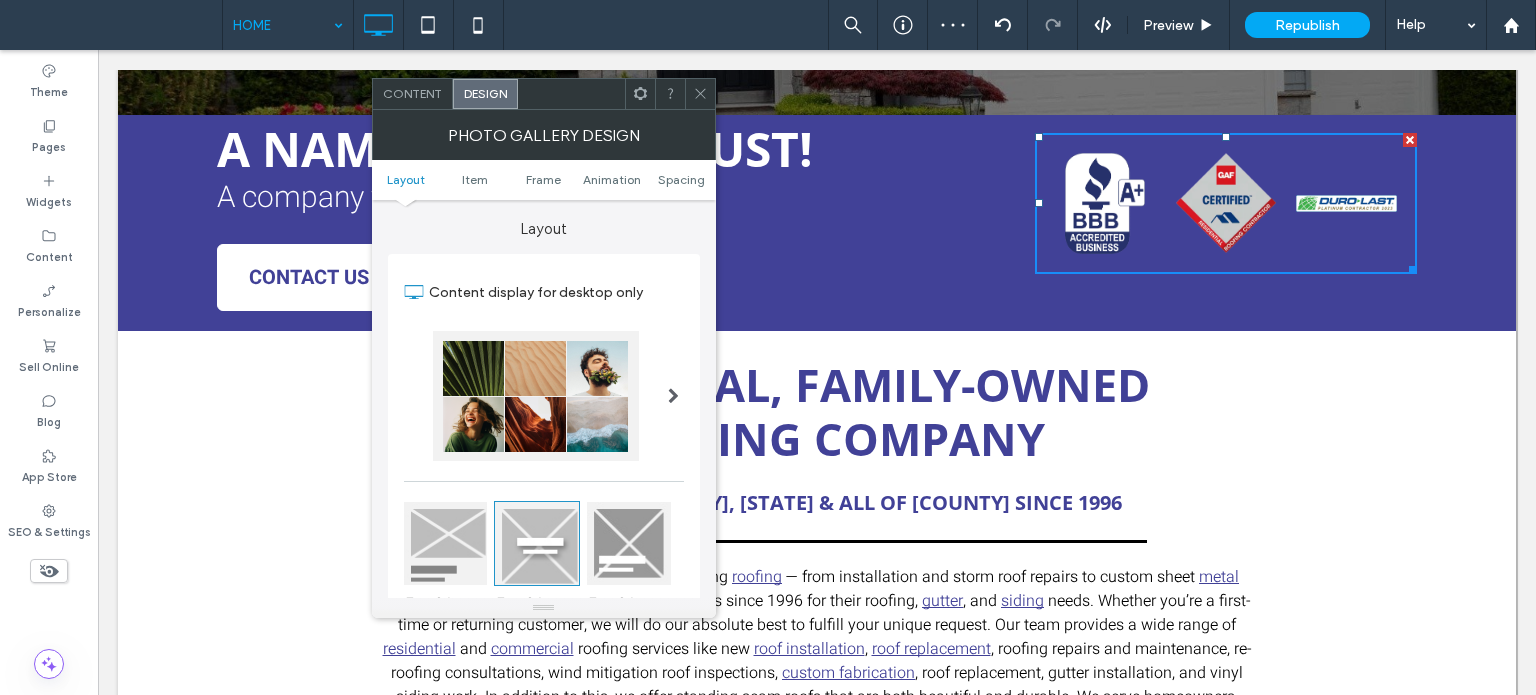 click 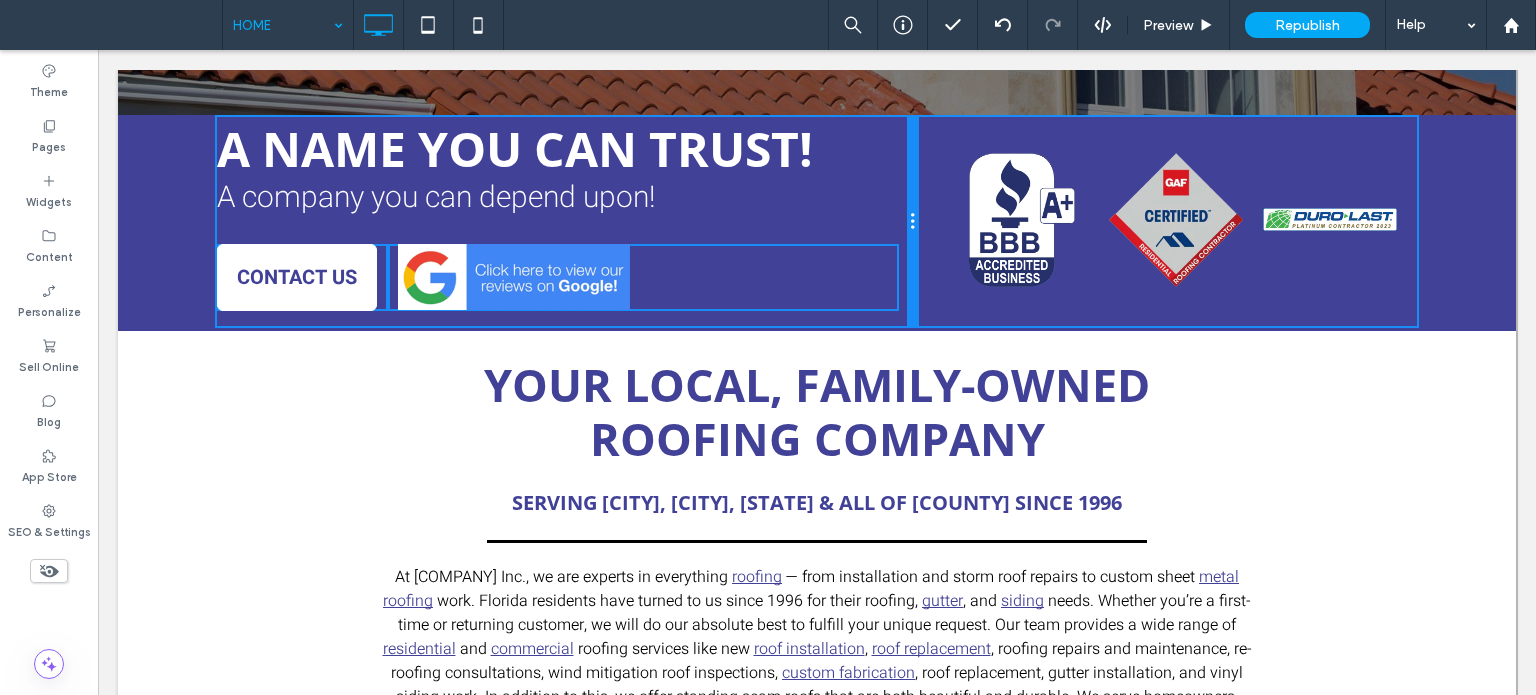 drag, startPoint x: 1001, startPoint y: 218, endPoint x: 1068, endPoint y: 270, distance: 84.811554 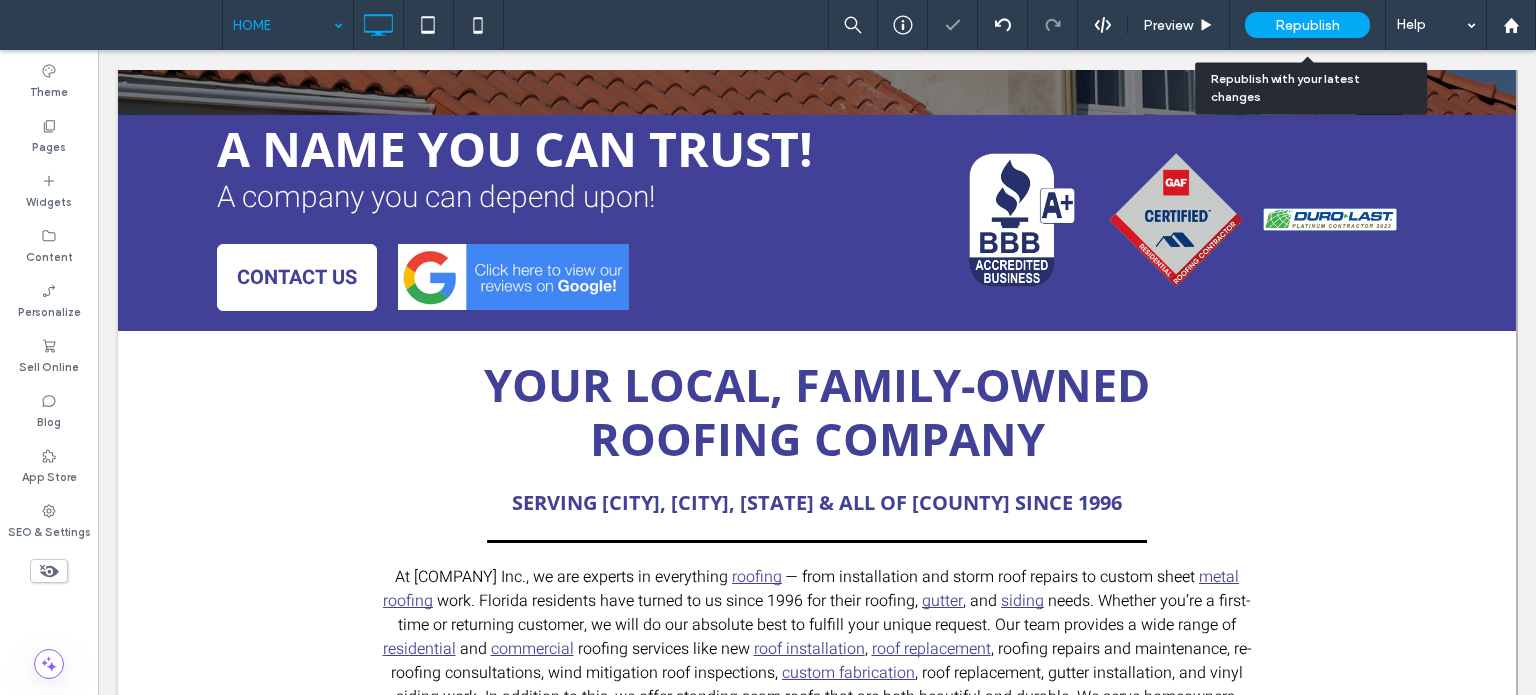 click on "Republish" at bounding box center (1307, 25) 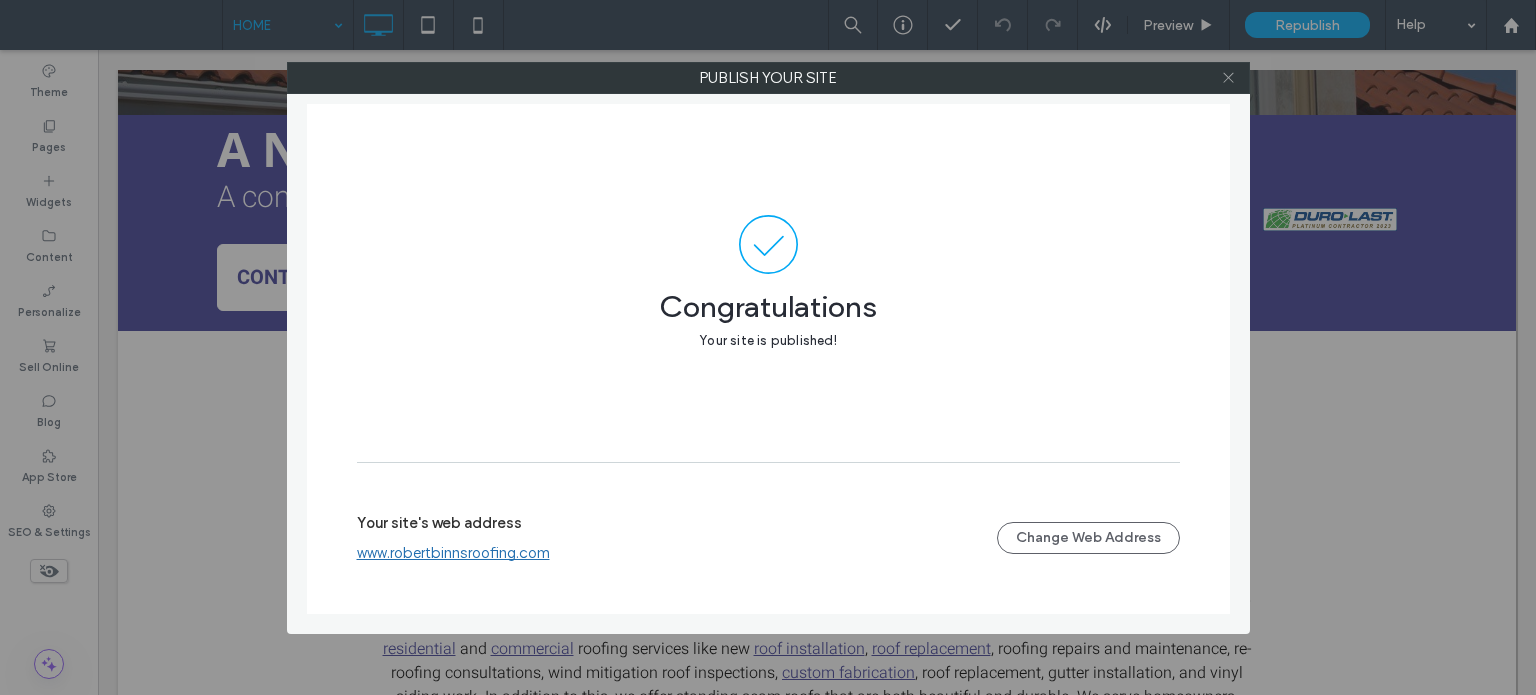 click 